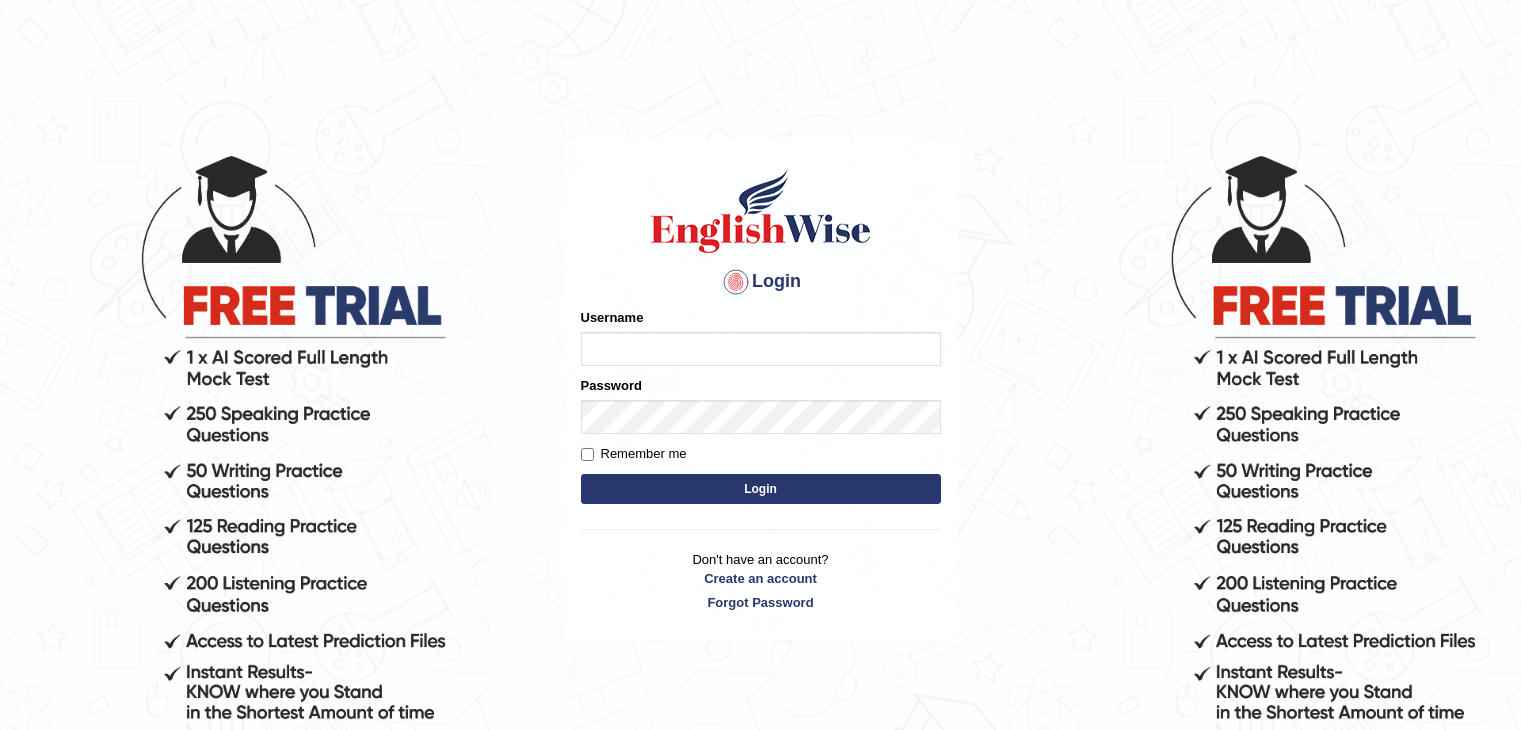 scroll, scrollTop: 0, scrollLeft: 0, axis: both 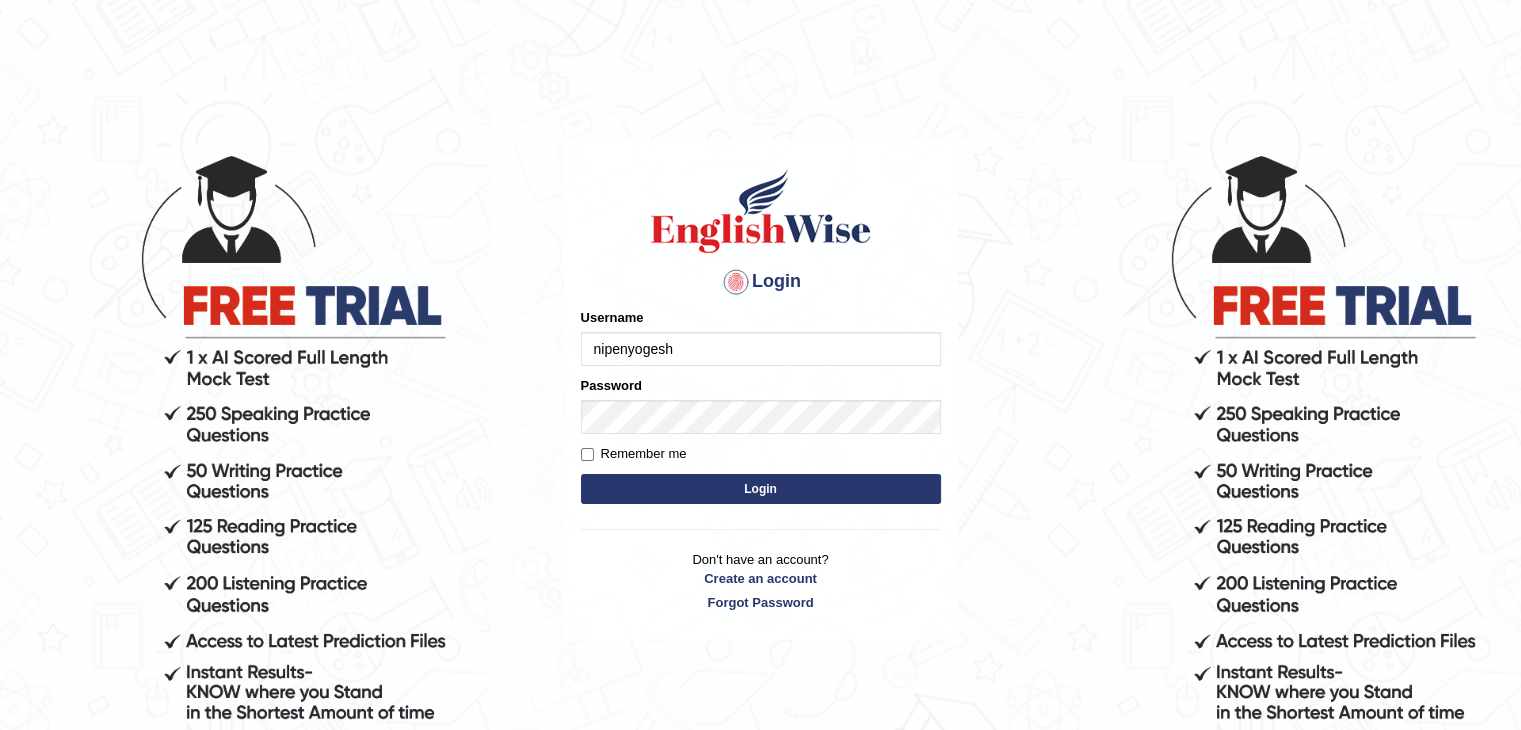 type on "nipenyogesh" 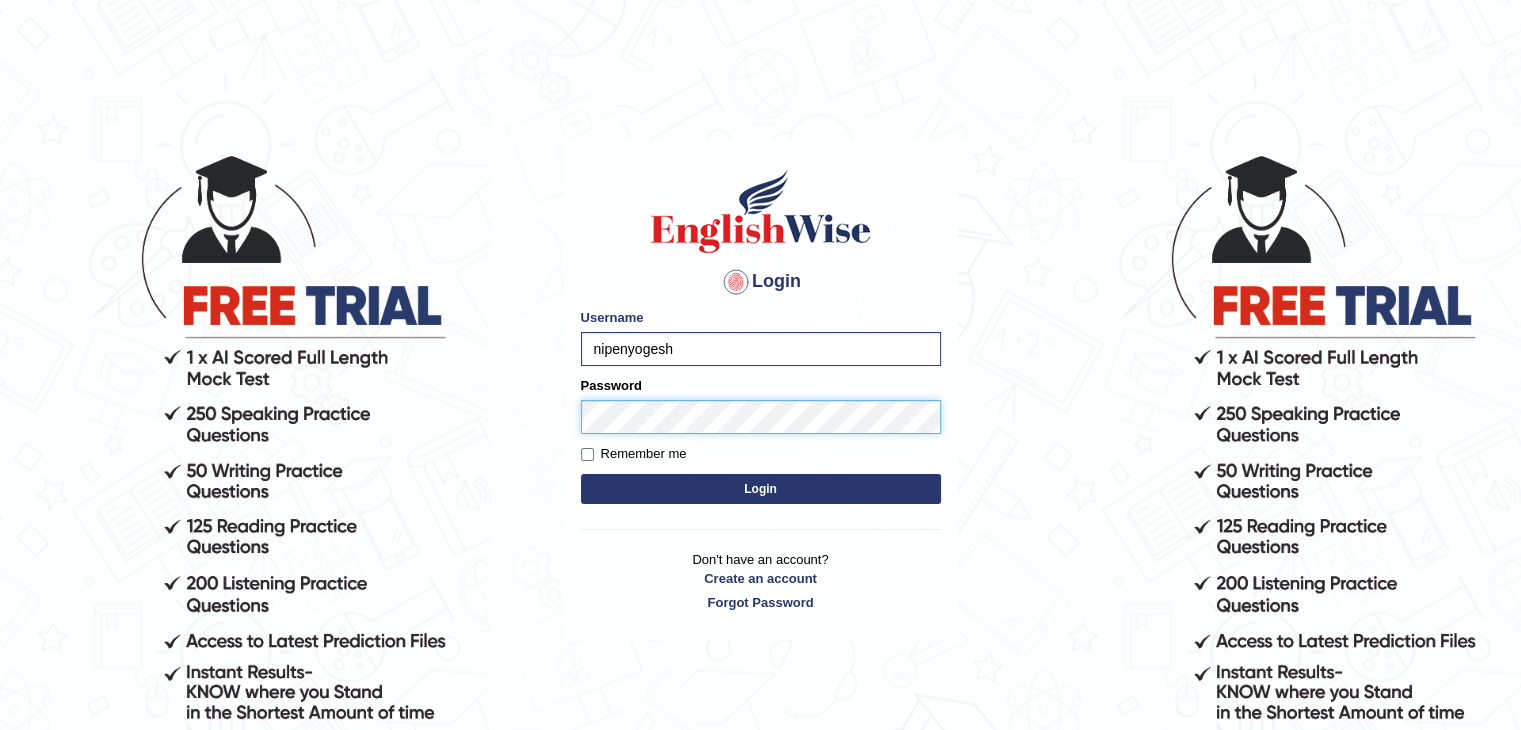 click on "Login" at bounding box center [761, 489] 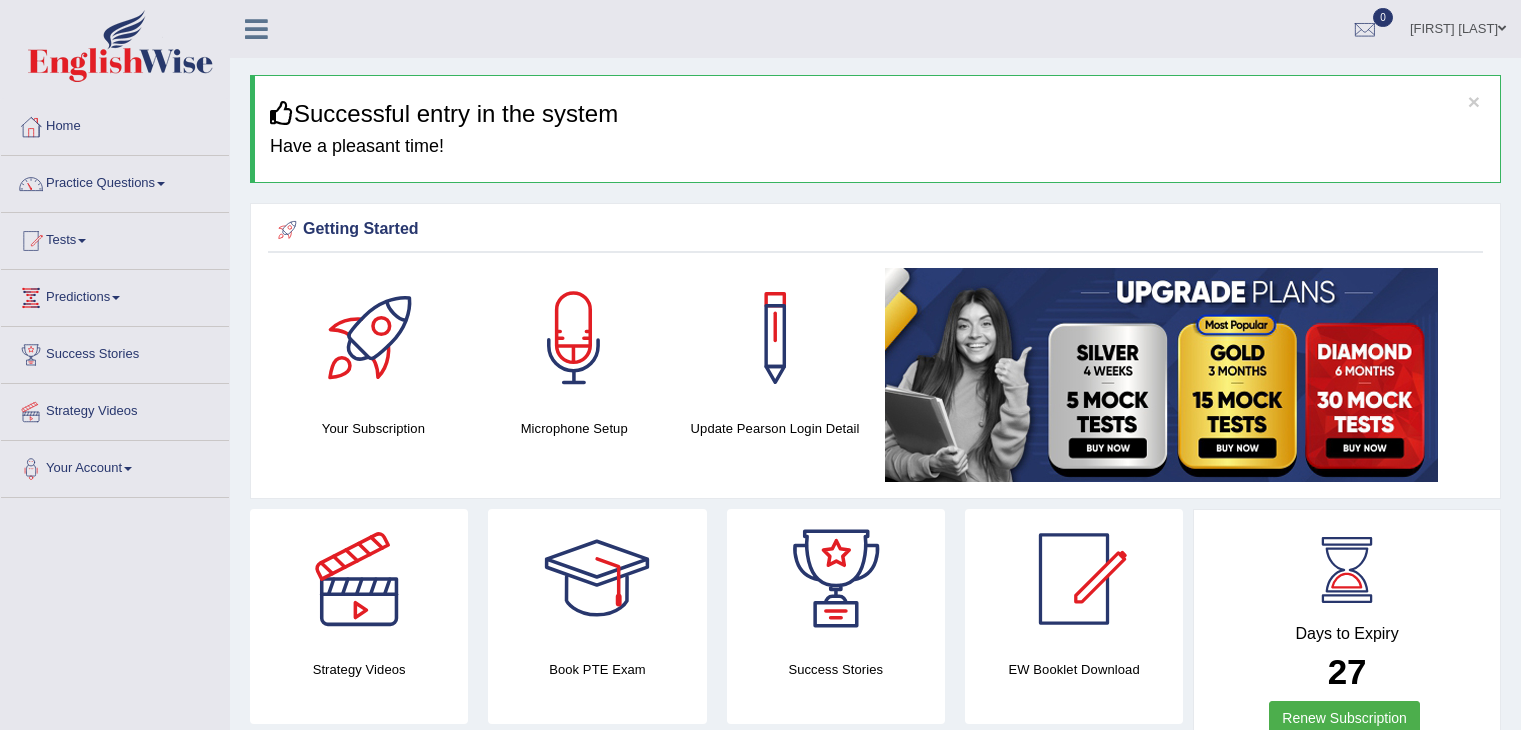 scroll, scrollTop: 0, scrollLeft: 0, axis: both 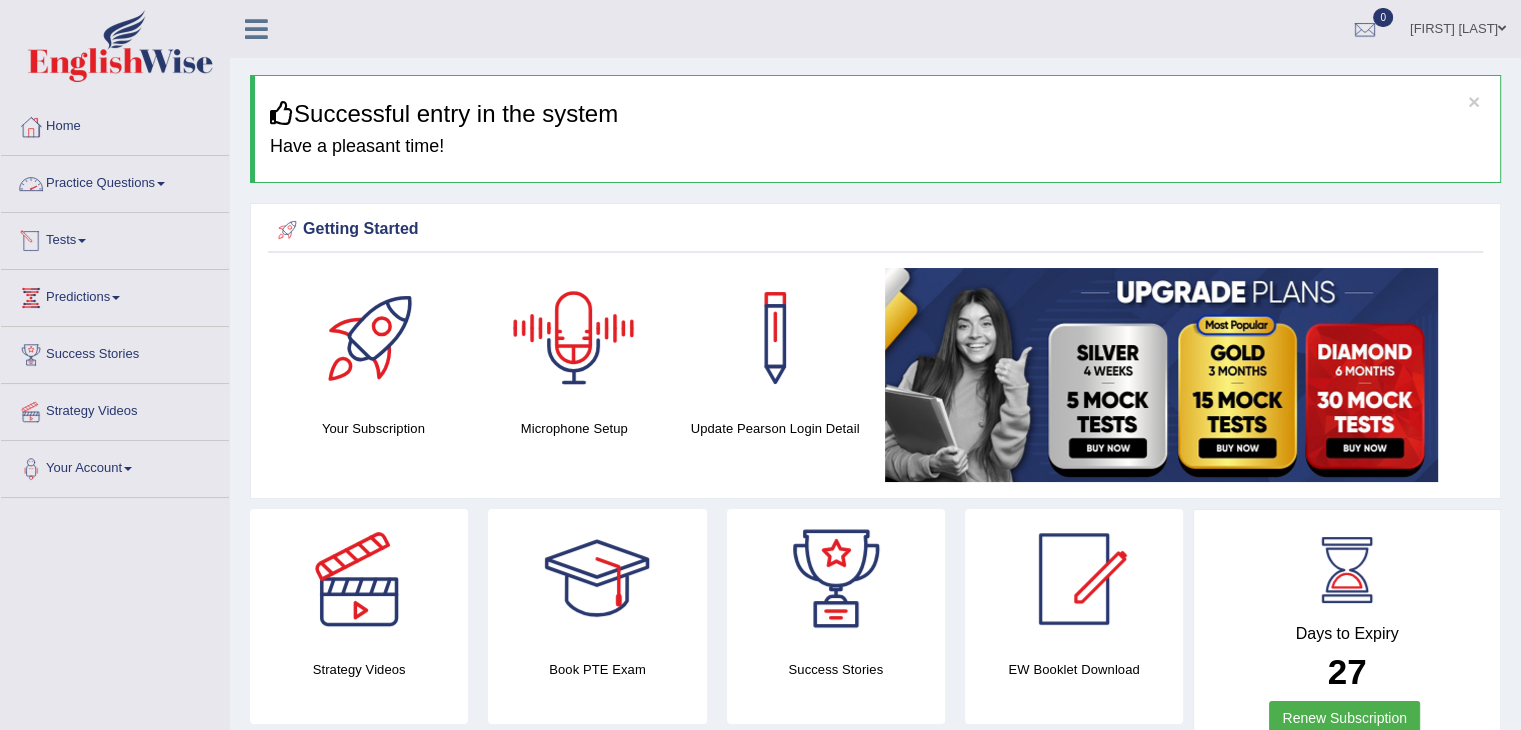 click on "Practice Questions" at bounding box center (115, 181) 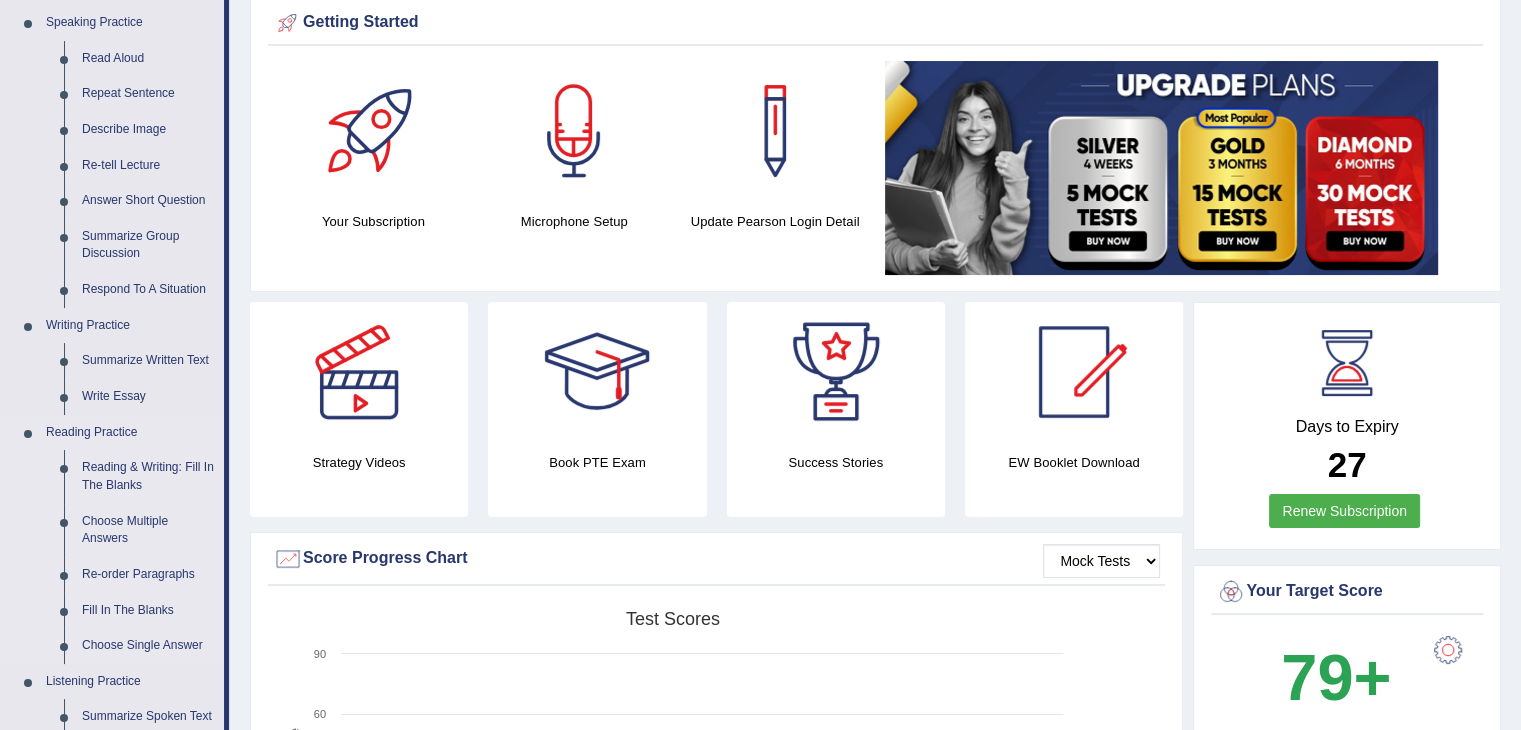 scroll, scrollTop: 208, scrollLeft: 0, axis: vertical 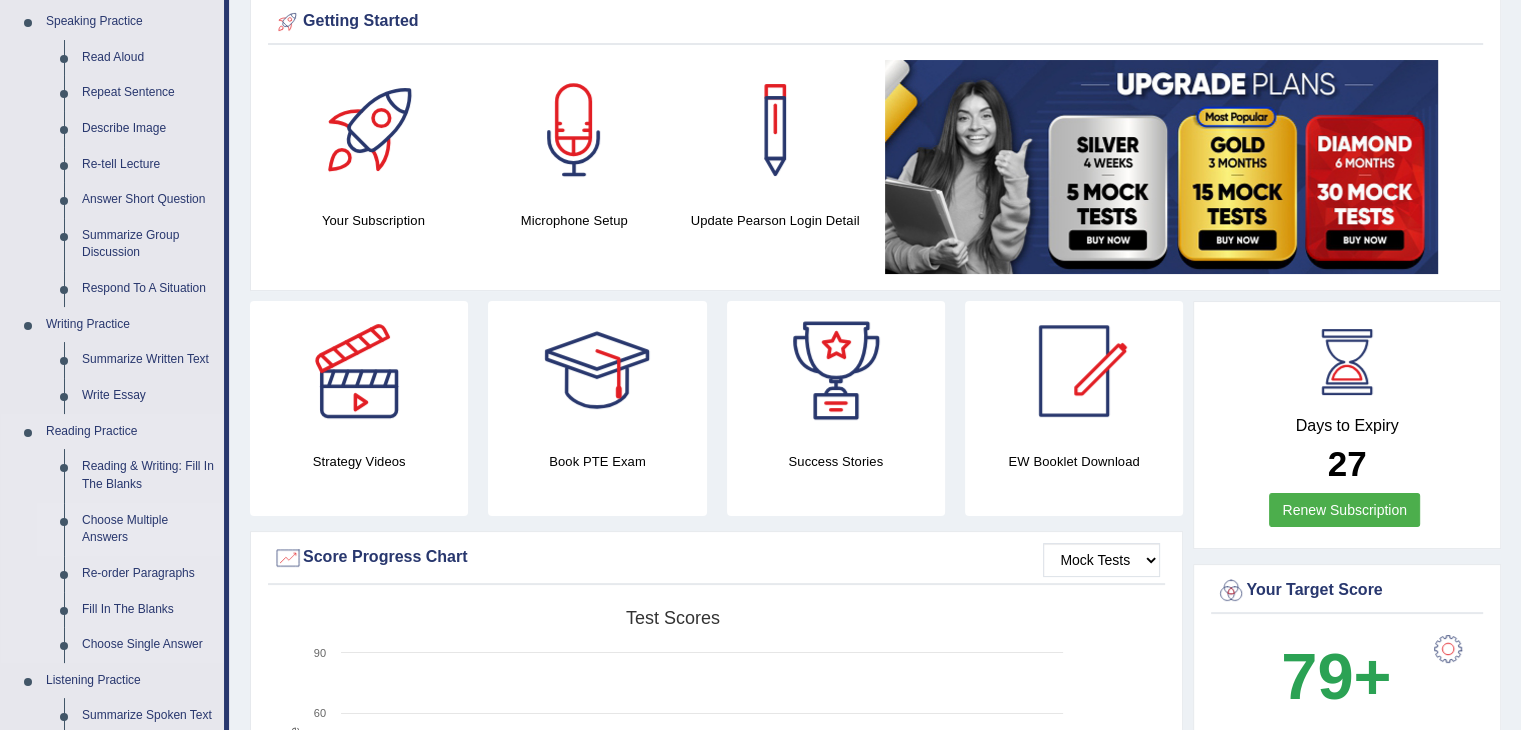 click on "Choose Multiple Answers" at bounding box center (148, 529) 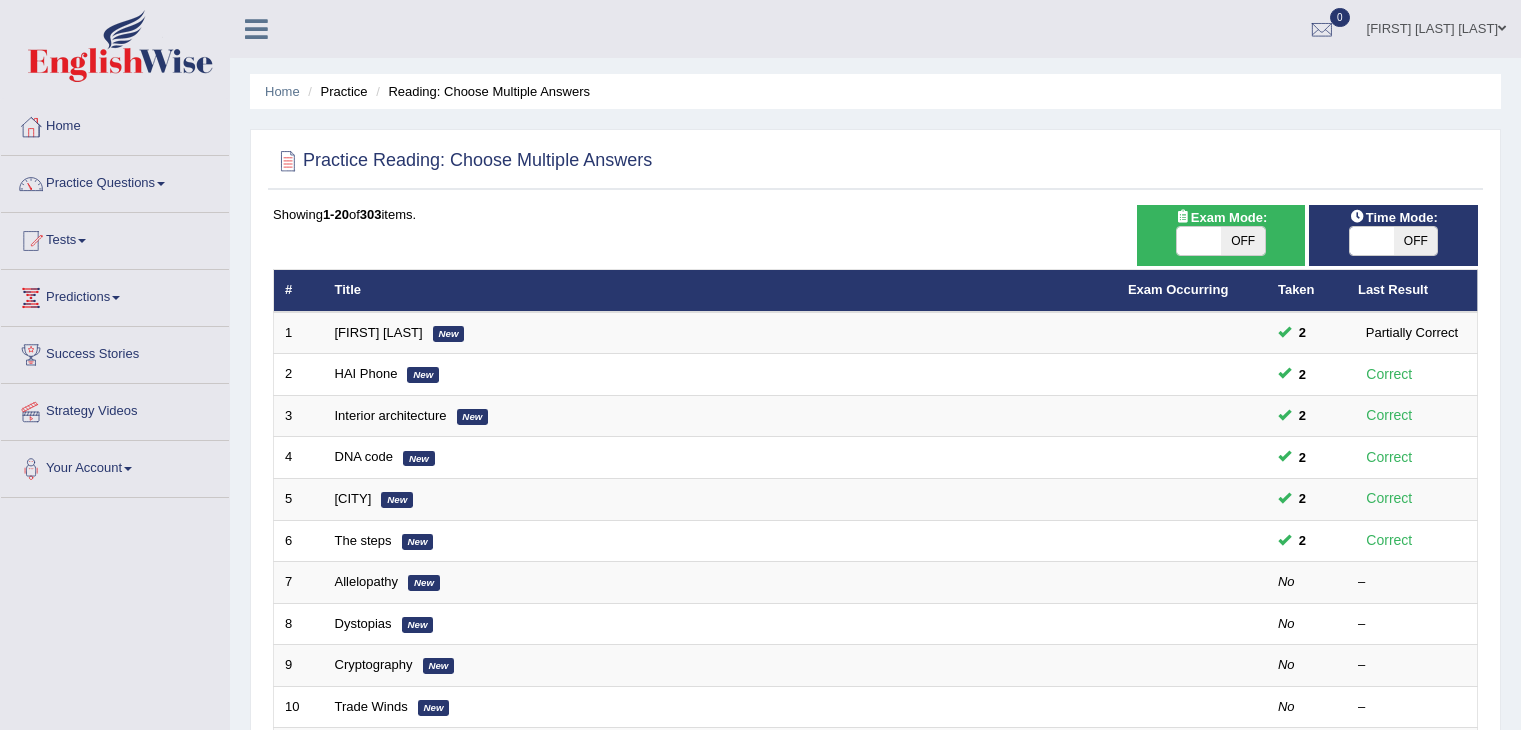 scroll, scrollTop: 0, scrollLeft: 0, axis: both 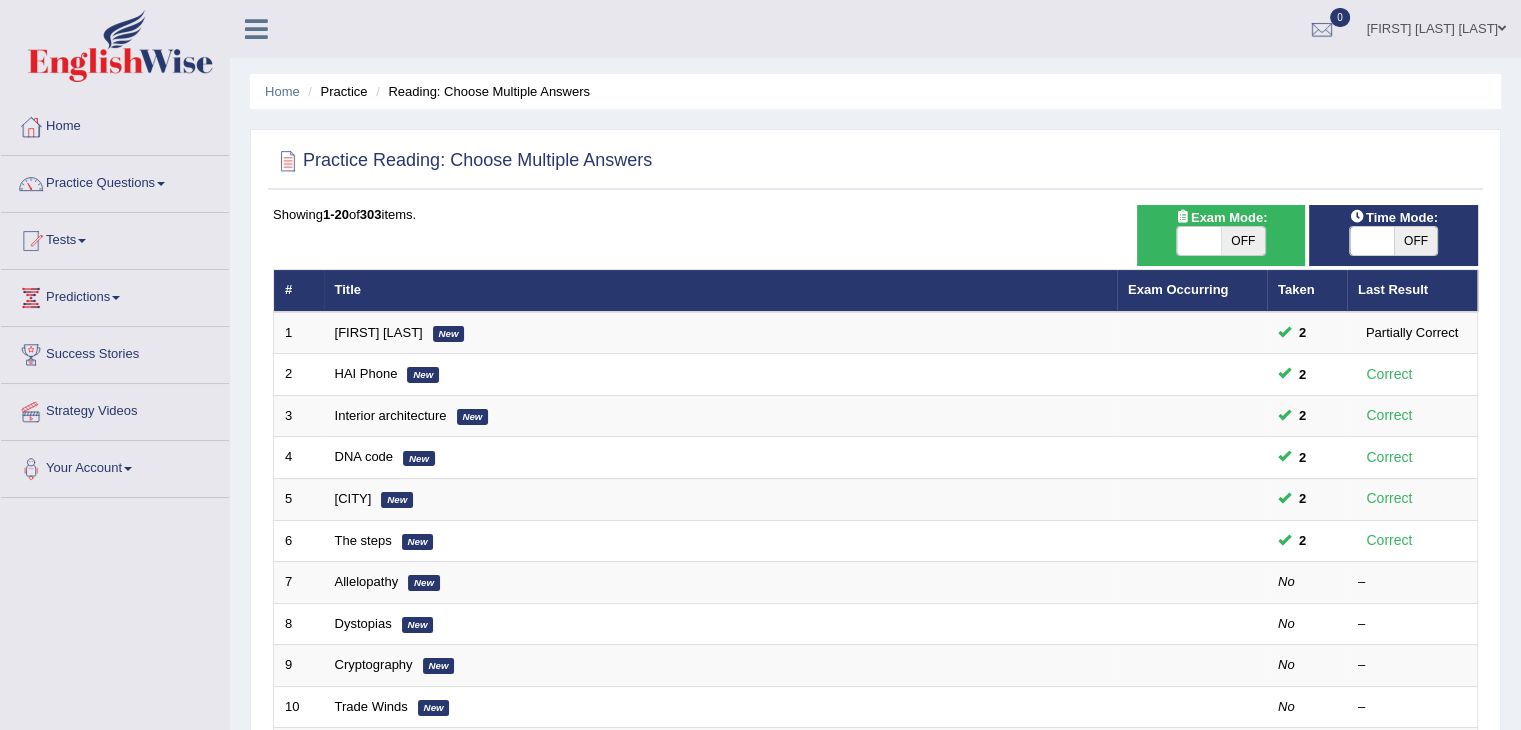 click on "Strategy Videos" at bounding box center (115, 409) 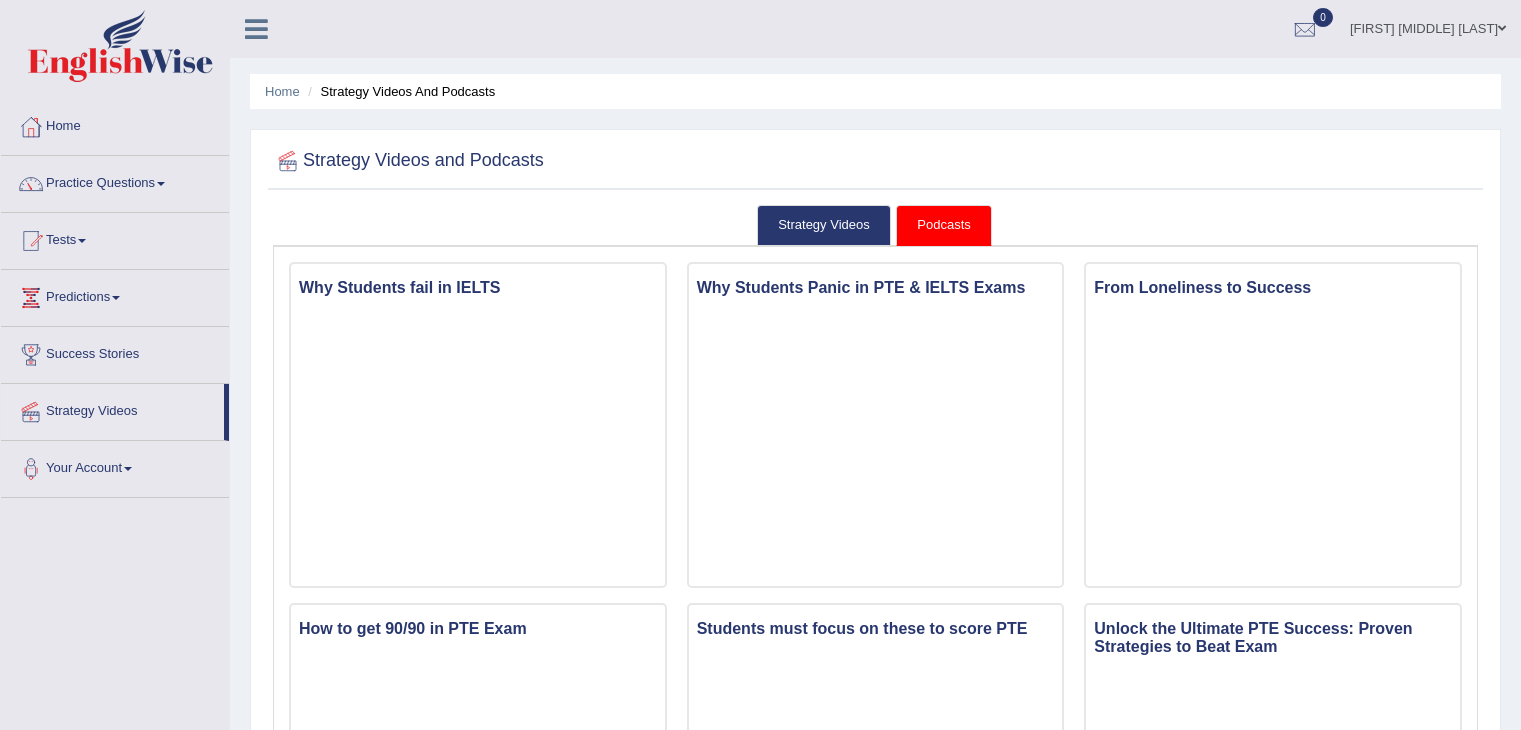 scroll, scrollTop: 0, scrollLeft: 0, axis: both 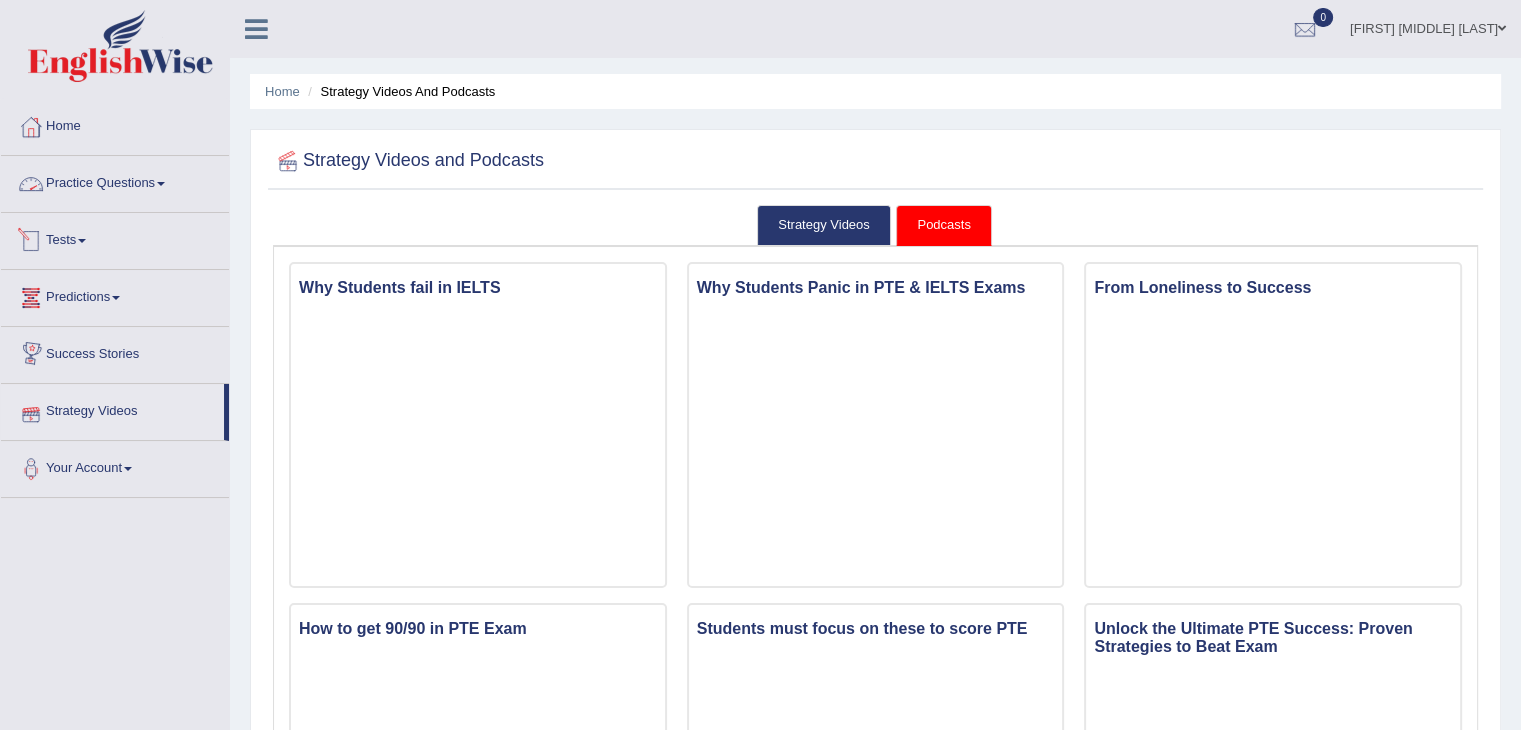 click on "Practice Questions" at bounding box center (115, 181) 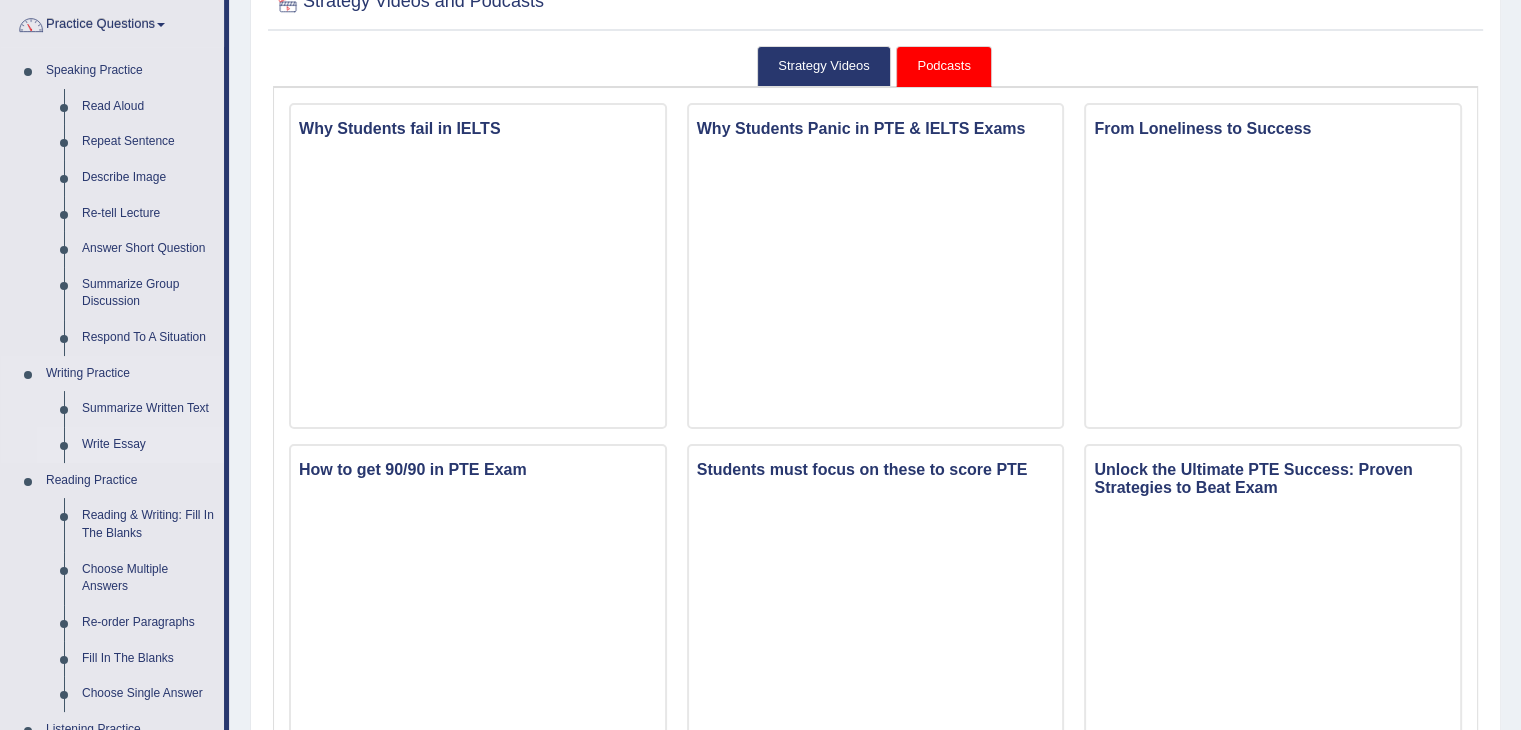 scroll, scrollTop: 166, scrollLeft: 0, axis: vertical 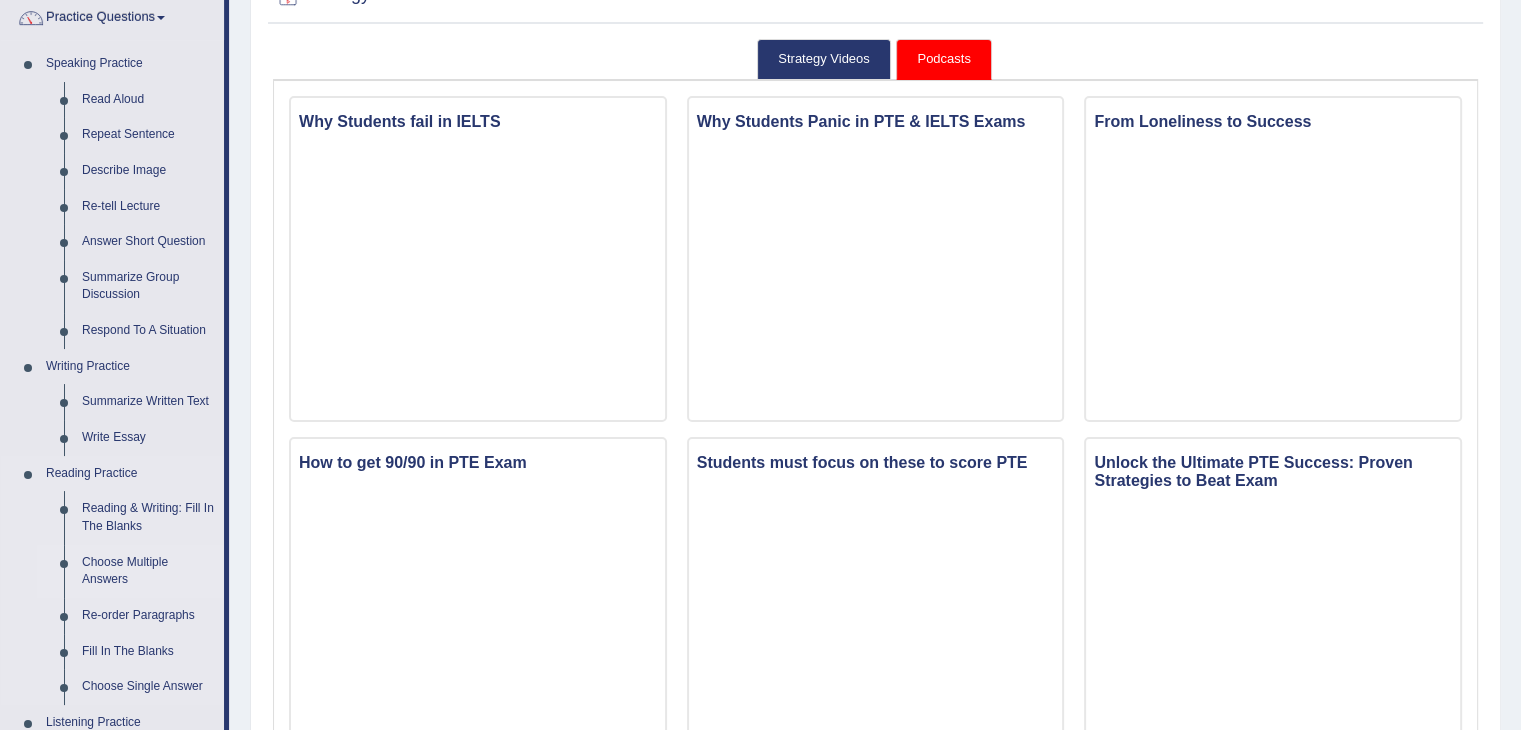 click on "Choose Multiple Answers" at bounding box center (148, 571) 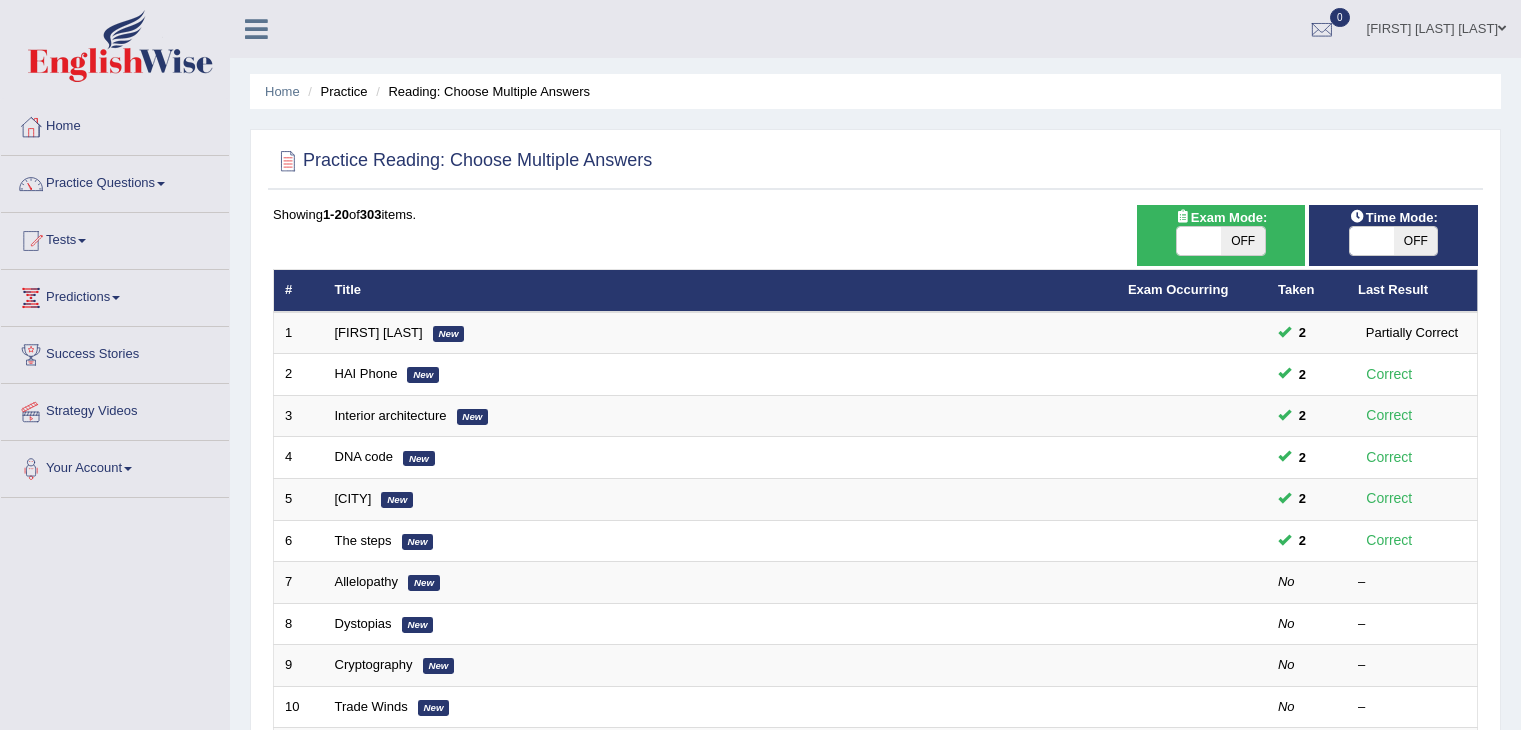 scroll, scrollTop: 0, scrollLeft: 0, axis: both 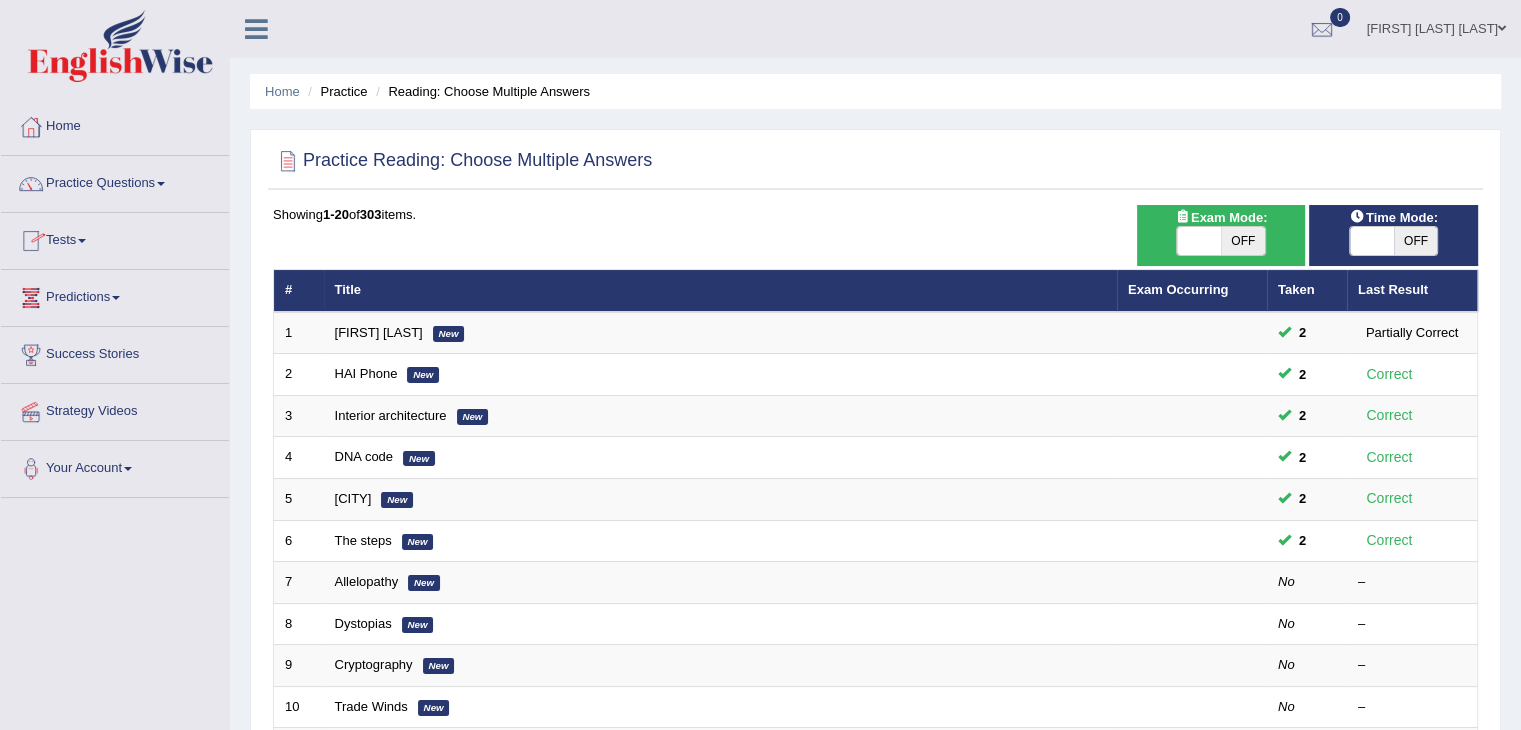 click on "Predictions" at bounding box center [115, 295] 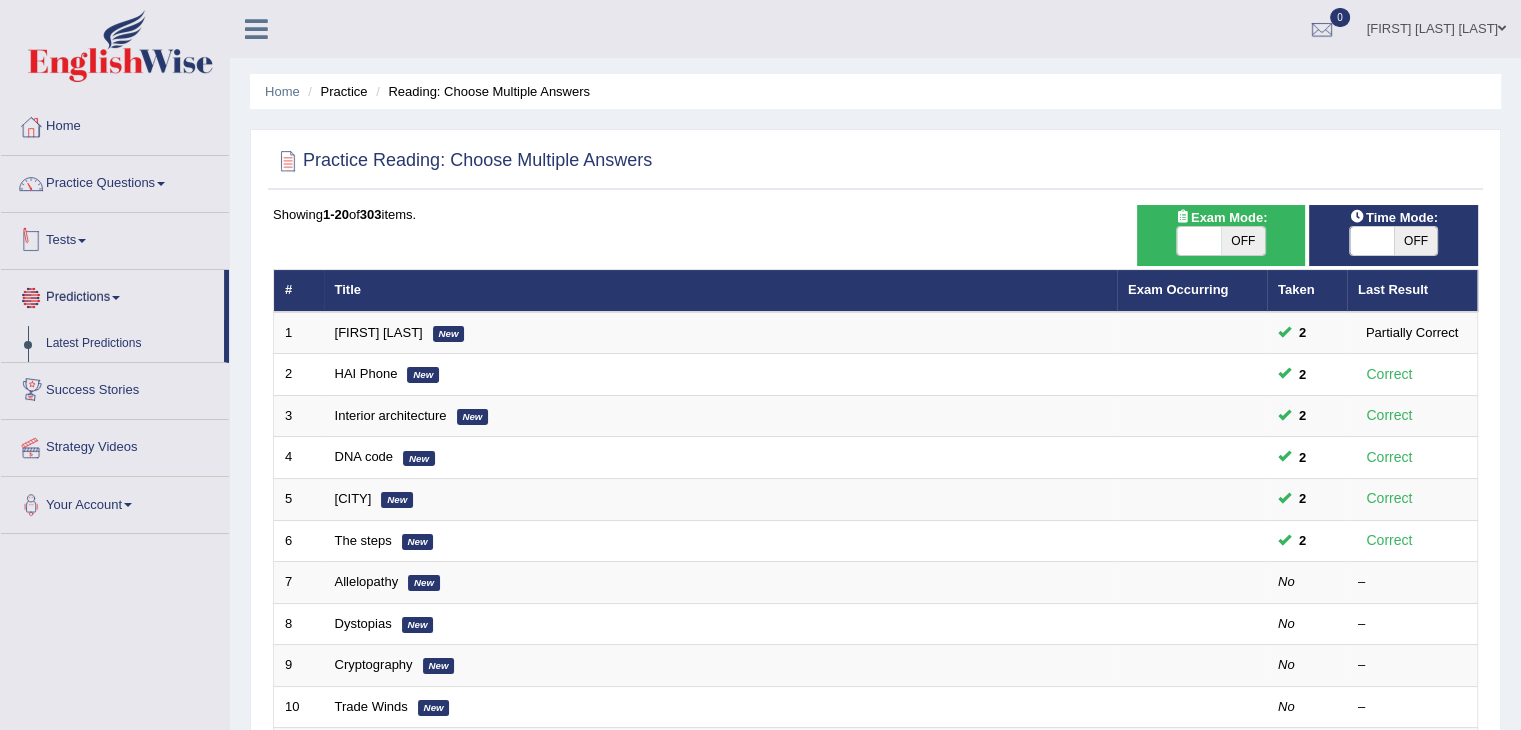click on "Tests" at bounding box center [115, 238] 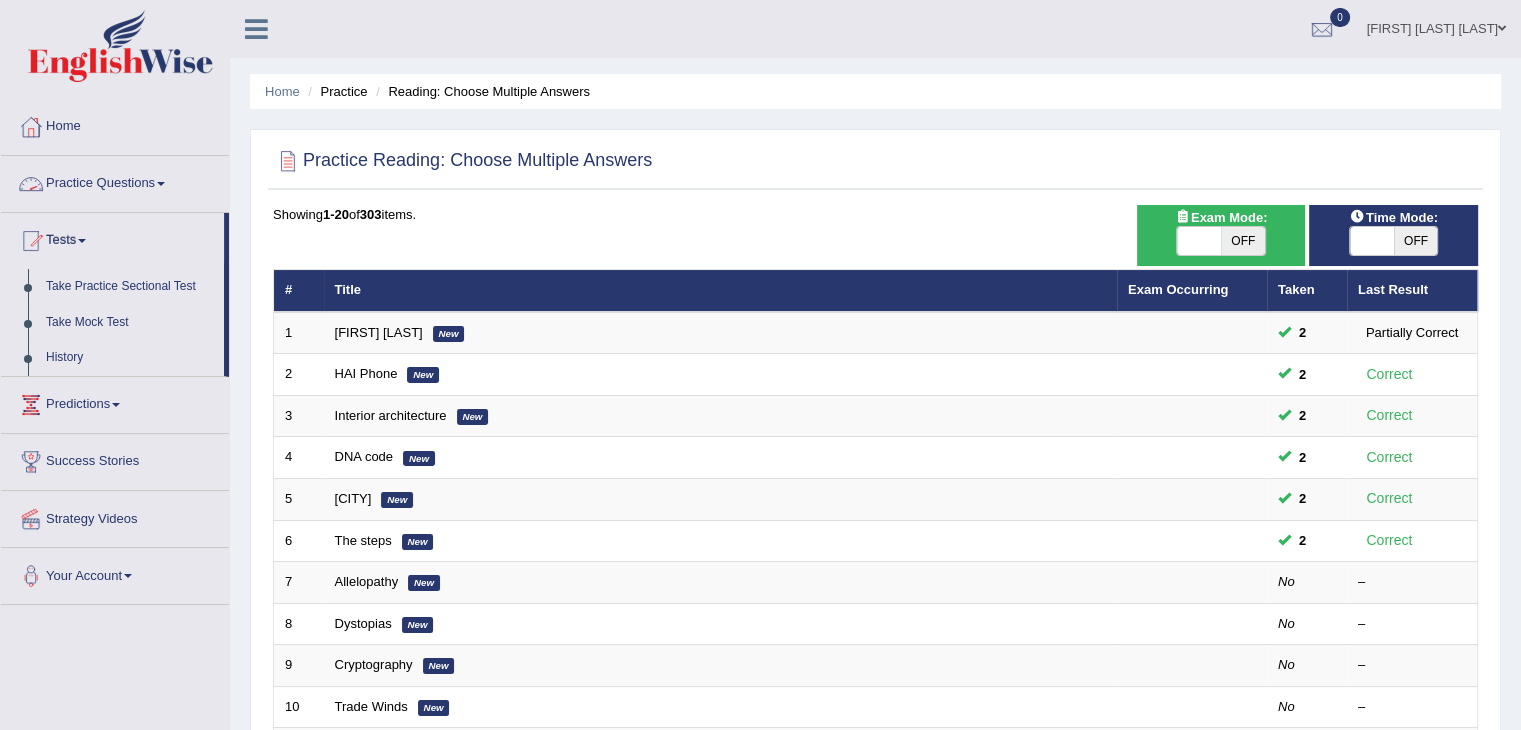 click on "Practice Questions" at bounding box center (115, 181) 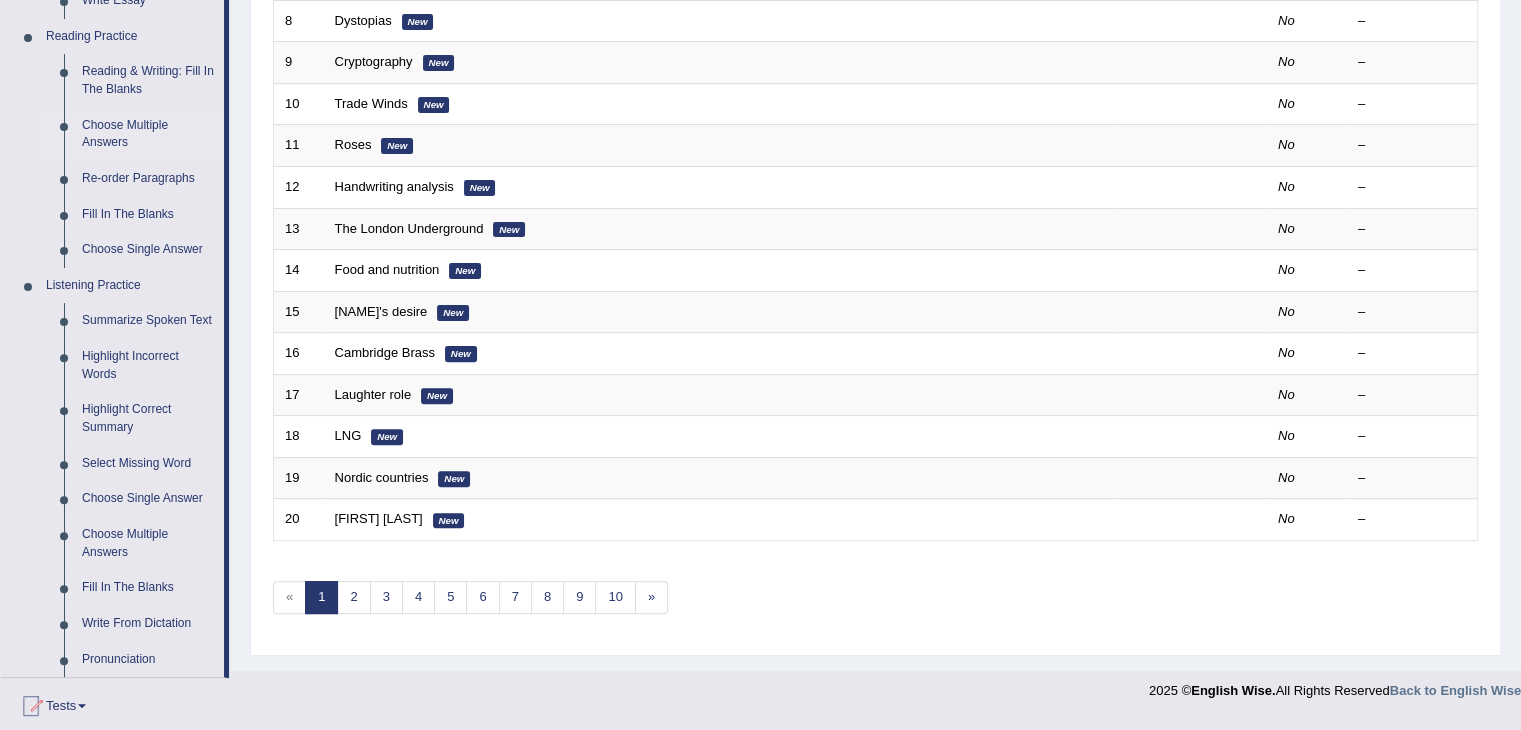 scroll, scrollTop: 599, scrollLeft: 0, axis: vertical 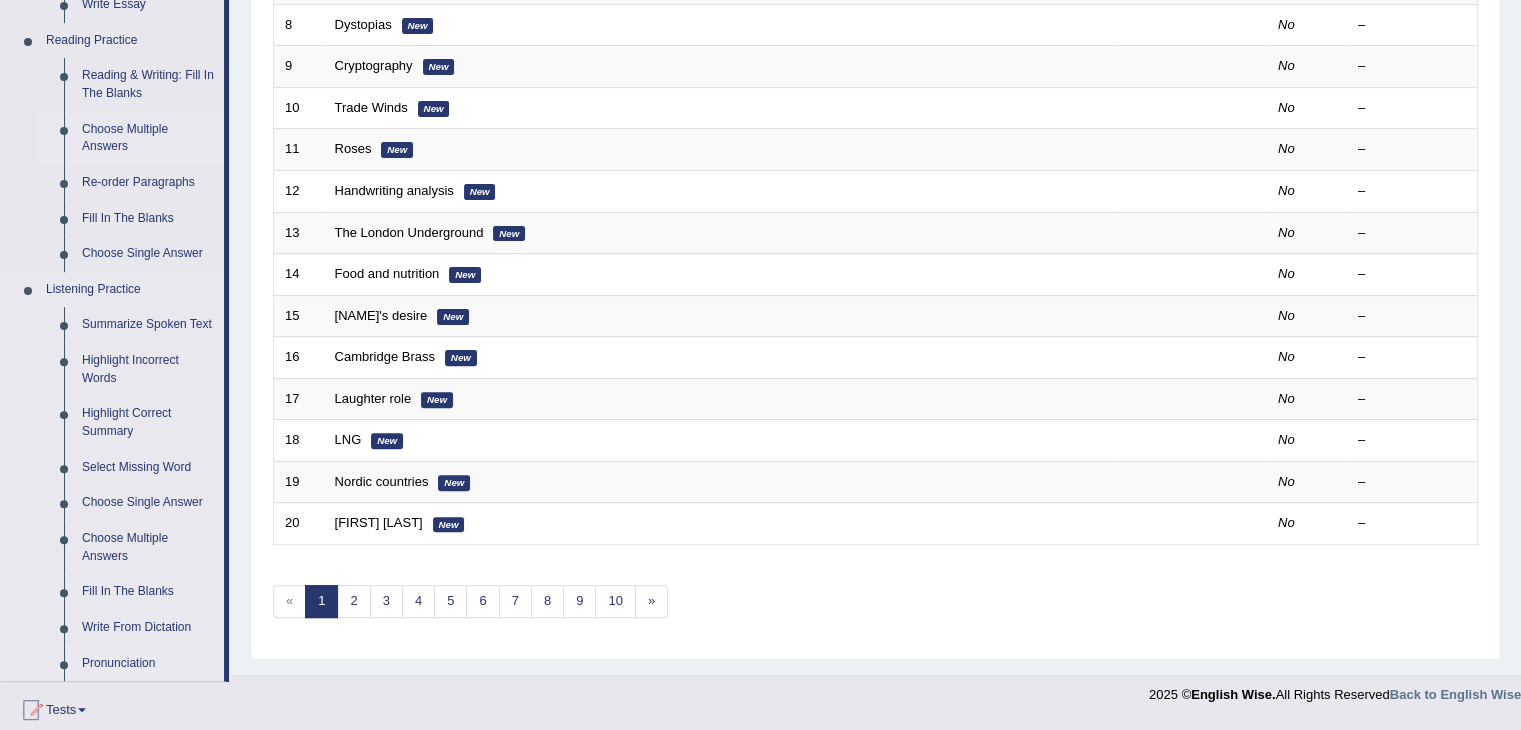 click on "Pronunciation" at bounding box center (148, 664) 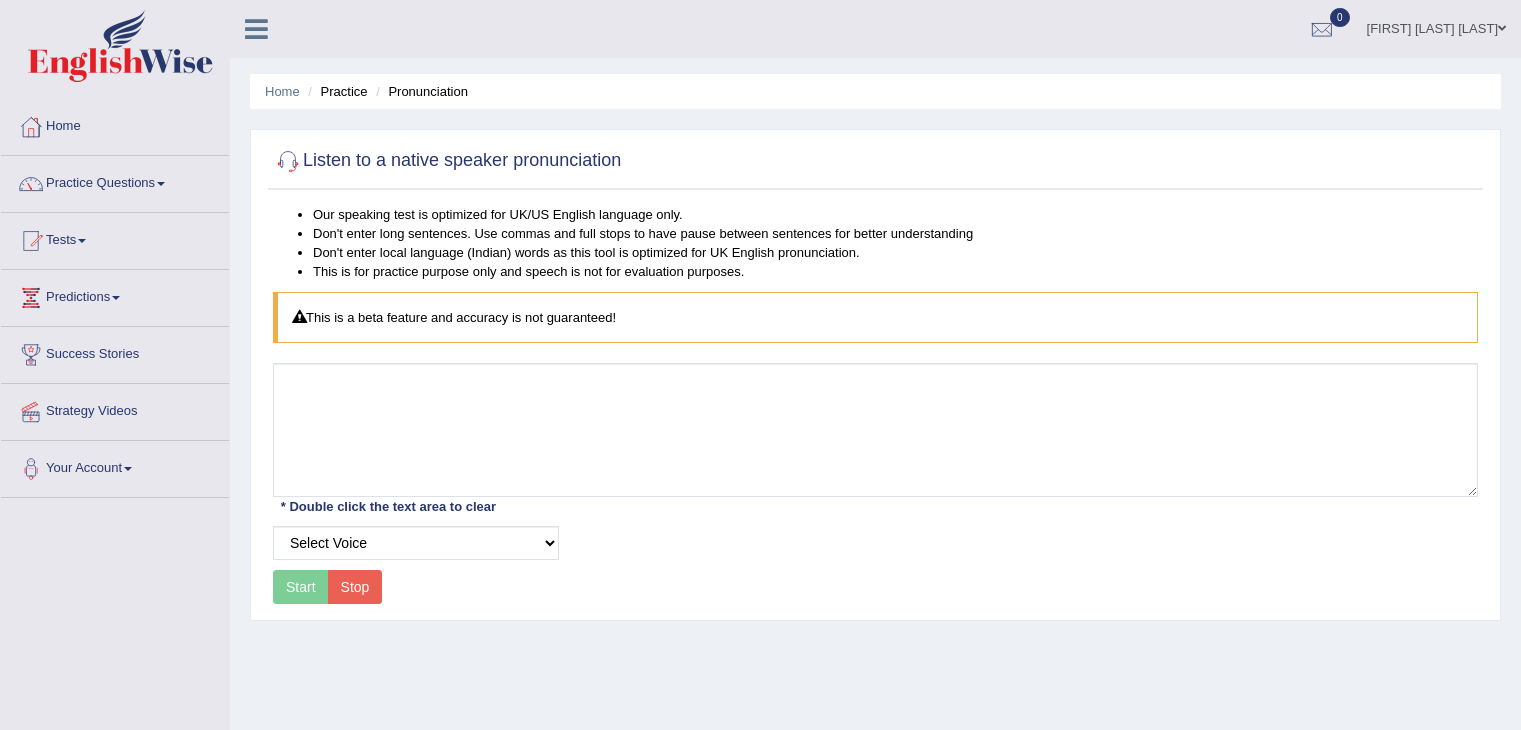 scroll, scrollTop: 0, scrollLeft: 0, axis: both 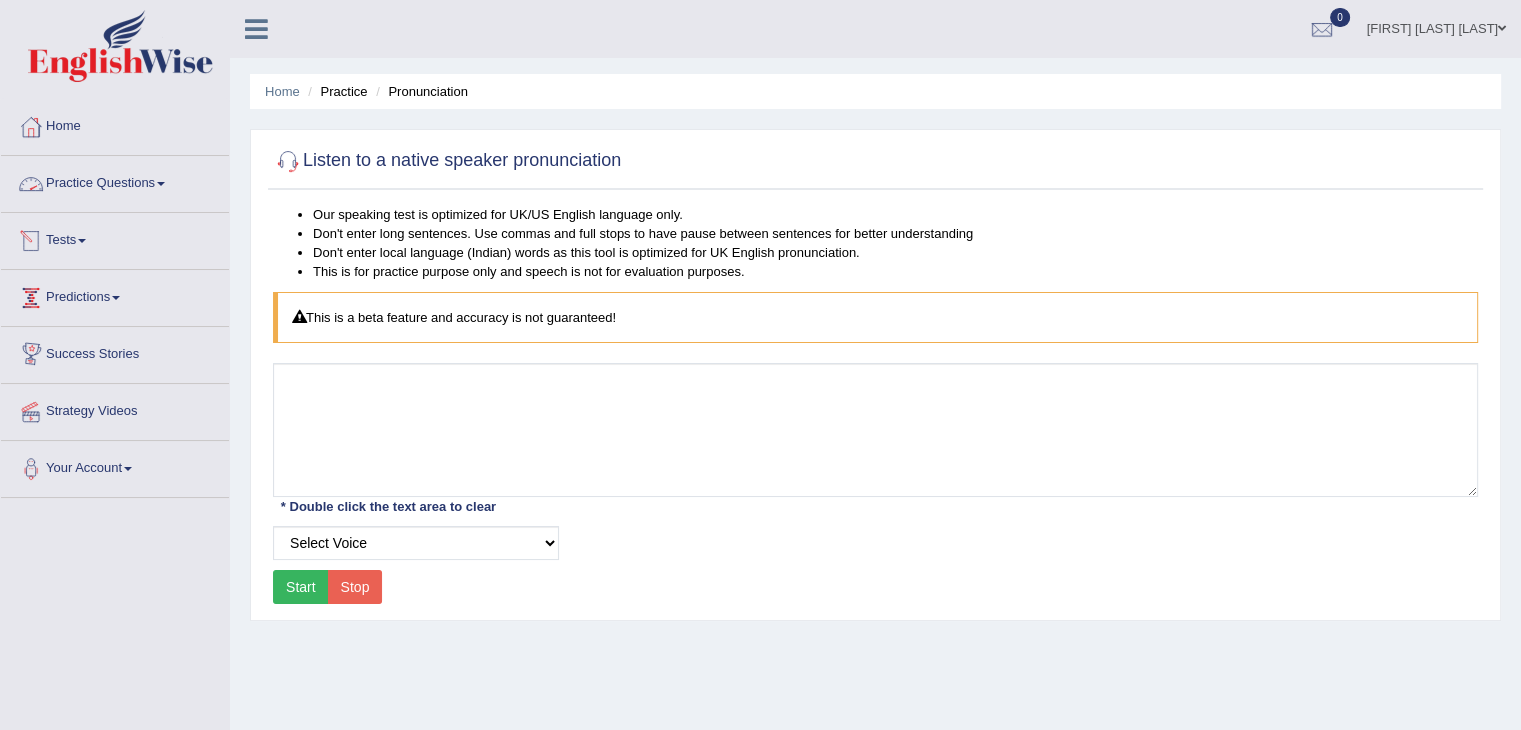 click on "Practice Questions" at bounding box center [115, 181] 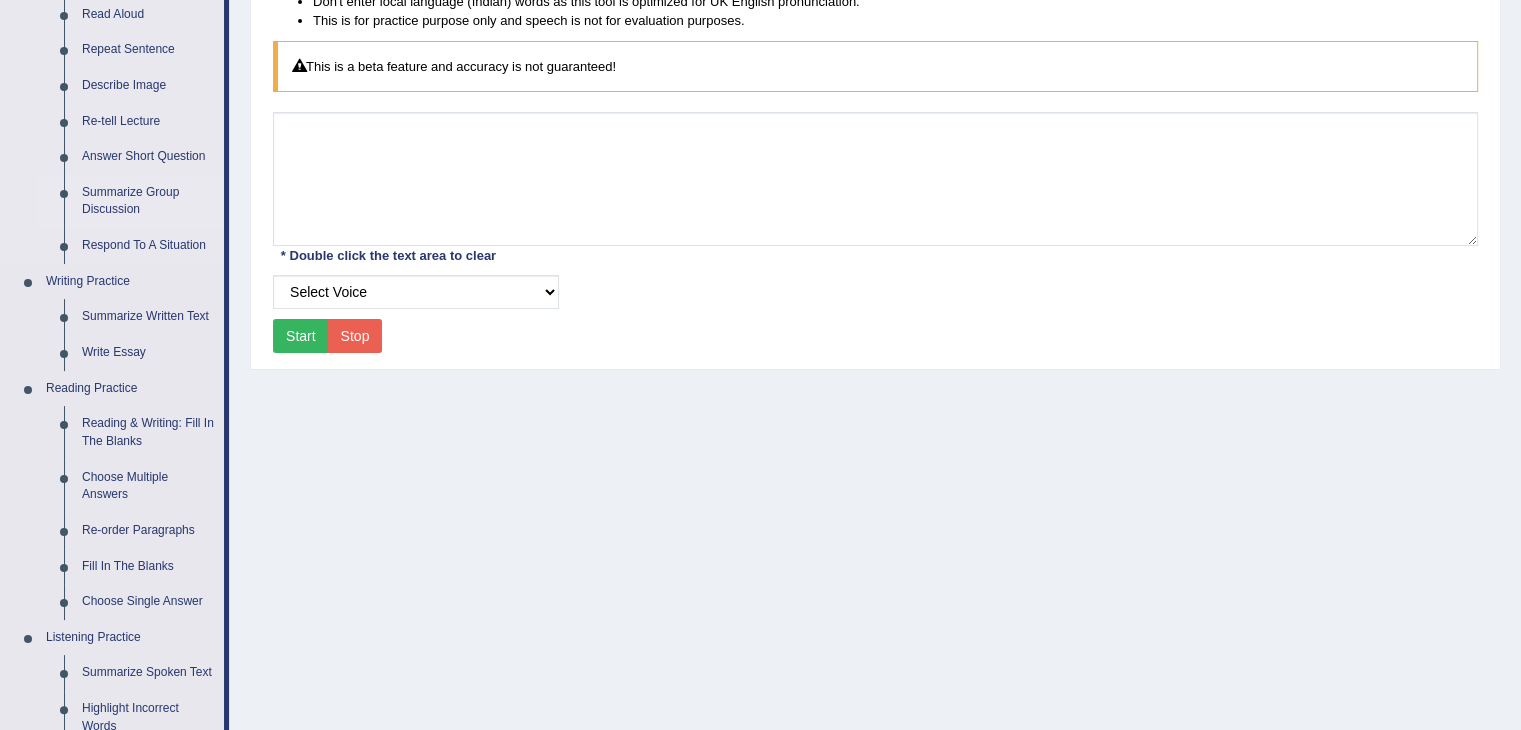 scroll, scrollTop: 254, scrollLeft: 0, axis: vertical 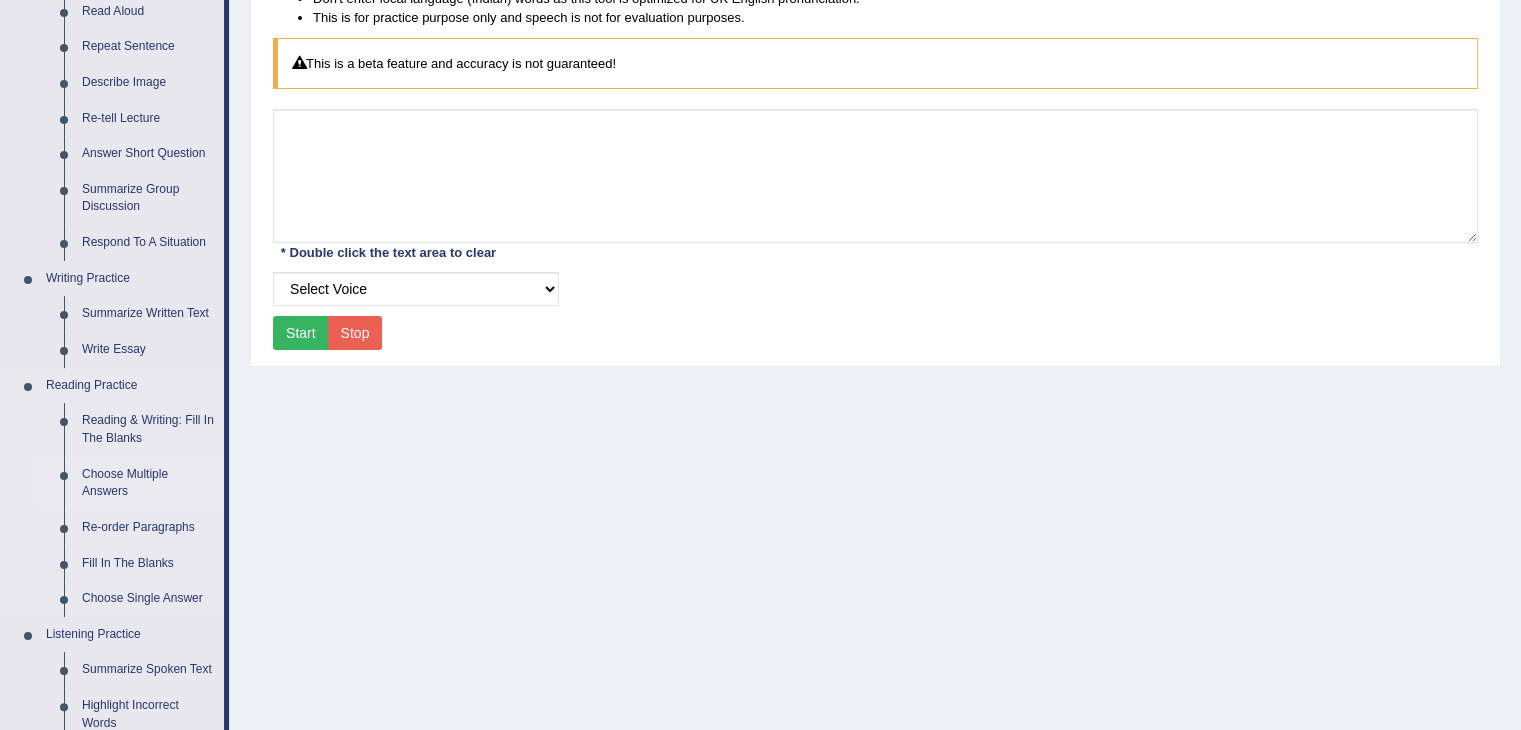 click on "Choose Multiple Answers" at bounding box center [148, 483] 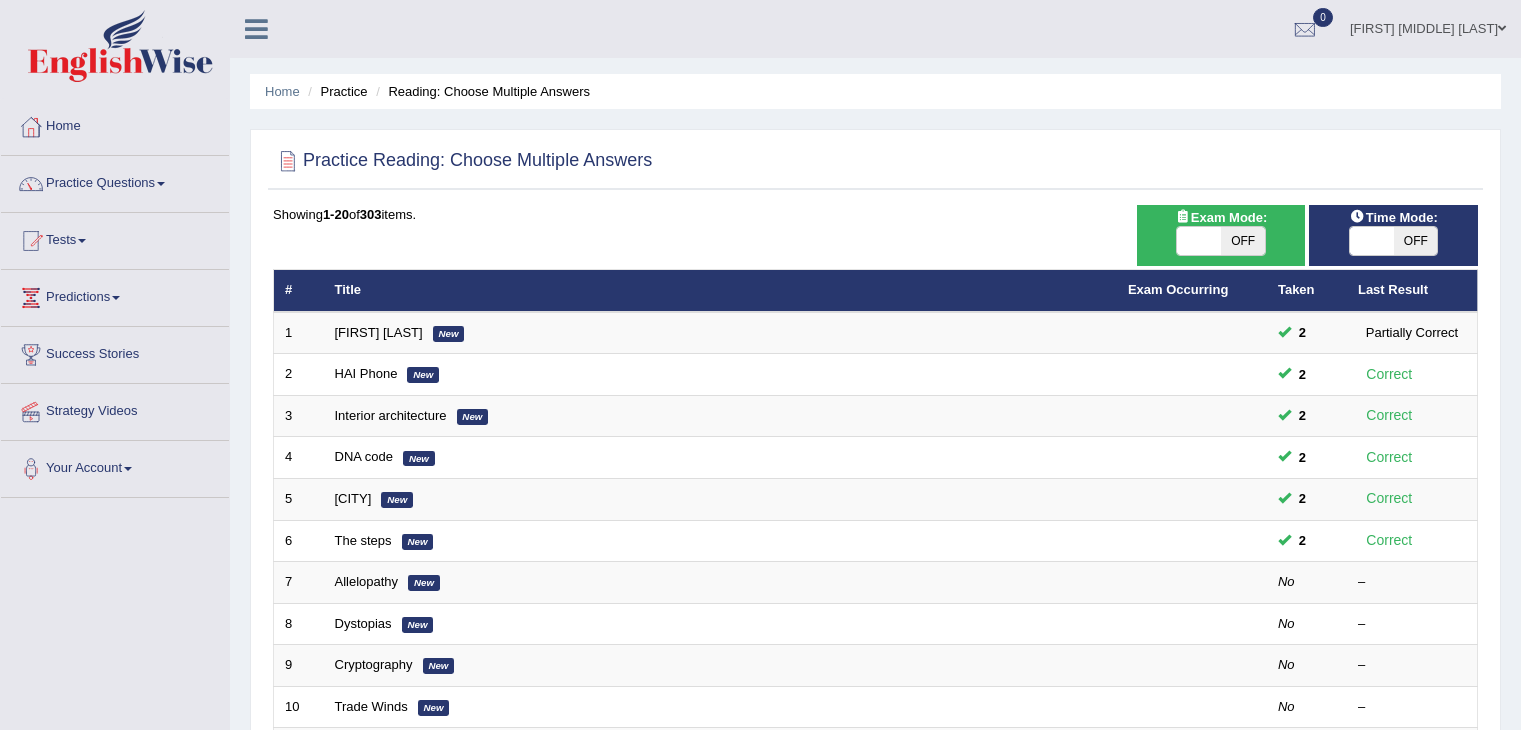 scroll, scrollTop: 0, scrollLeft: 0, axis: both 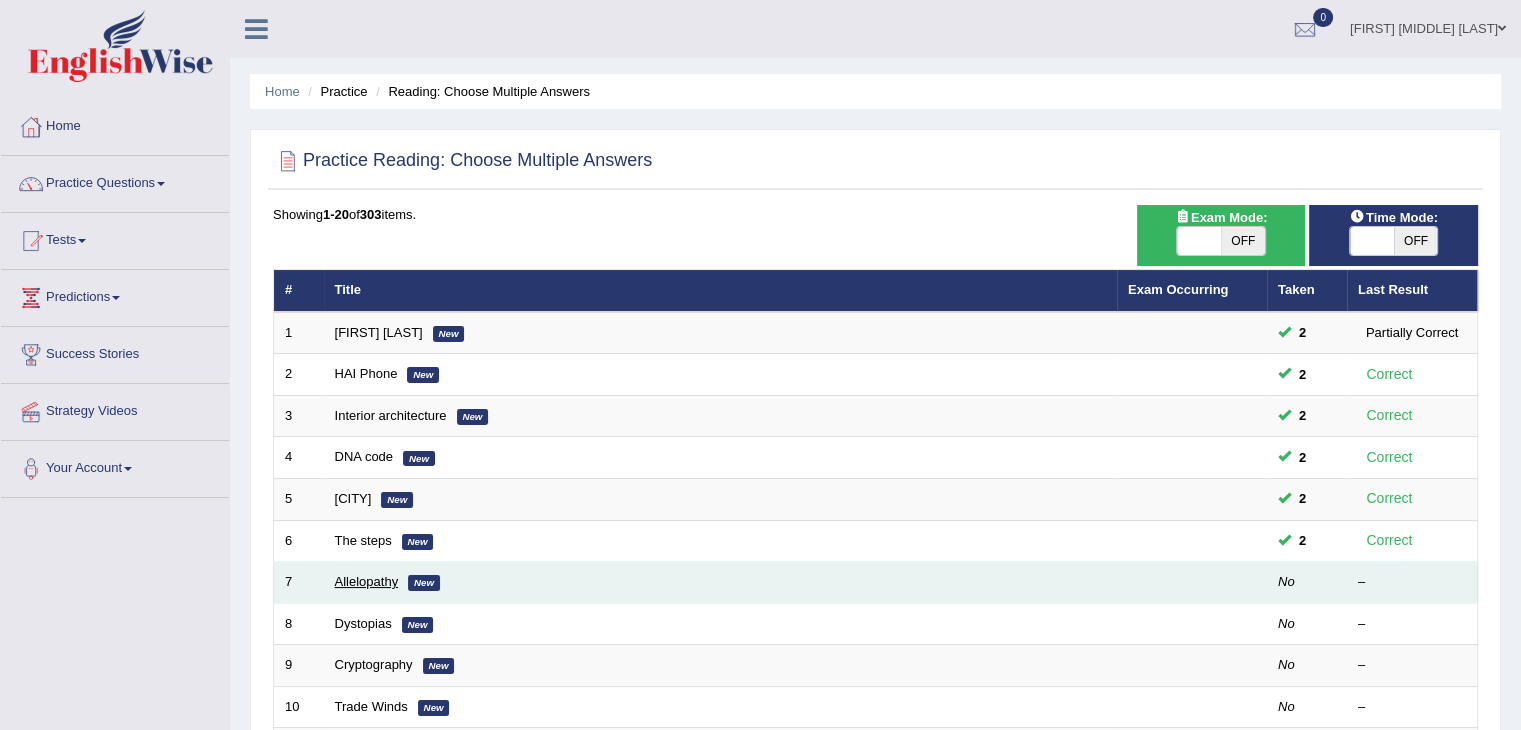 click on "Allelopathy" at bounding box center (367, 581) 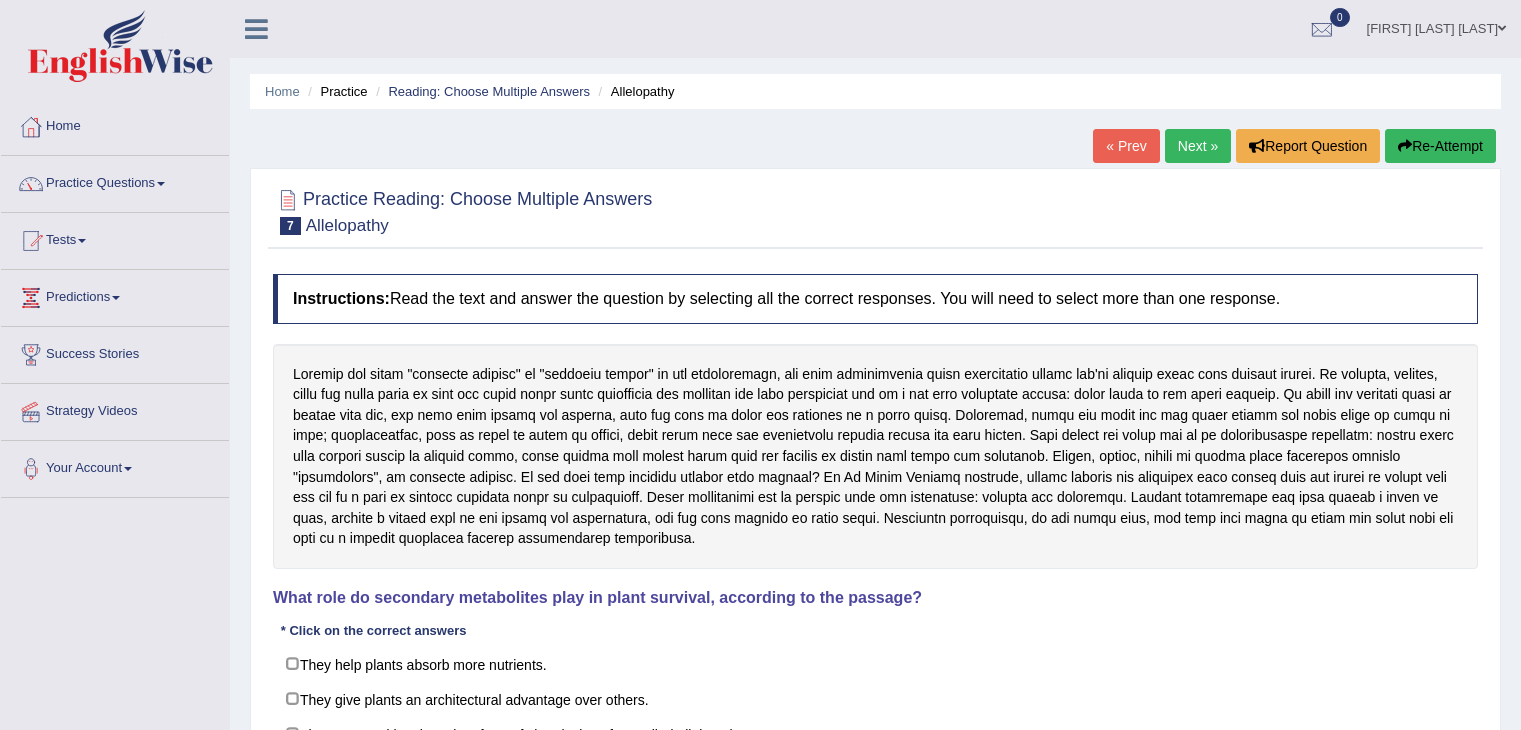 scroll, scrollTop: 0, scrollLeft: 0, axis: both 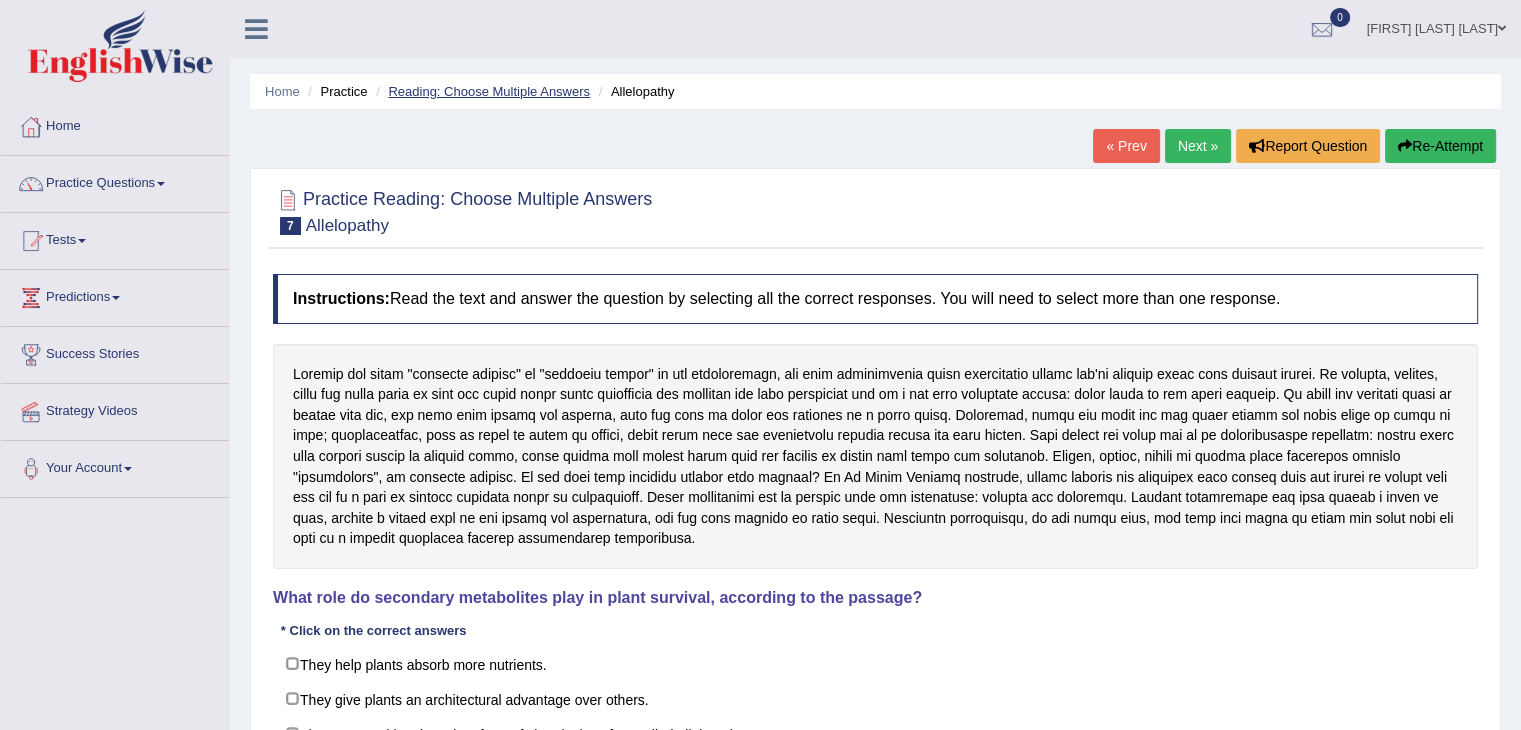 click on "Reading: Choose Multiple Answers" at bounding box center [489, 91] 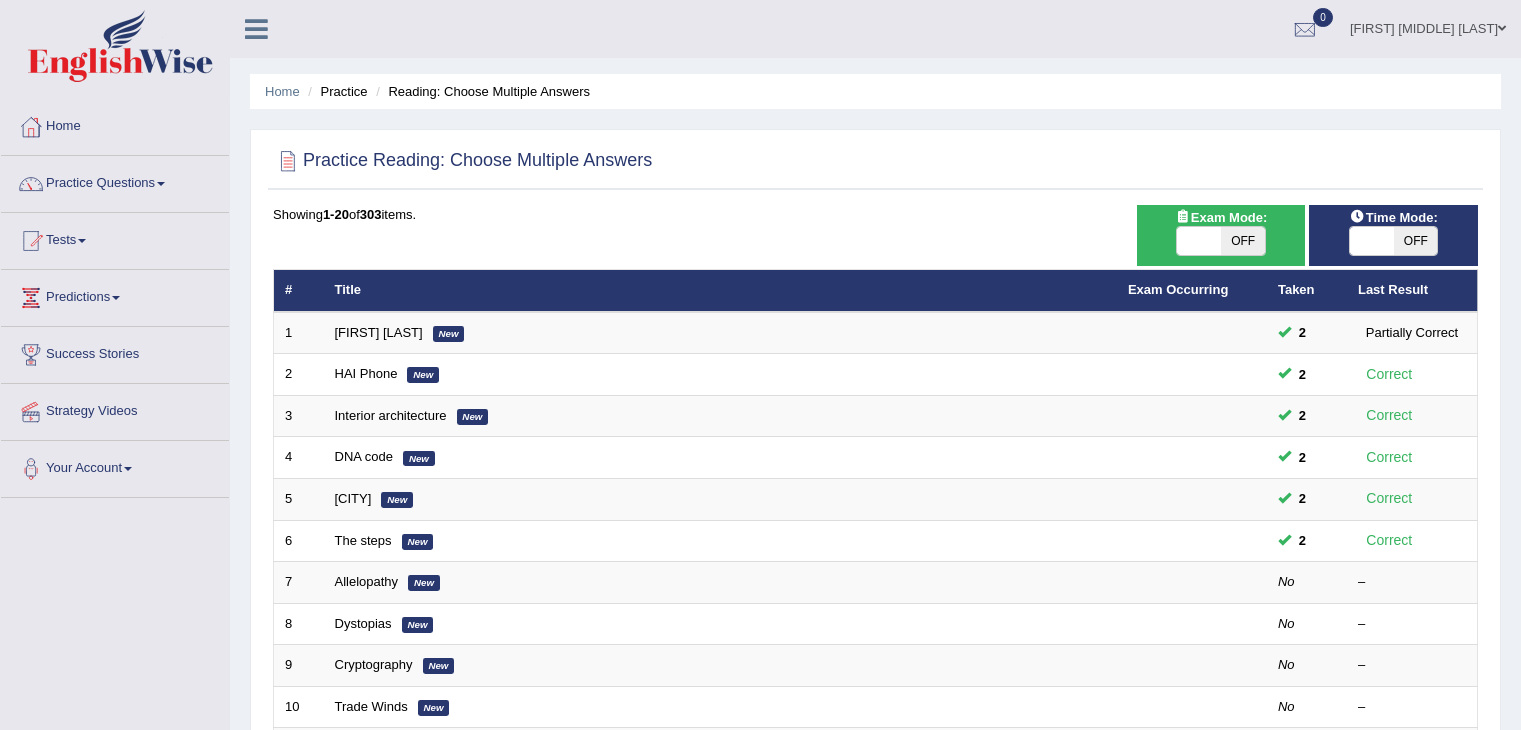 scroll, scrollTop: 0, scrollLeft: 0, axis: both 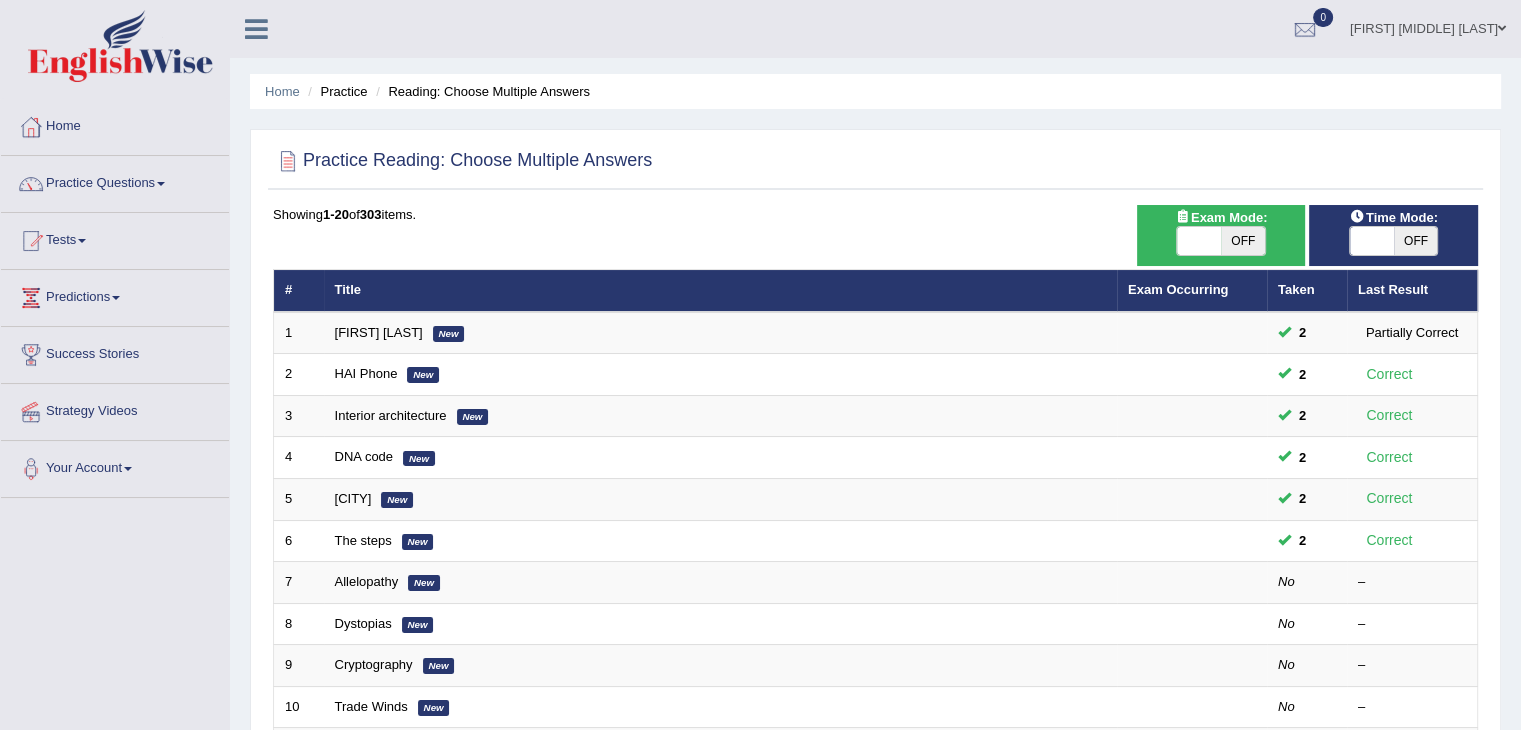 click at bounding box center (1372, 241) 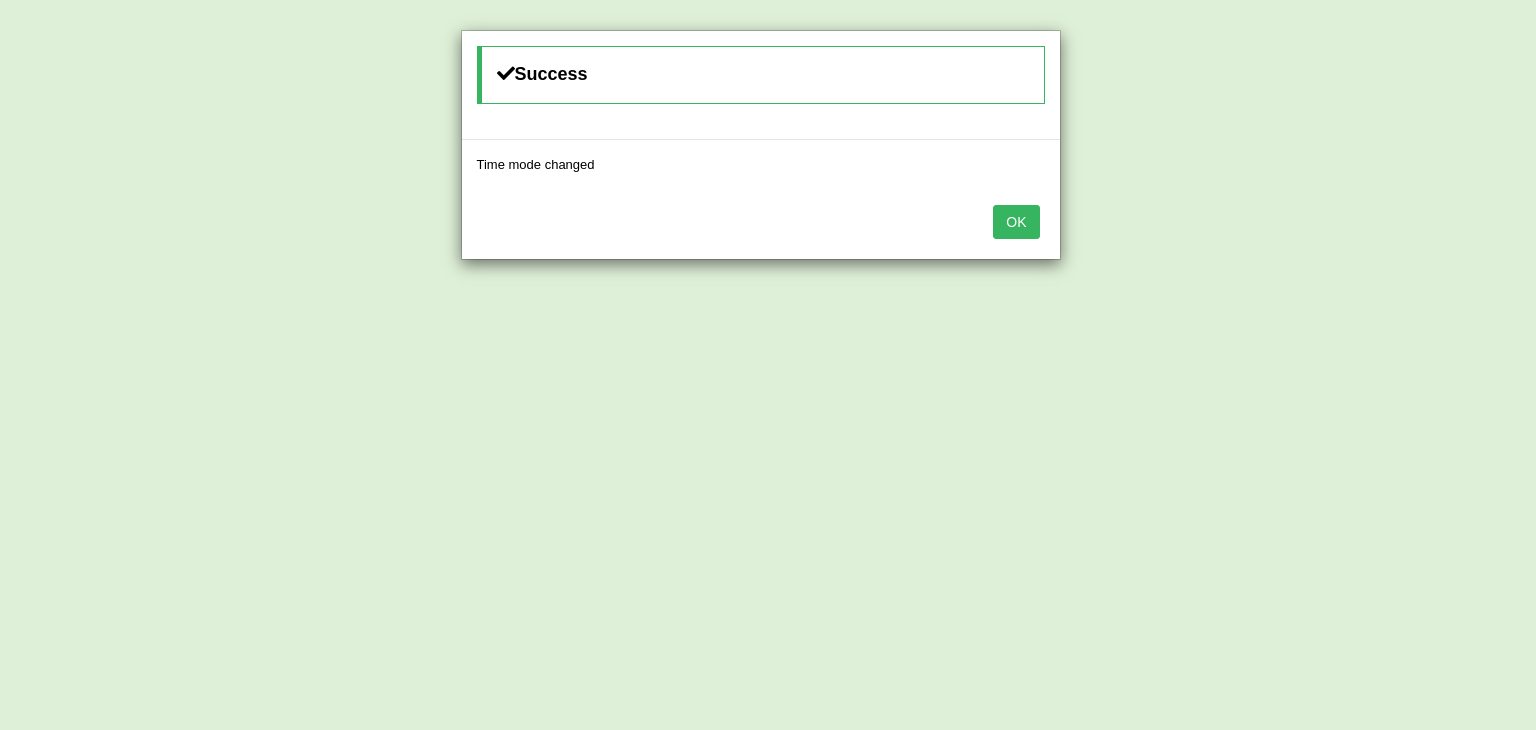 click on "OK" at bounding box center [1016, 222] 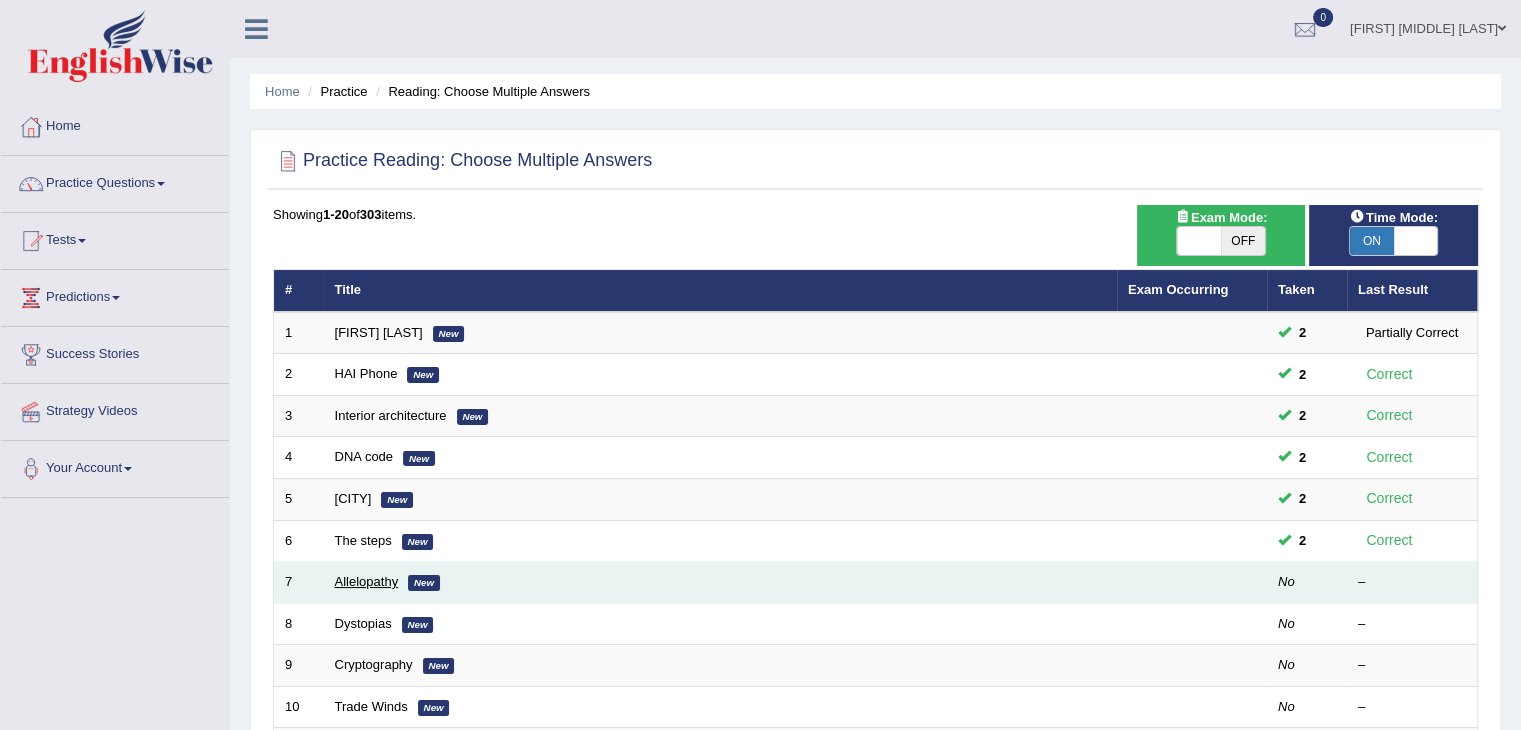 click on "Allelopathy" at bounding box center (367, 581) 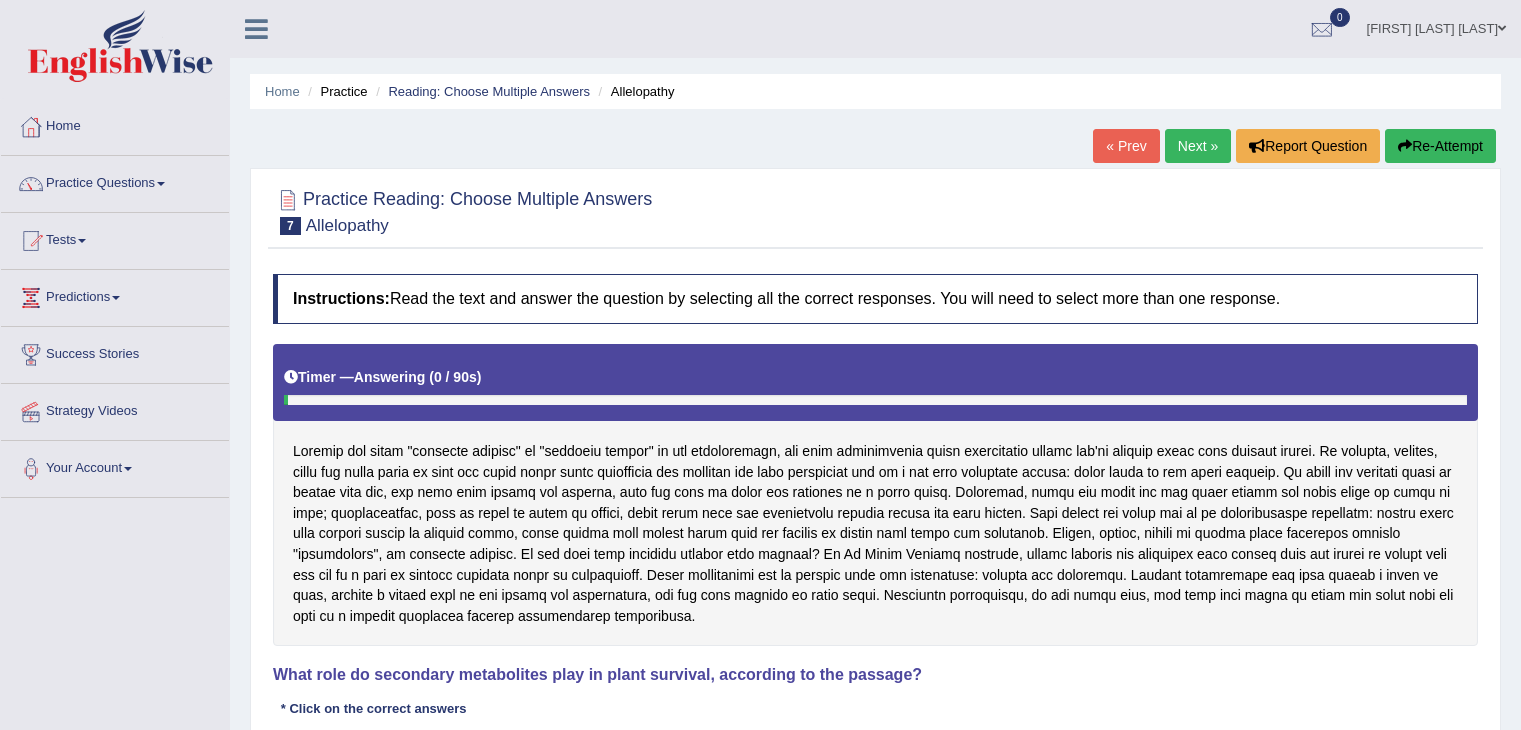 scroll, scrollTop: 0, scrollLeft: 0, axis: both 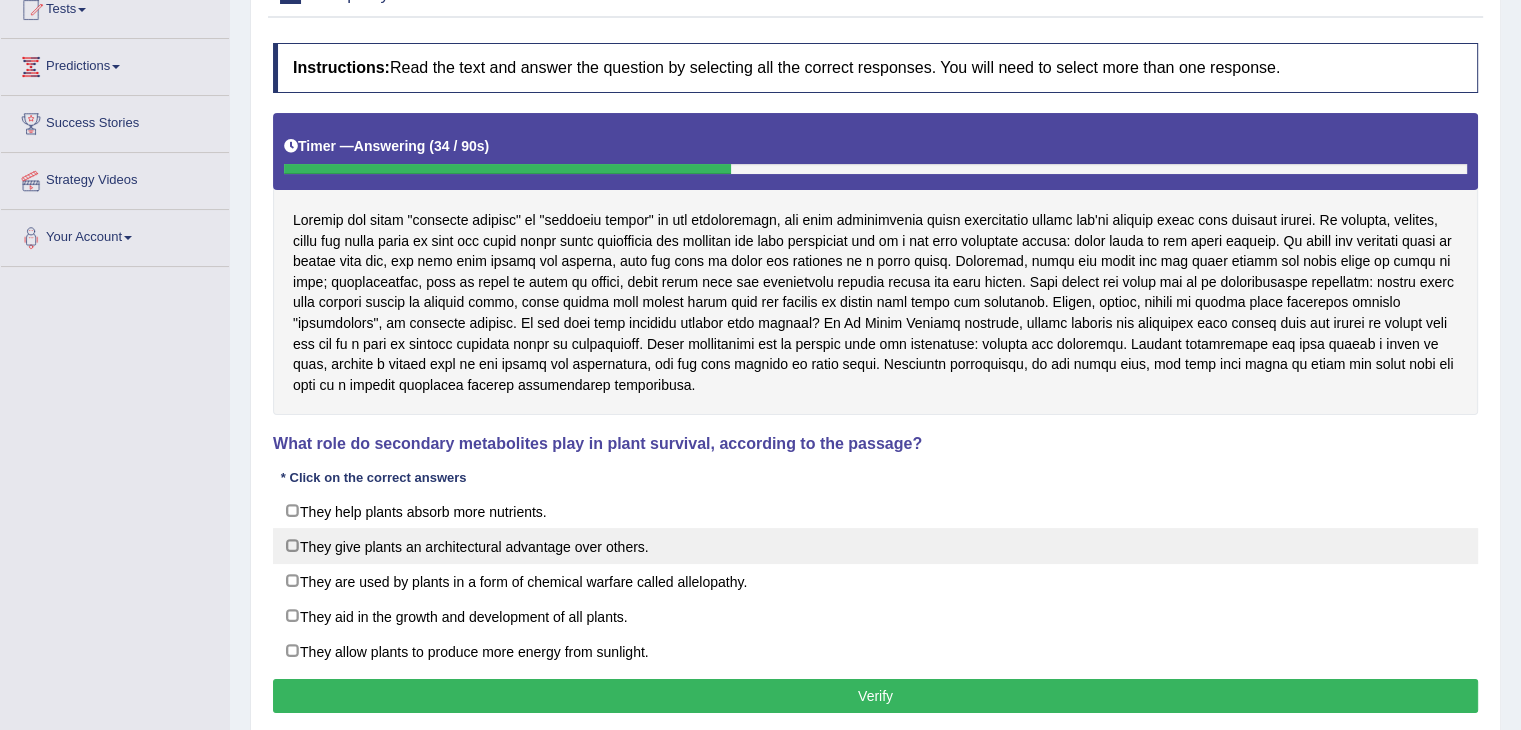 click on "They give plants an architectural advantage over others." at bounding box center (875, 546) 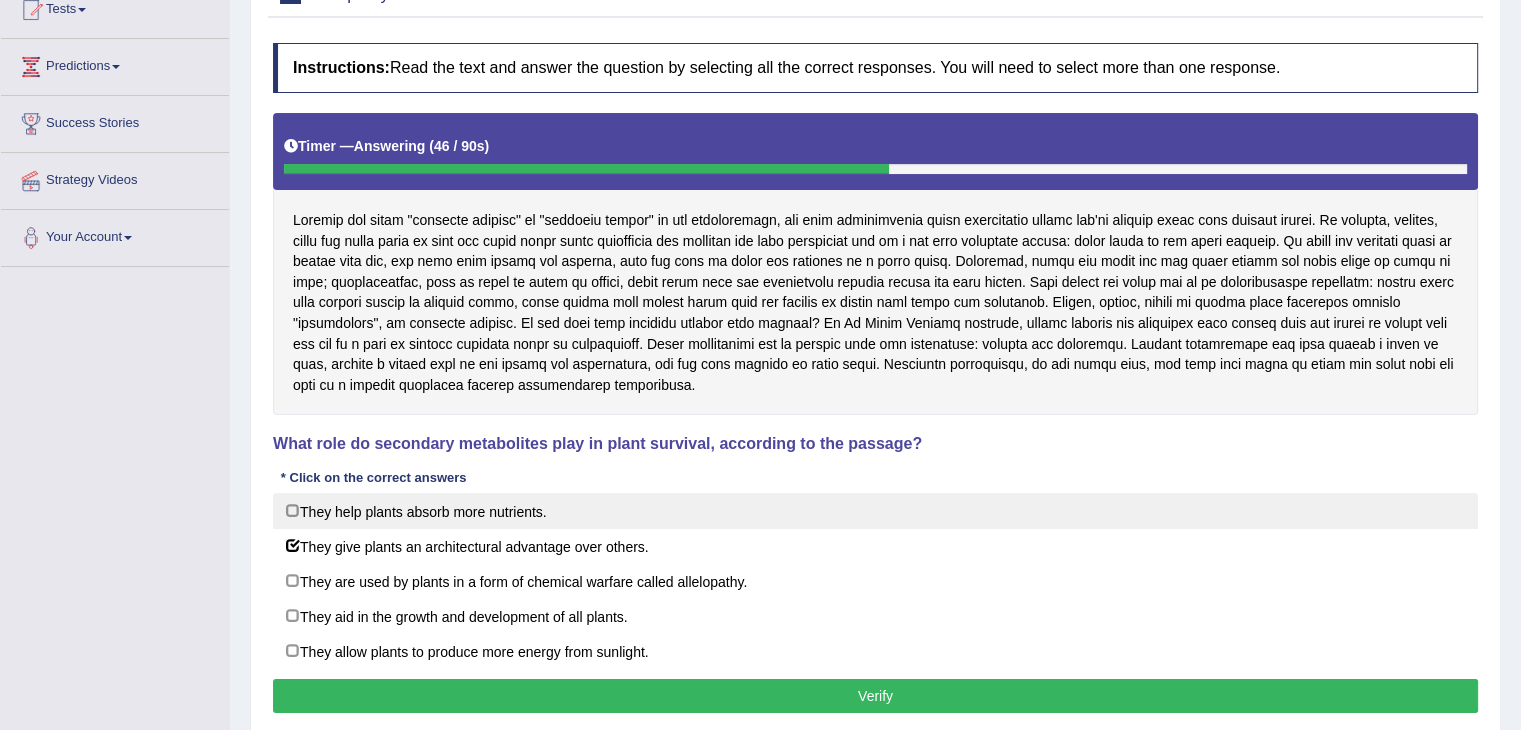 click on "They help plants absorb more nutrients." at bounding box center (875, 511) 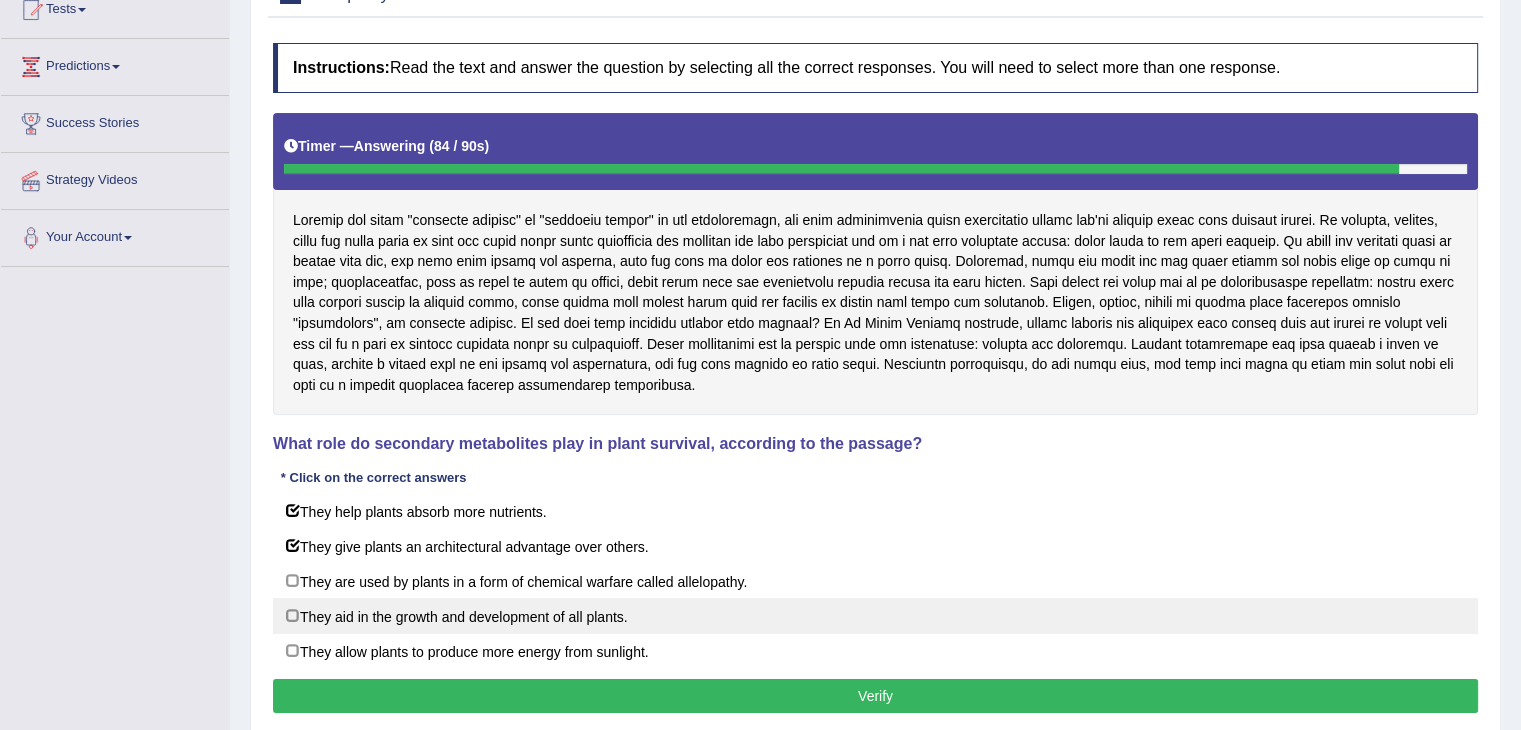 click on "They aid in the growth and development of all plants." at bounding box center [875, 616] 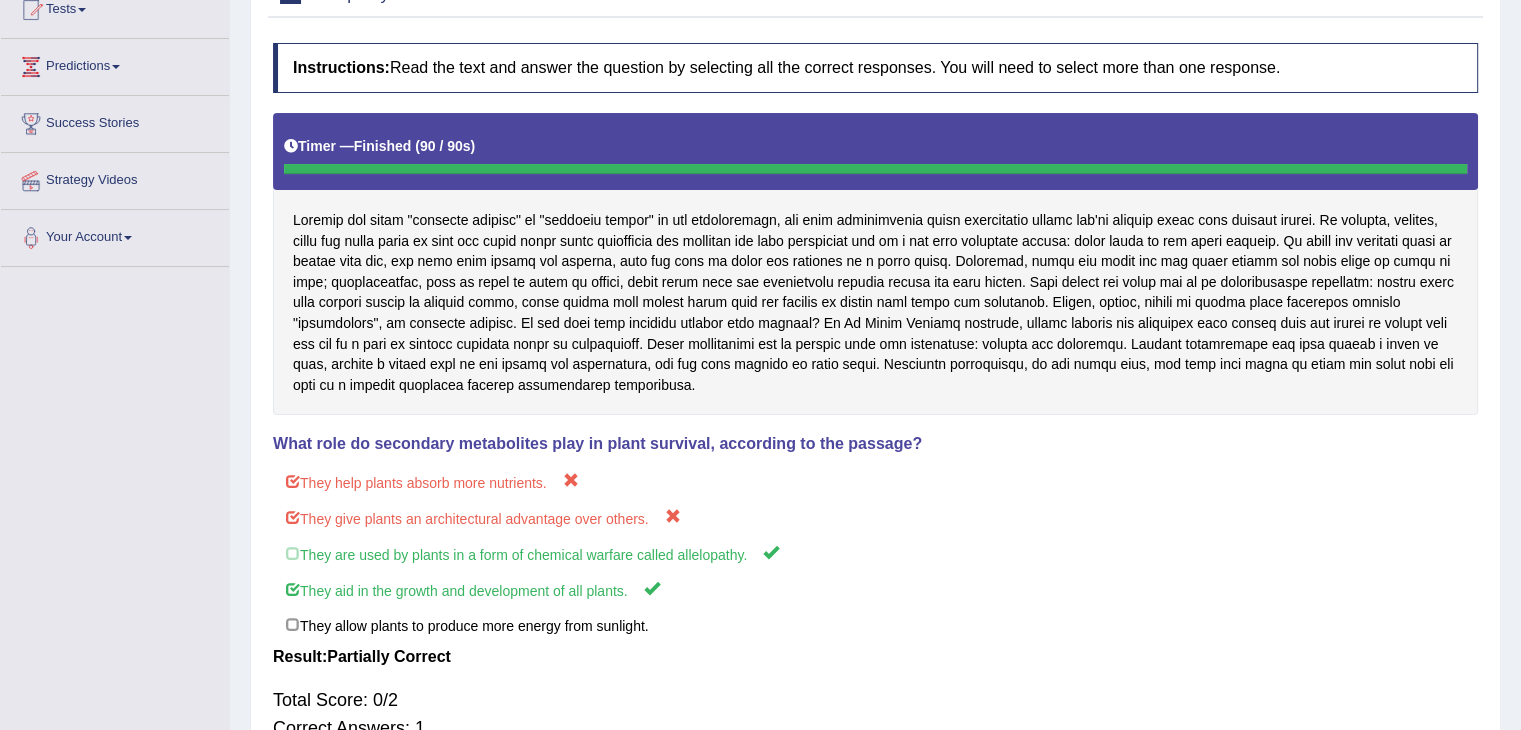 click on "Practice Reading: Choose Multiple Answers
7
Allelopathy
Instructions:  Read the text and answer the question by selecting all the correct responses. You will need to select more than one response.
Timer —  Finished   ( 90 / 90s ) Skip What role do secondary metabolites play in plant survival, according to the passage? * Click on the correct answers  They help plants absorb more nutrients.  They give plants an architectural advantage over others.  They are used by plants in a form of chemical warfare called allelopathy.  They aid in the growth and development of all plants.  They allow plants to produce more energy from sunlight. Result:  Total Score: 0/2 Correct Answers: 1 Incorrect Answers: 2 Verify" at bounding box center (875, 372) 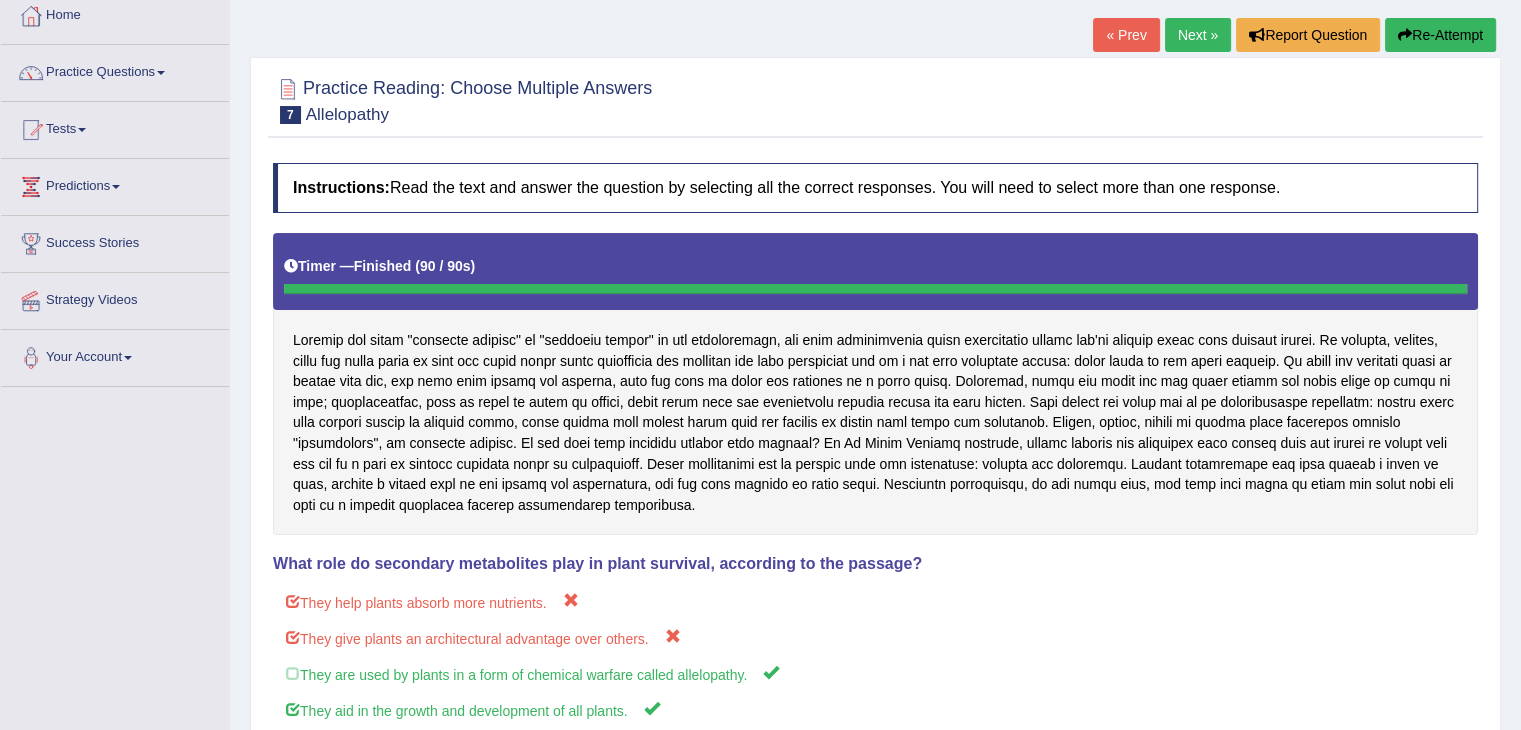 scroll, scrollTop: 110, scrollLeft: 0, axis: vertical 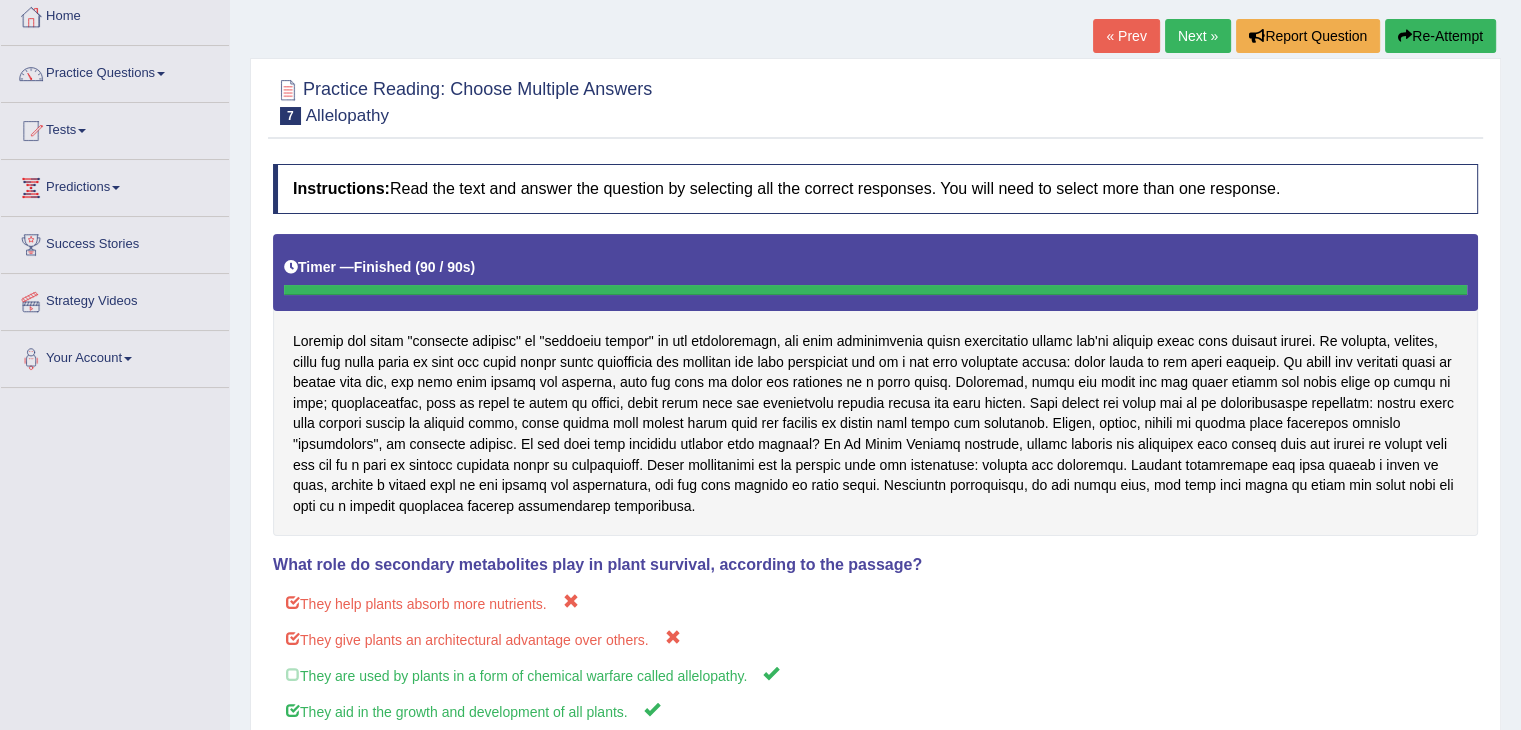 click on "Re-Attempt" at bounding box center (1440, 36) 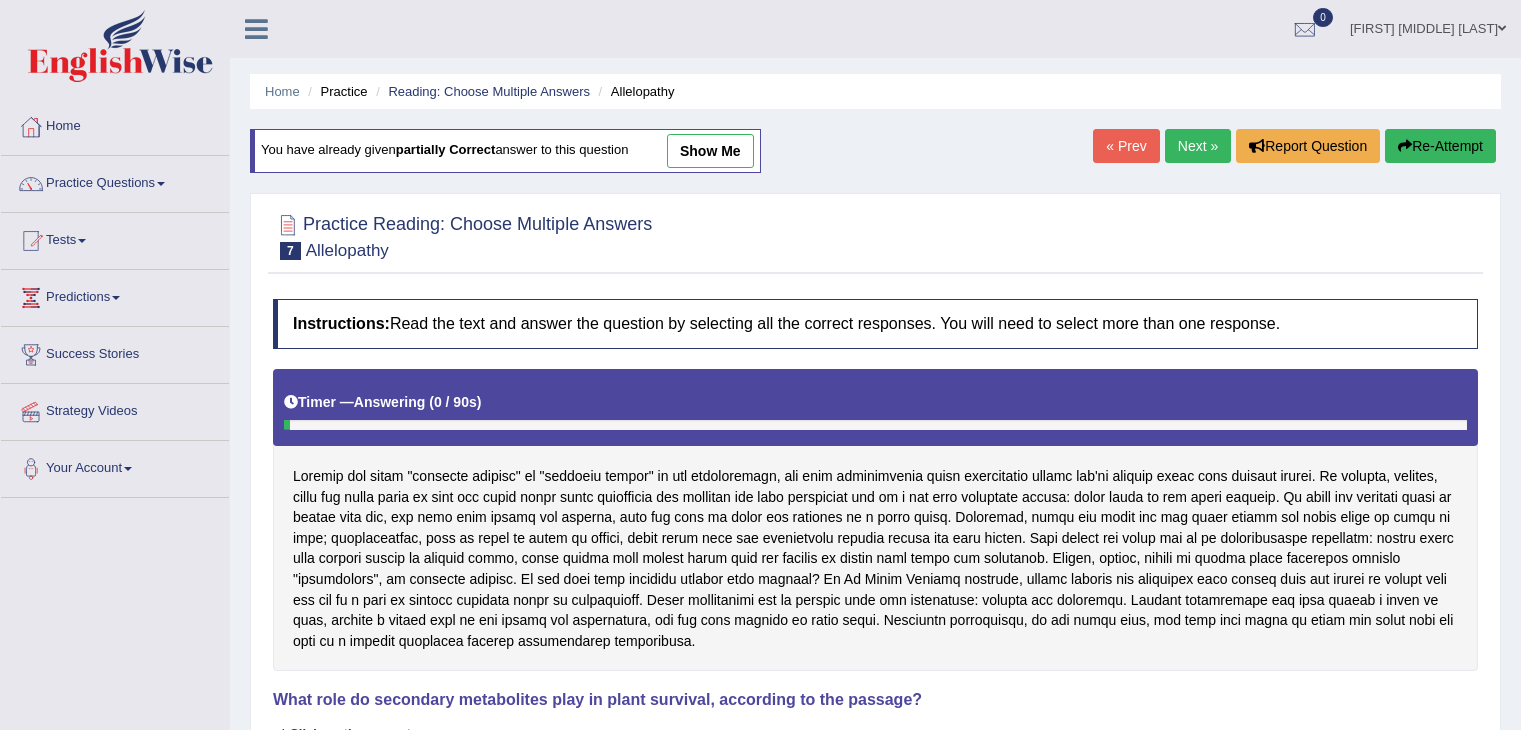scroll, scrollTop: 222, scrollLeft: 0, axis: vertical 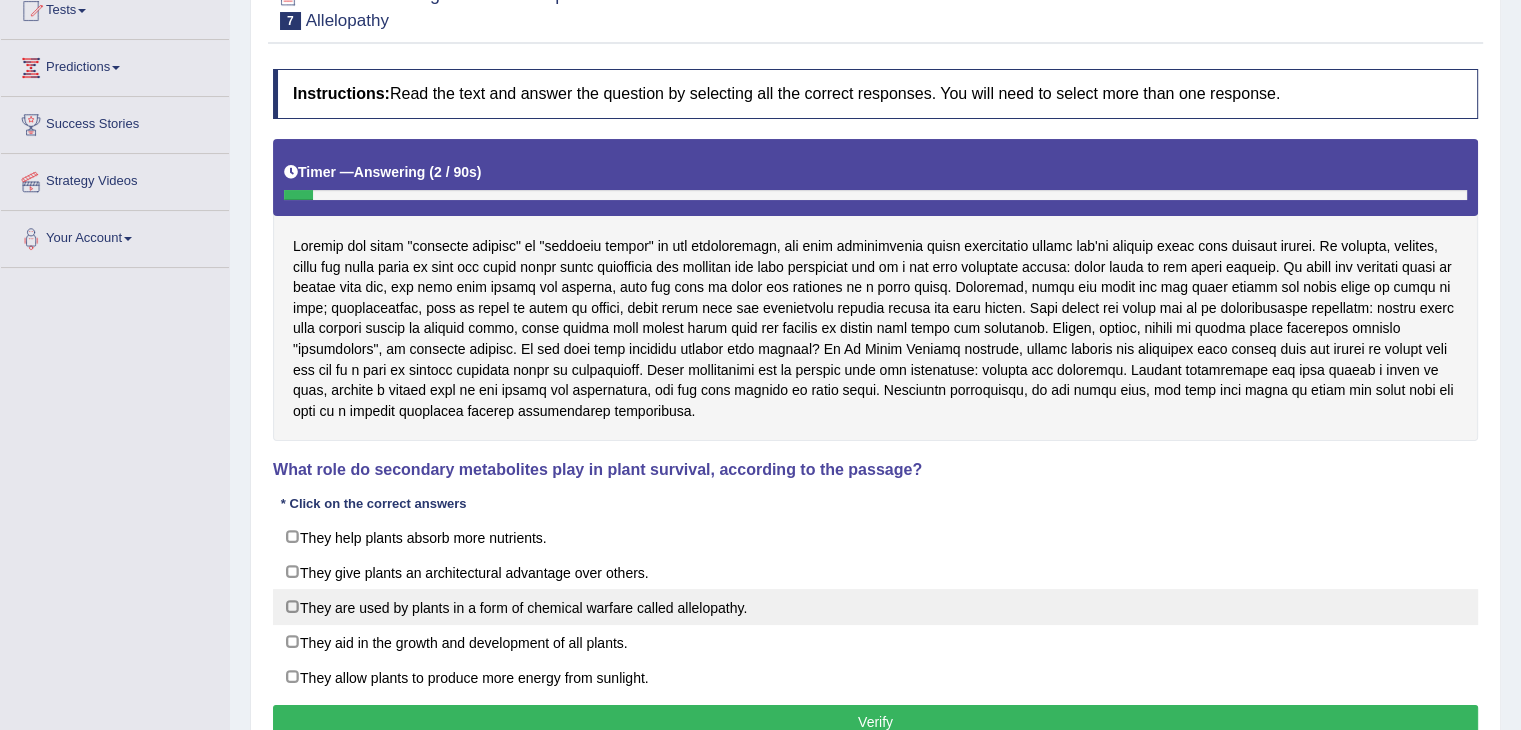 click on "They are used by plants in a form of chemical warfare called allelopathy." at bounding box center (875, 607) 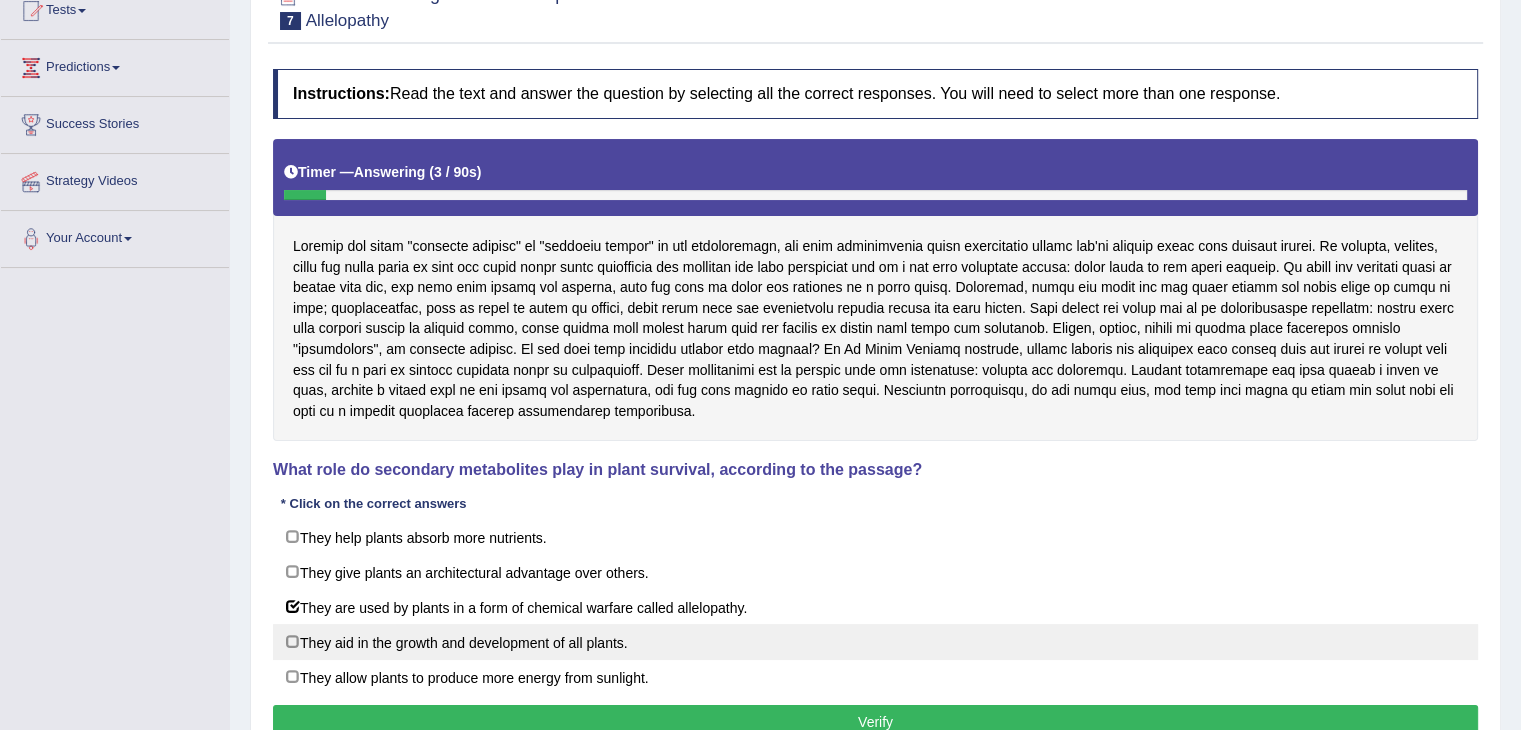 click on "They aid in the growth and development of all plants." at bounding box center (875, 642) 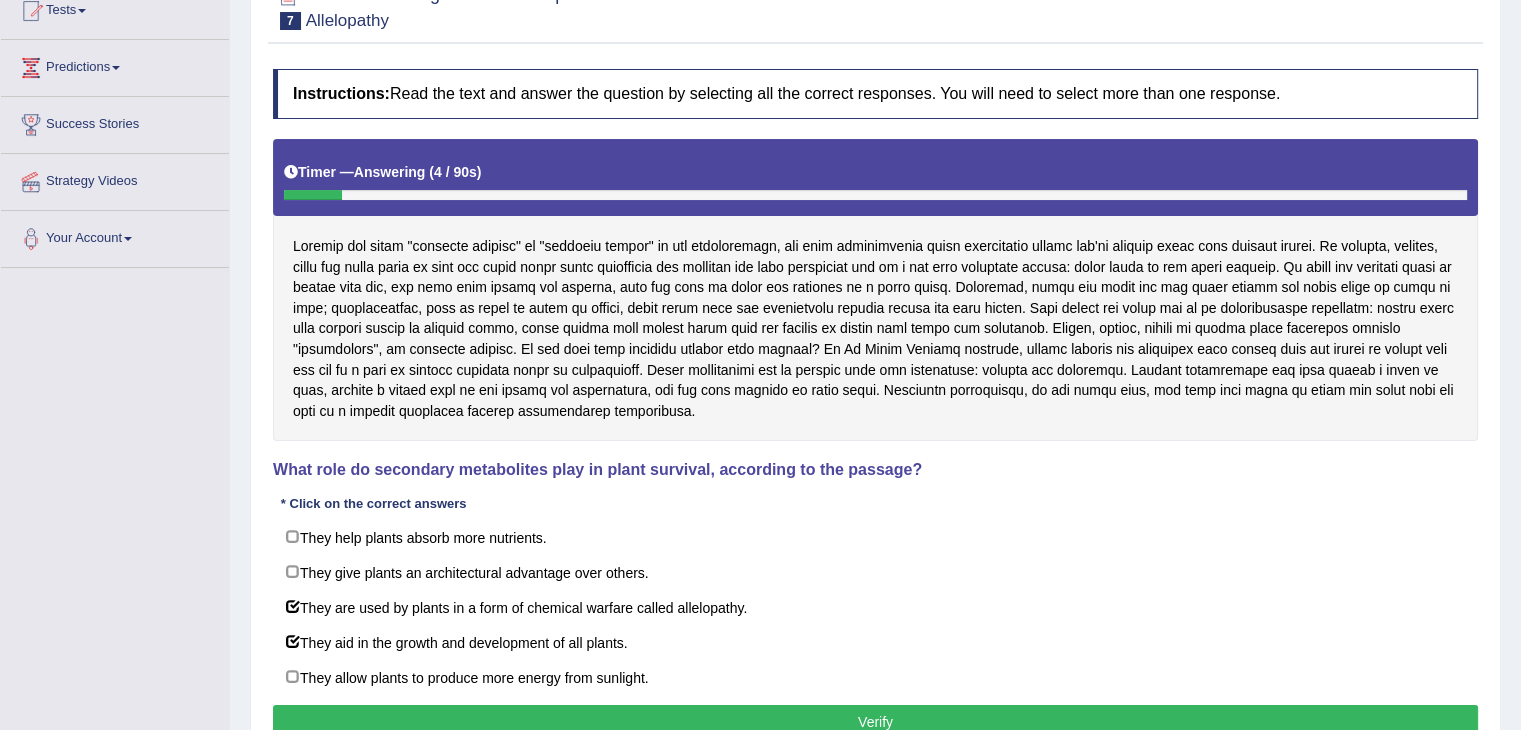 click on "Home
Practice
Reading: Choose Multiple Answers
Allelopathy
You have already given  partially correct  answer to this question
show me
« Prev Next »  Report Question  Re-Attempt
Practice Reading: Choose Multiple Answers
7
Allelopathy
Instructions:  Read the text and answer the question by selecting all the correct responses. You will need to select more than one response.
Timer —  Answering   ( 4 / 90s ) Skip What role do secondary metabolites play in plant survival, according to the passage? * Click on the correct answers  They help plants absorb more nutrients.  They give plants an architectural advantage over others.  They are used by plants in a form of chemical warfare called allelopathy.  They aid in the growth and development of all plants. Result:  Verify" at bounding box center (875, 275) 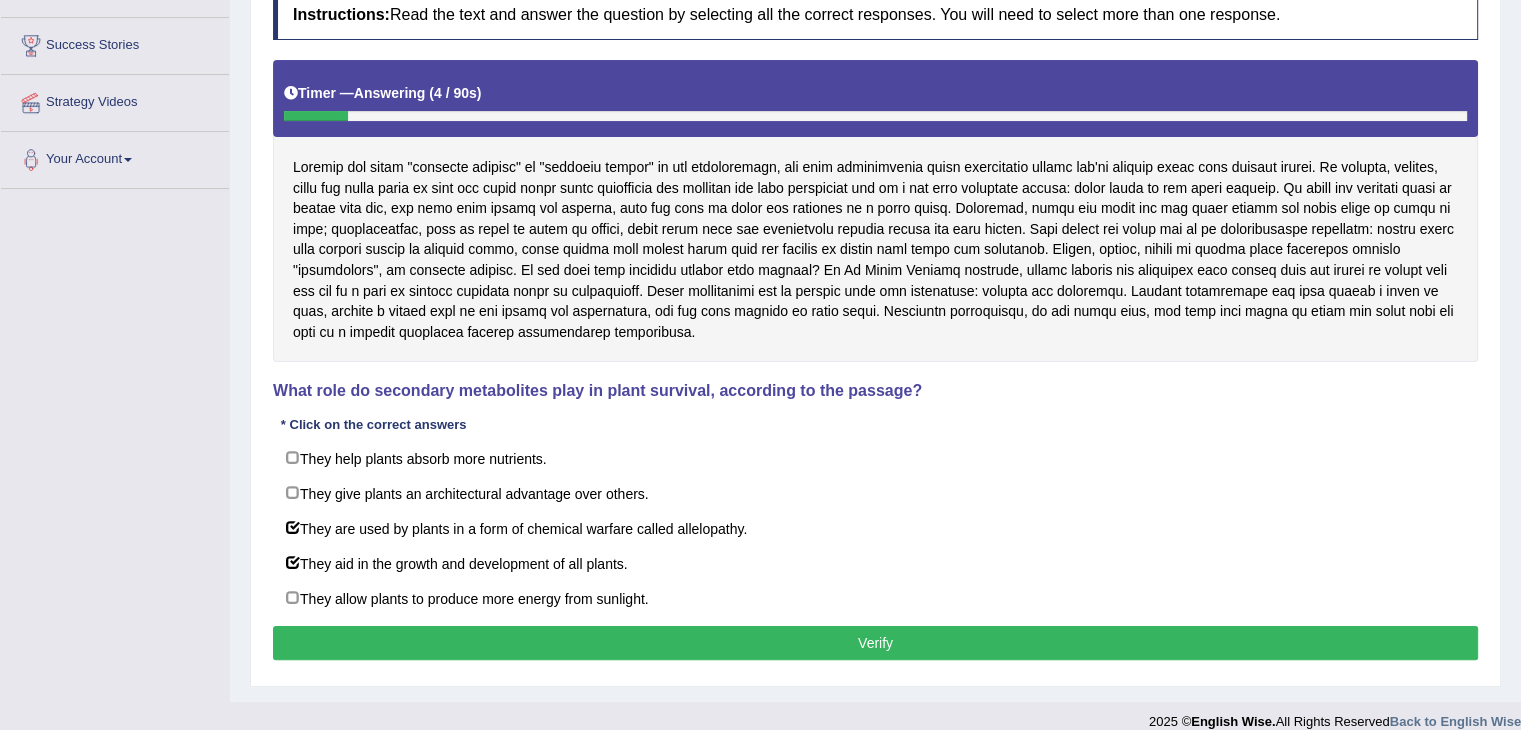 scroll, scrollTop: 311, scrollLeft: 0, axis: vertical 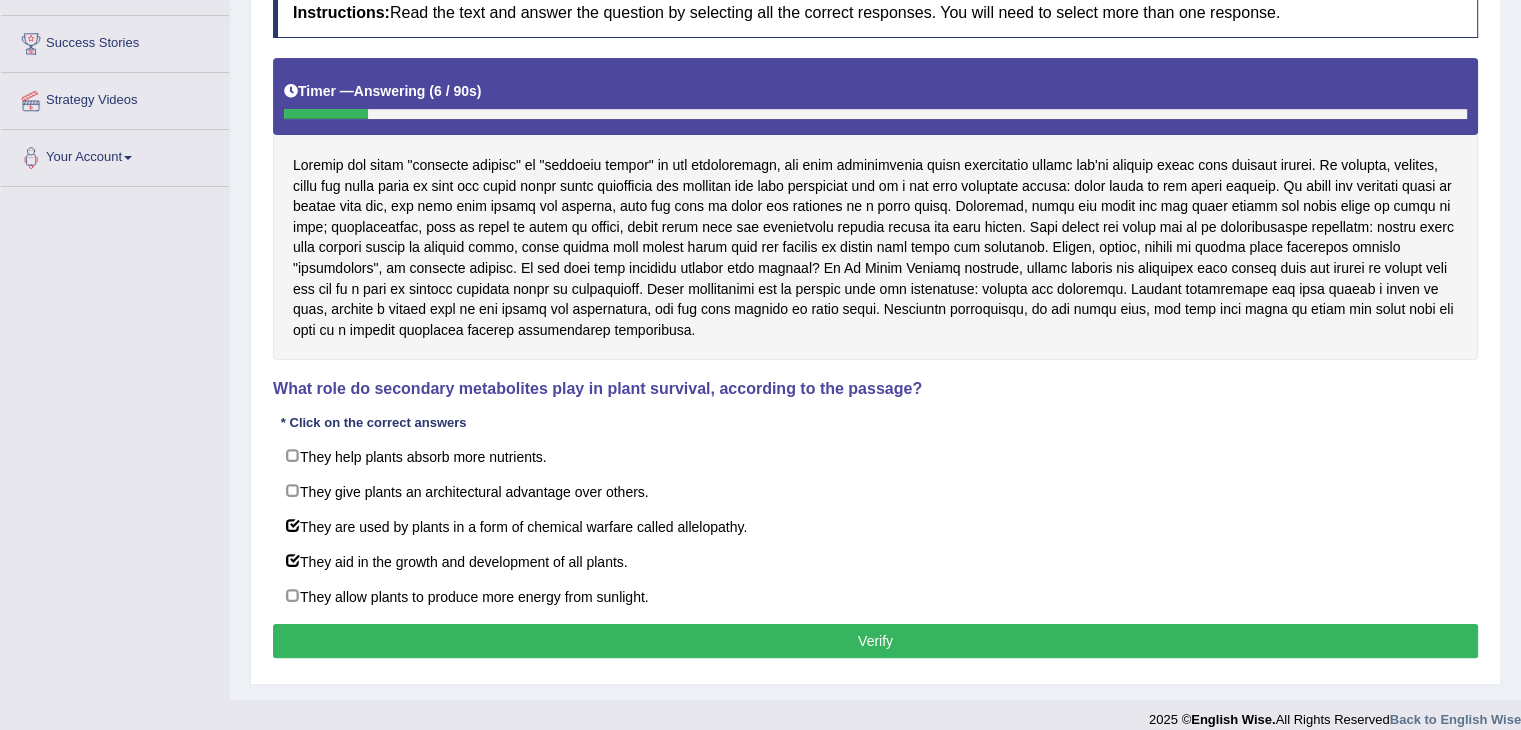 click on "Verify" at bounding box center (875, 641) 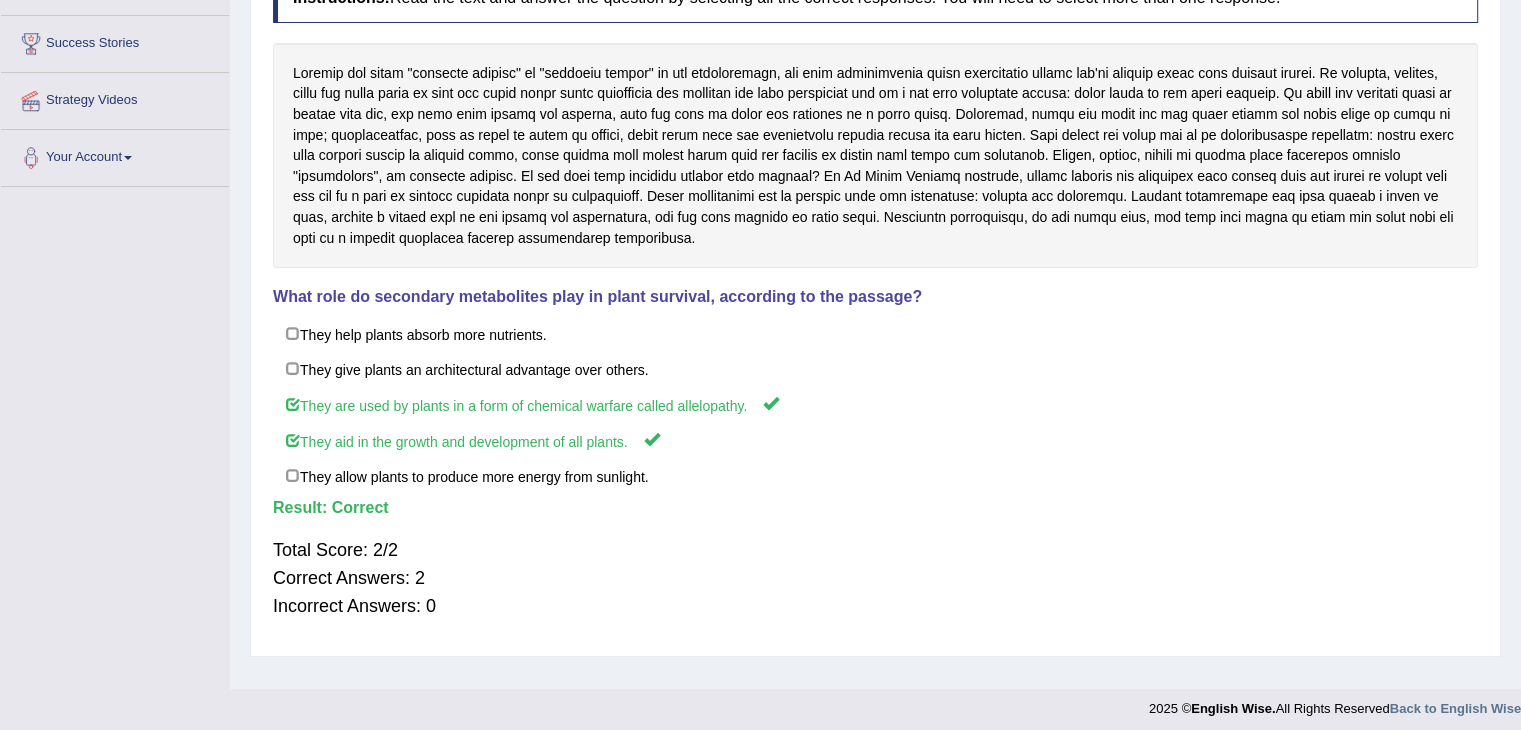 click on "Home
Practice
Reading: Choose Multiple Answers
Allelopathy
You have already given  partially correct  answer to this question
« Prev Next »  Report Question  Re-Attempt
Practice Reading: Choose Multiple Answers
7
Allelopathy
Instructions:  Read the text and answer the question by selecting all the correct responses. You will need to select more than one response.
Timer —  Answering   ( 6 / 90s ) Skip What role do secondary metabolites play in plant survival, according to the passage? * Click on the correct answers  They help plants absorb more nutrients.  They give plants an architectural advantage over others.  They are used by plants in a form of chemical warfare called allelopathy.  They aid in the growth and development of all plants. Result:  Total Score: 2/2 Verify" at bounding box center [875, 189] 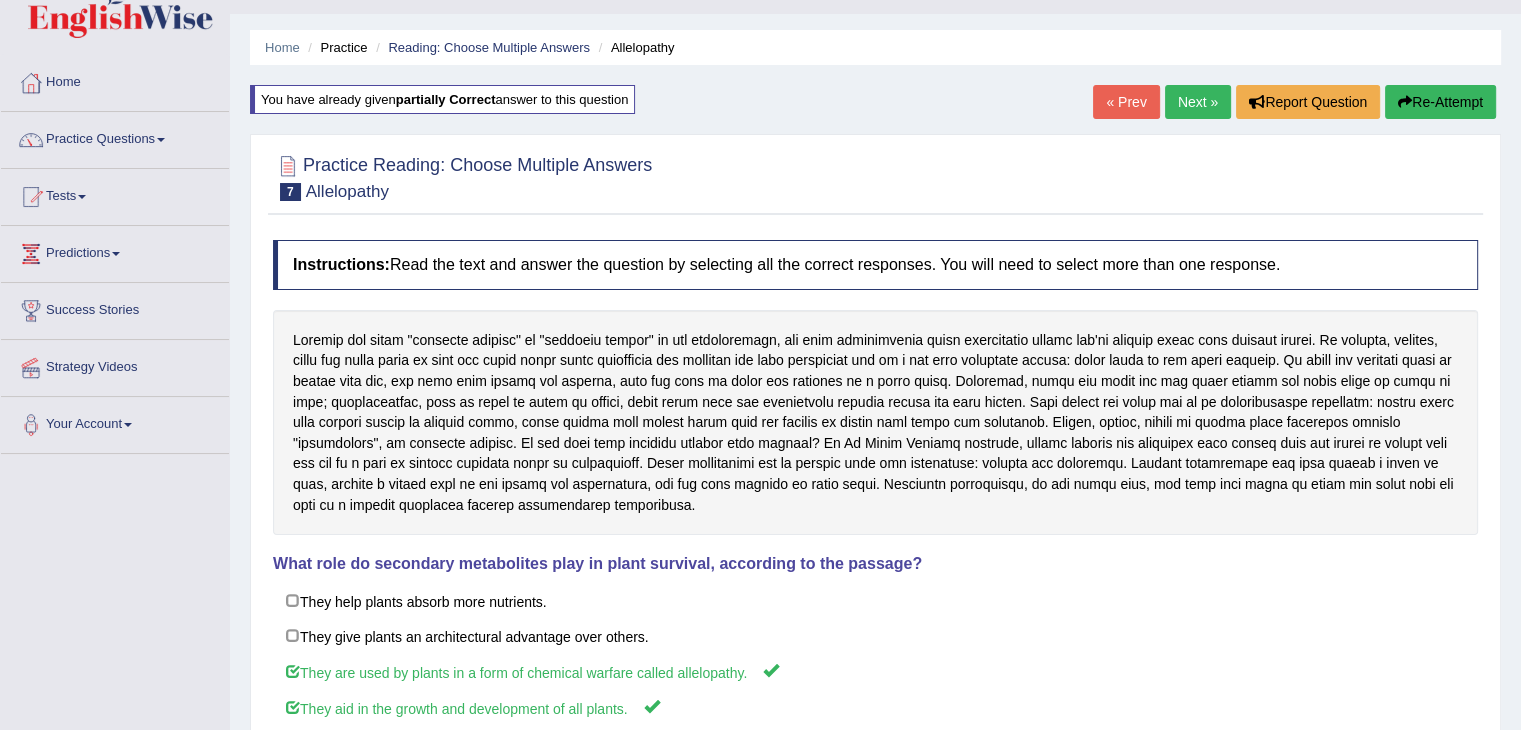 scroll, scrollTop: 41, scrollLeft: 0, axis: vertical 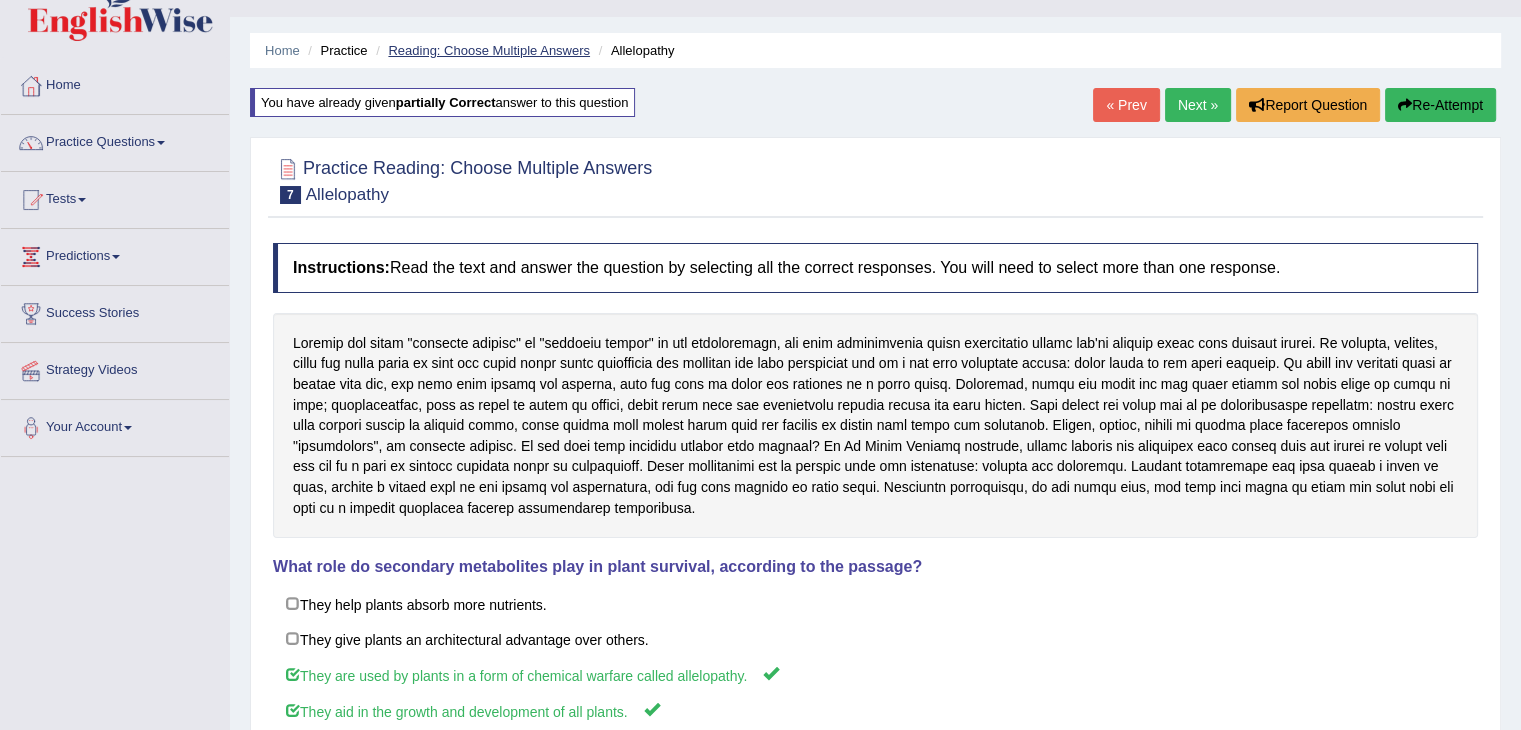 click on "Reading: Choose Multiple Answers" at bounding box center (489, 50) 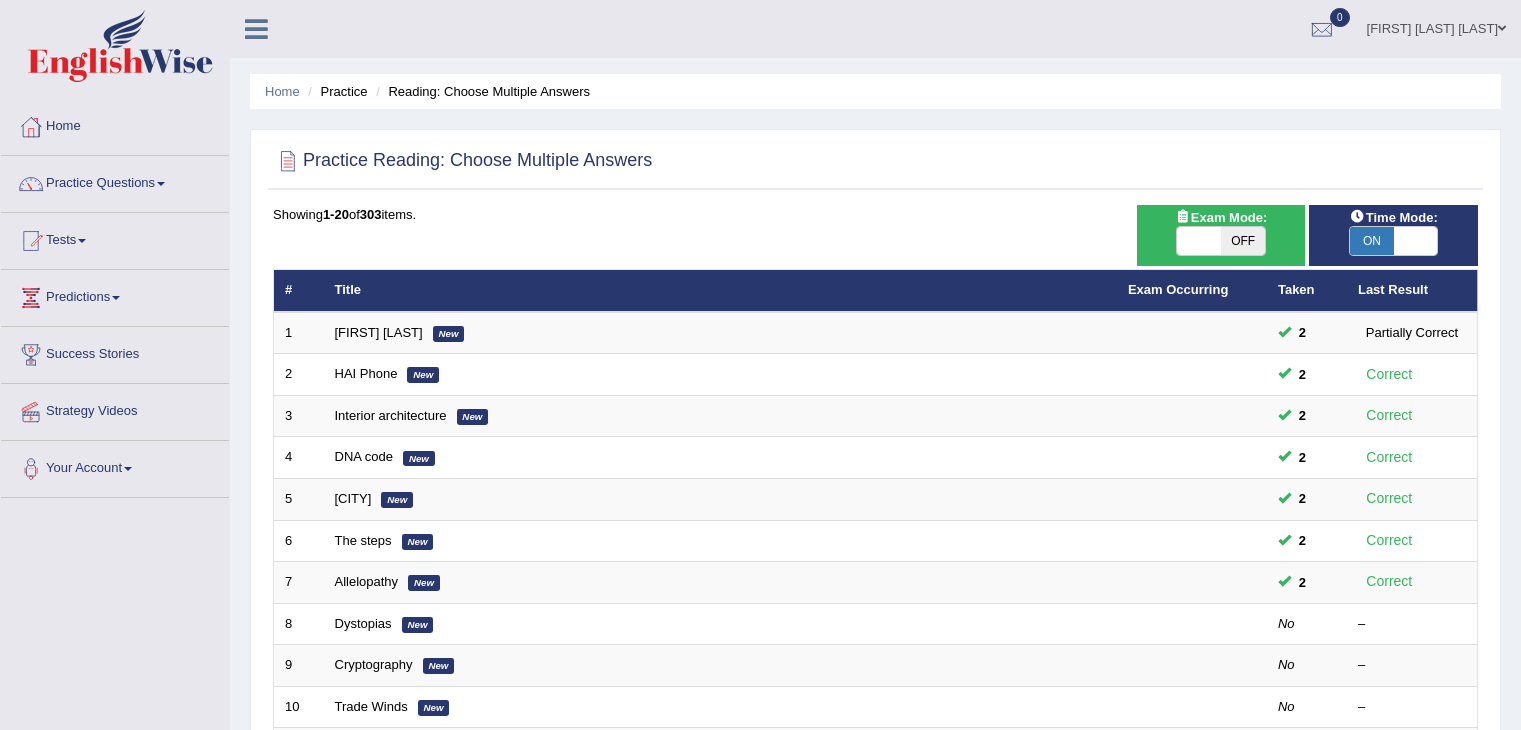 scroll, scrollTop: 0, scrollLeft: 0, axis: both 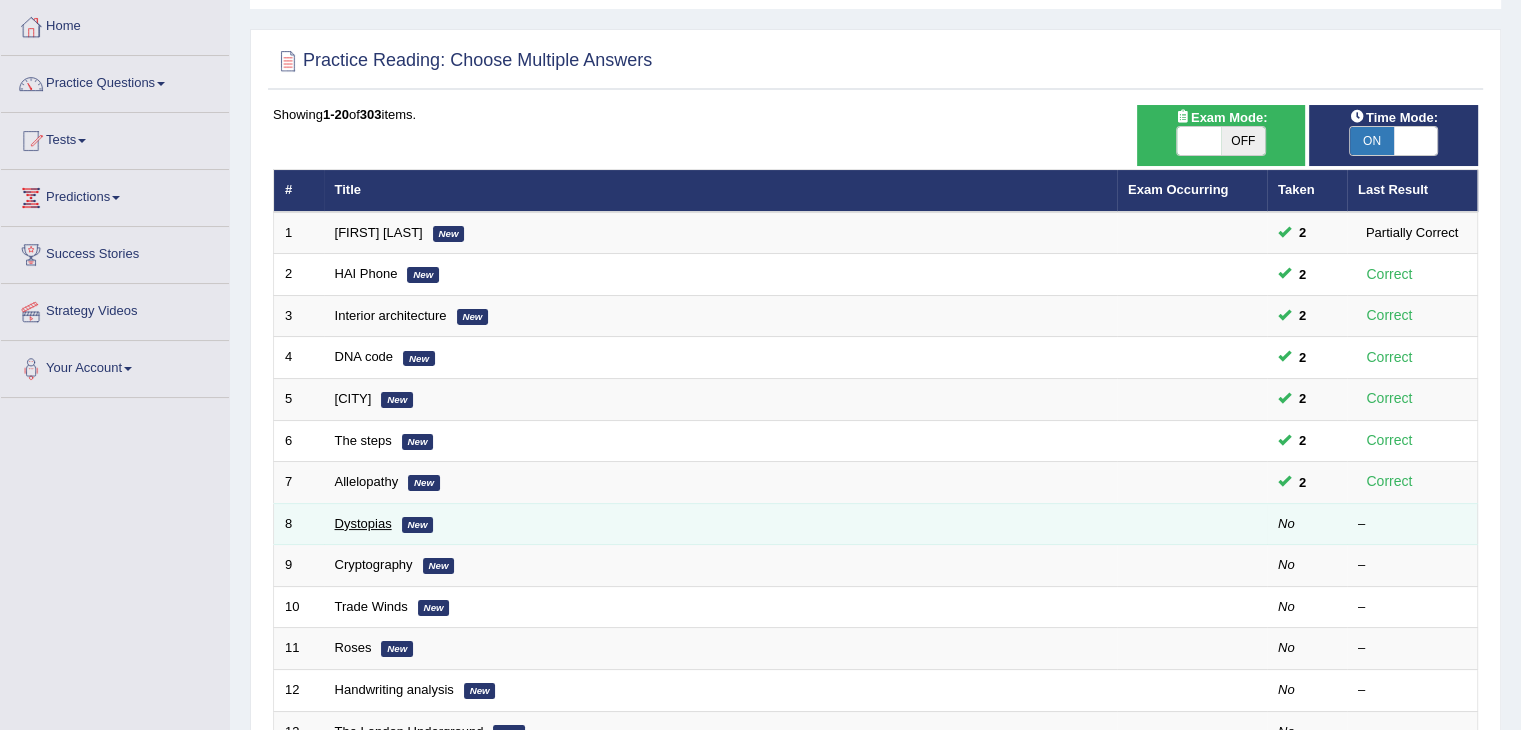 click on "Dystopias" at bounding box center (363, 523) 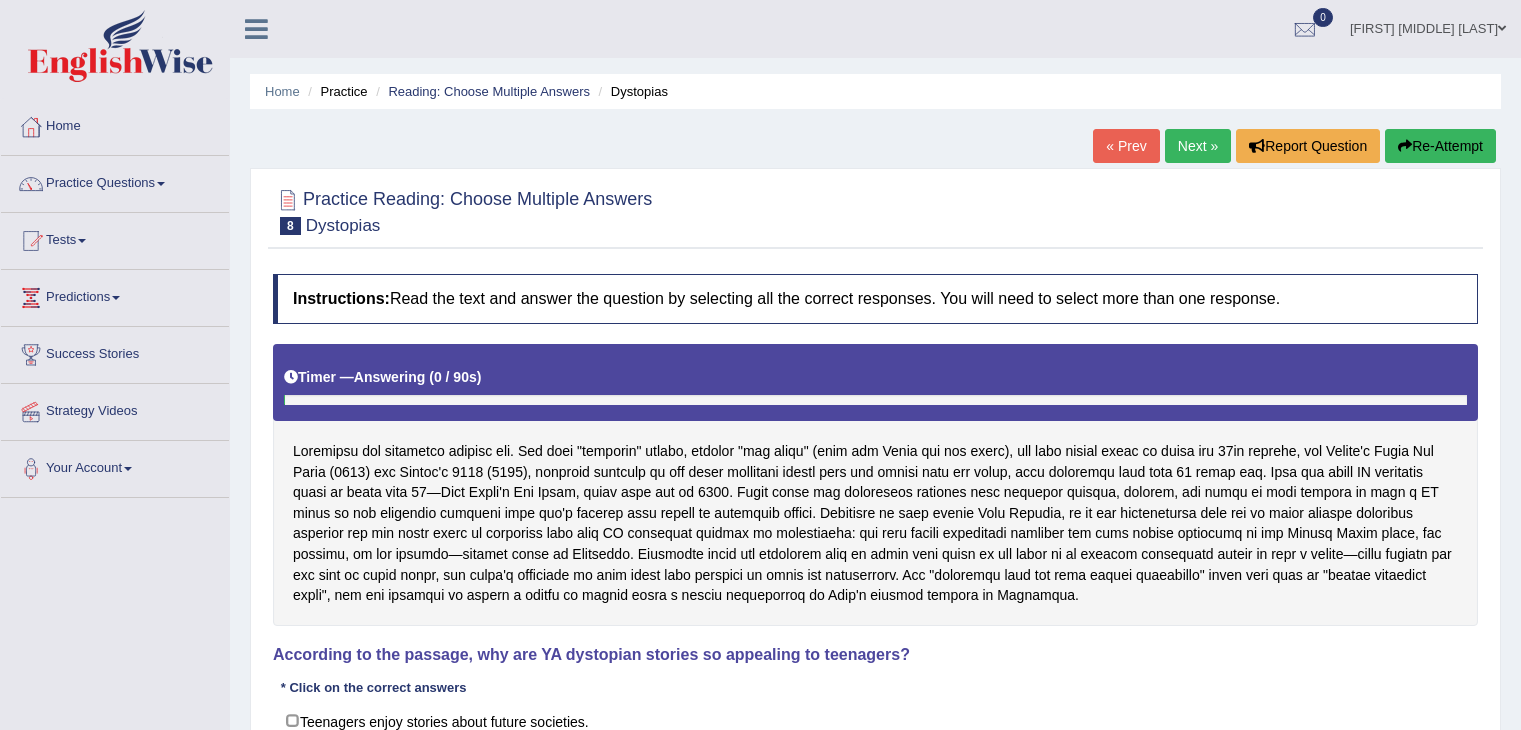 scroll, scrollTop: 0, scrollLeft: 0, axis: both 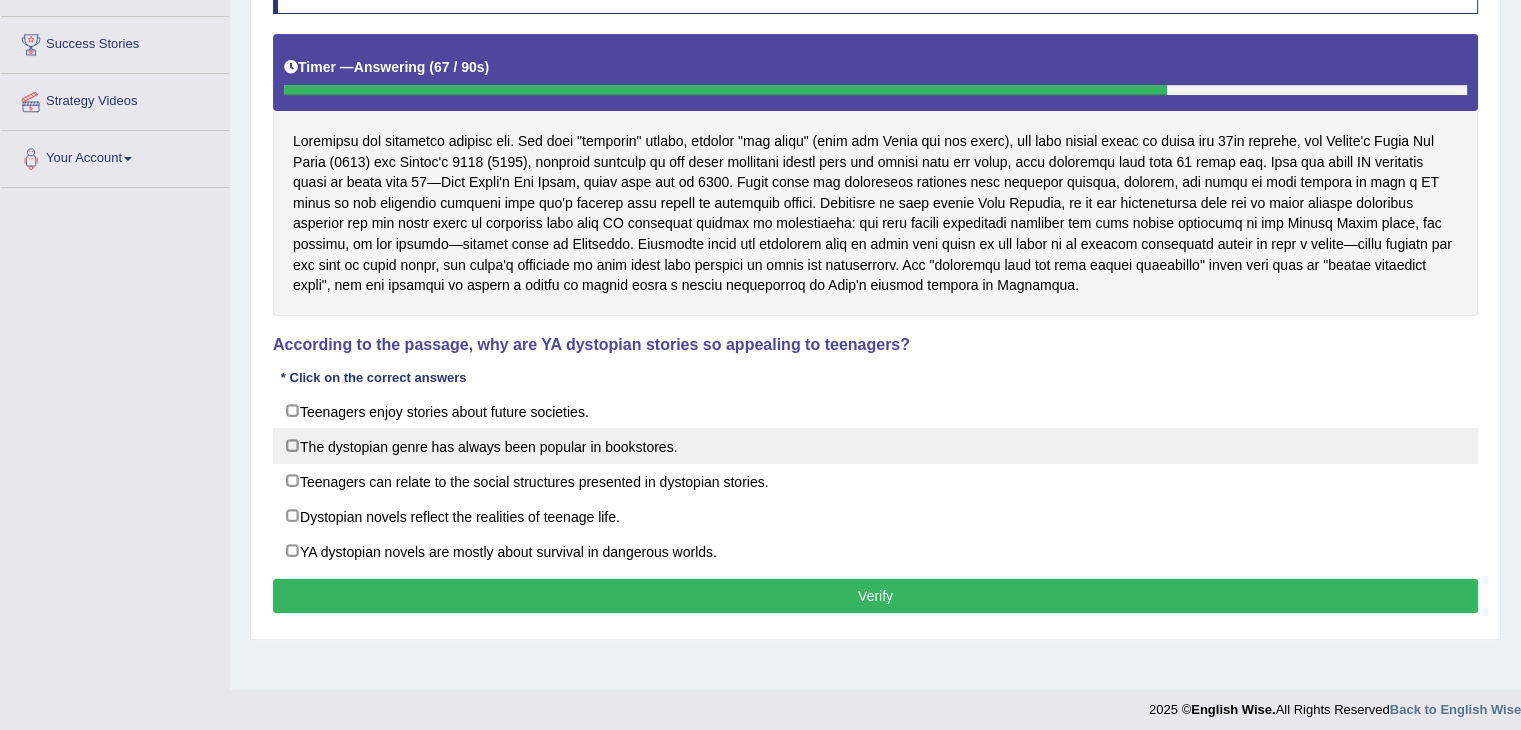 click on "The dystopian genre has always been popular in bookstores." at bounding box center [875, 446] 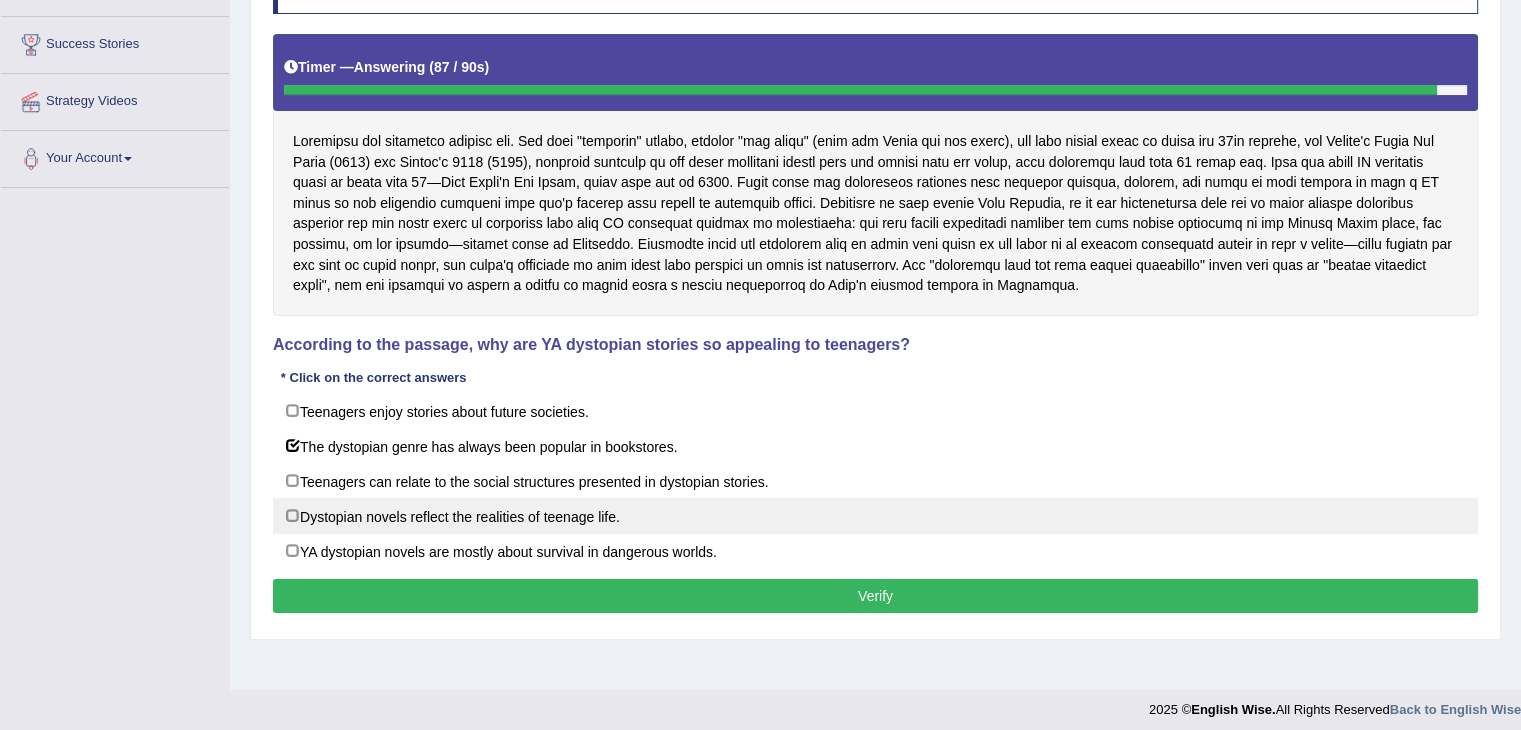 click on "Dystopian novels reflect the realities of teenage life." at bounding box center (875, 516) 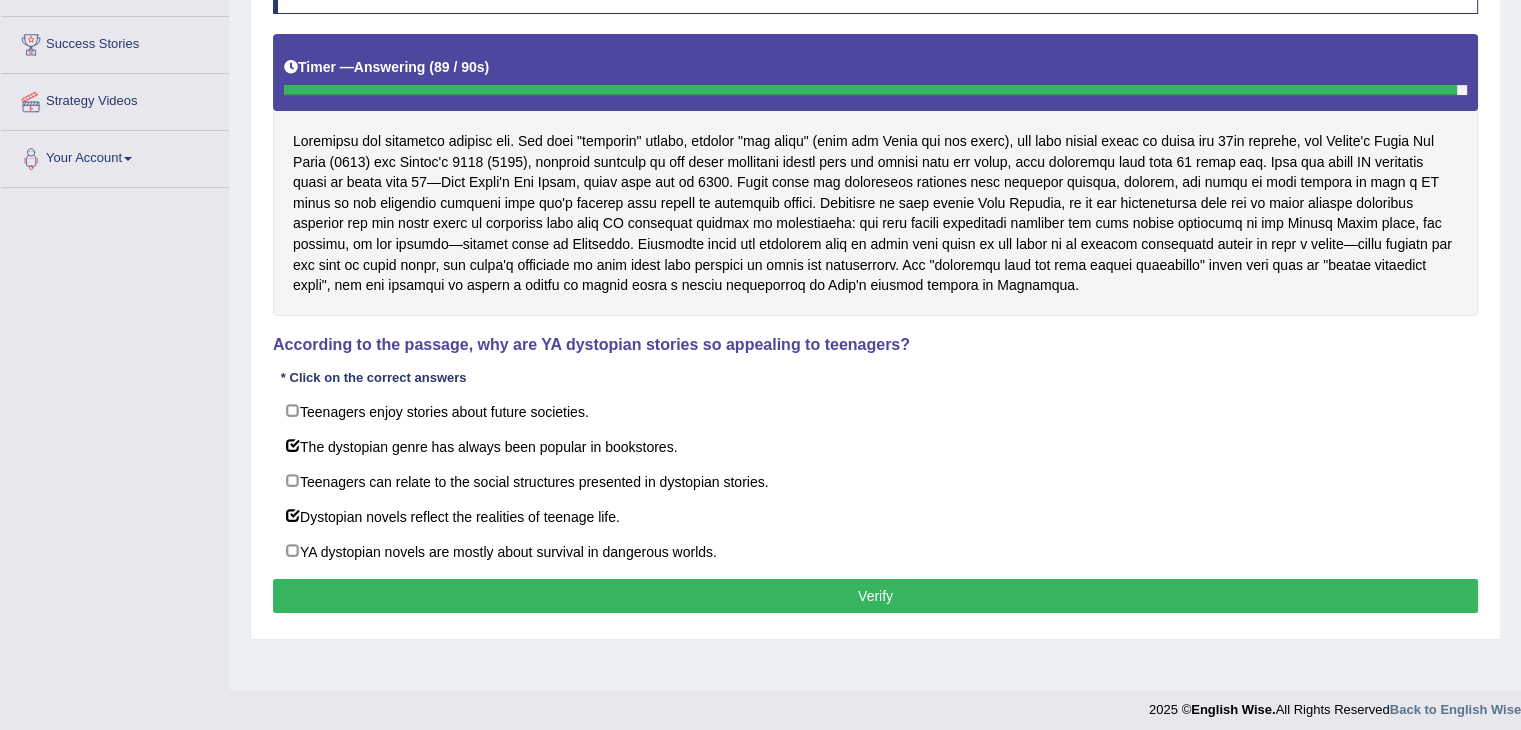 click on "Username: [NAME]" at bounding box center [875, 190] 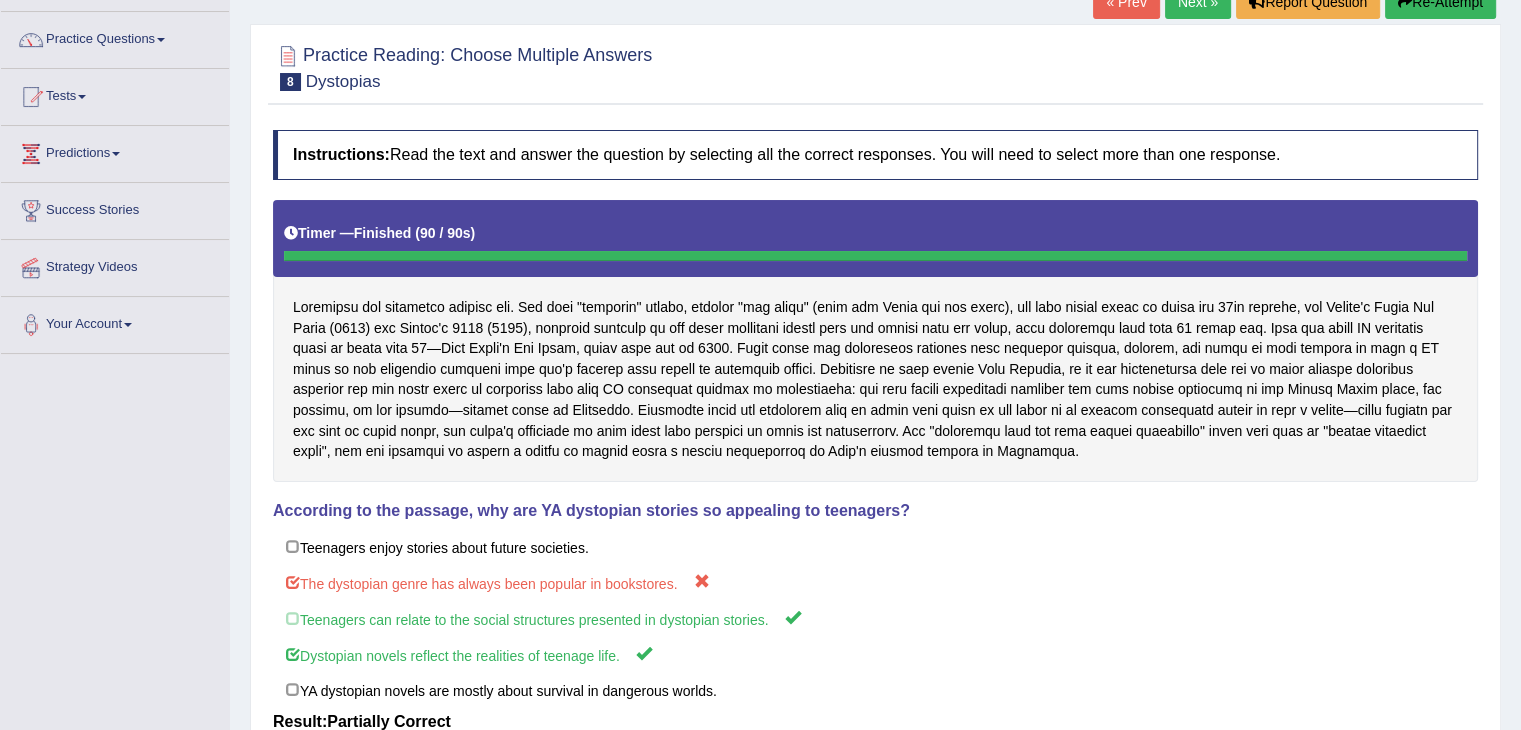 scroll, scrollTop: 138, scrollLeft: 0, axis: vertical 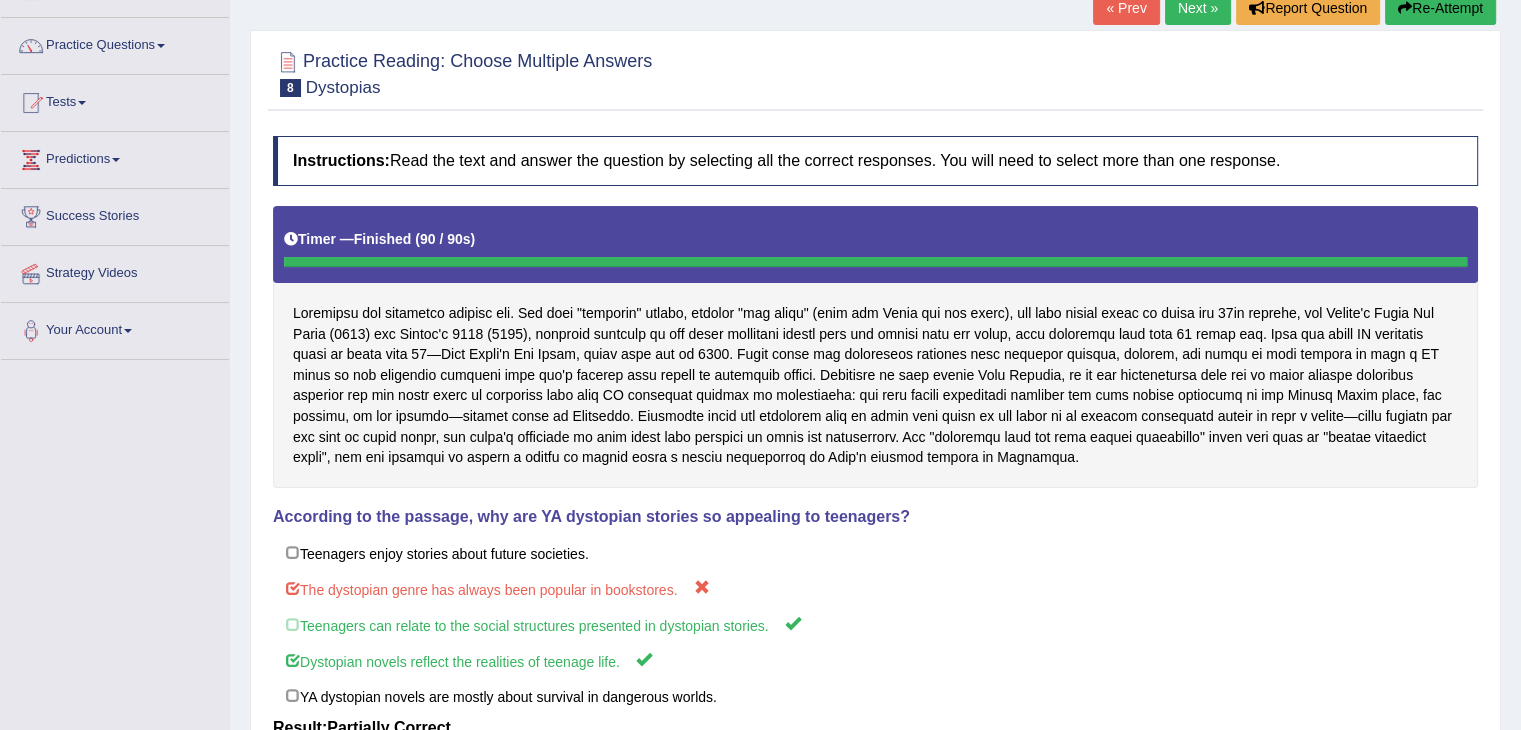 click on "Re-Attempt" at bounding box center (1440, 8) 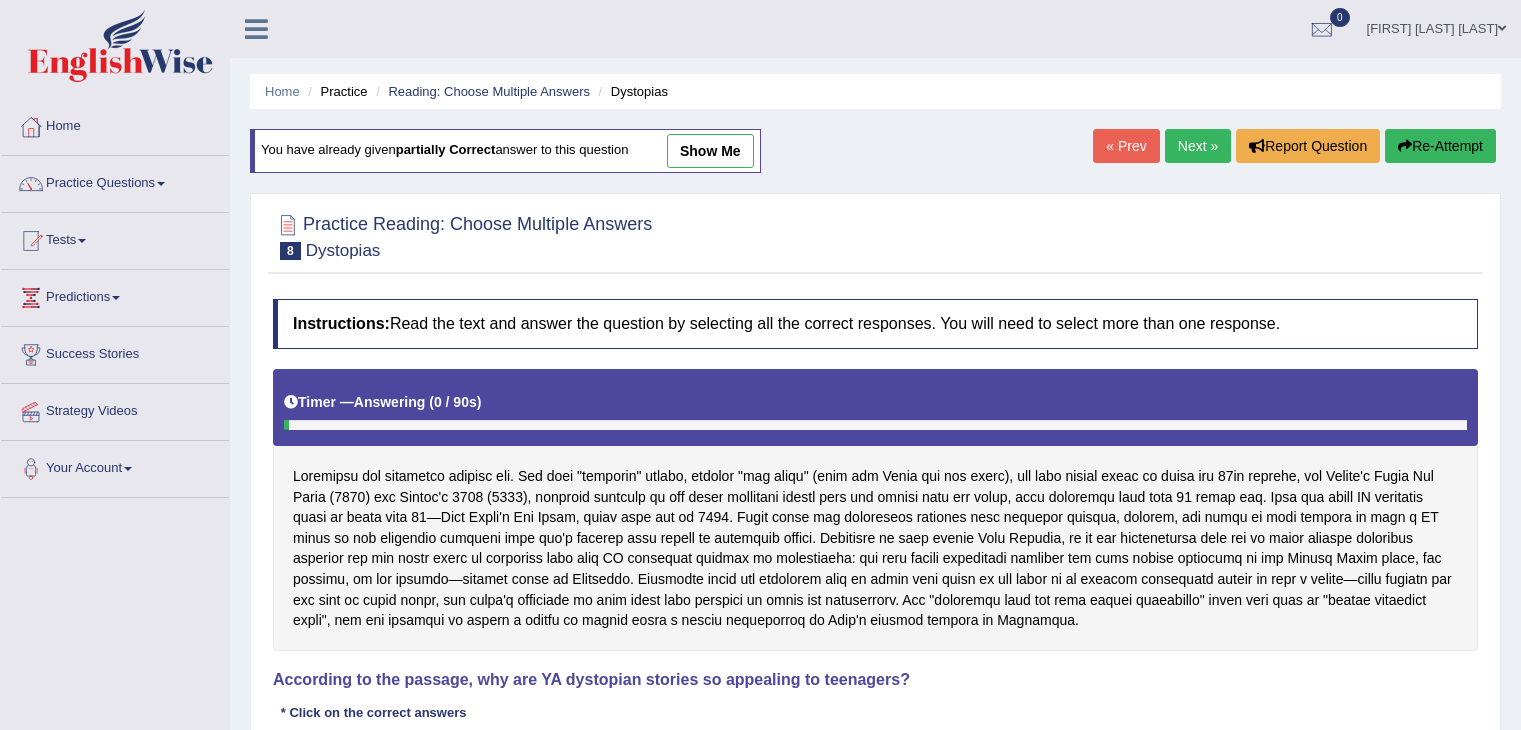 scroll, scrollTop: 138, scrollLeft: 0, axis: vertical 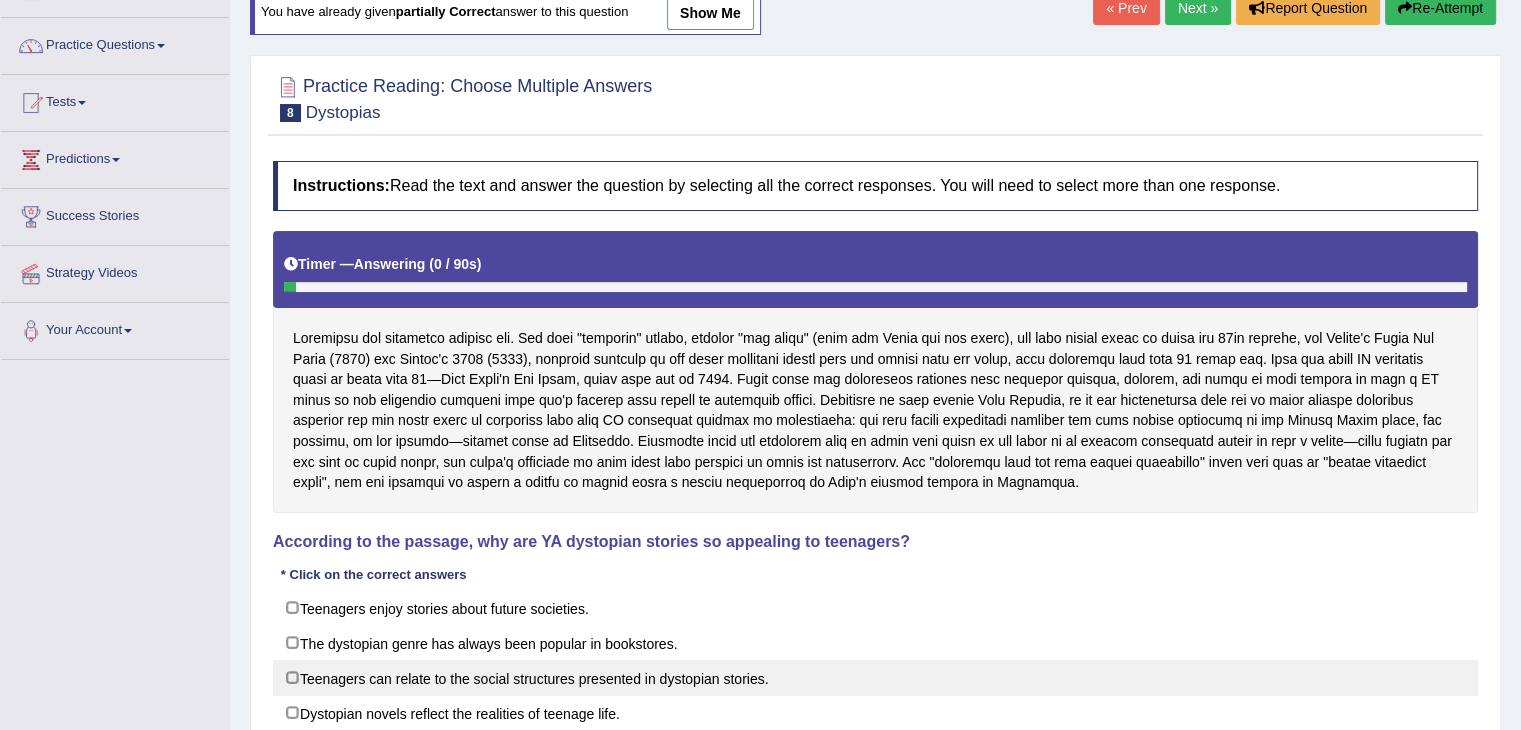 click on "Teenagers can relate to the social structures presented in dystopian stories." at bounding box center [875, 678] 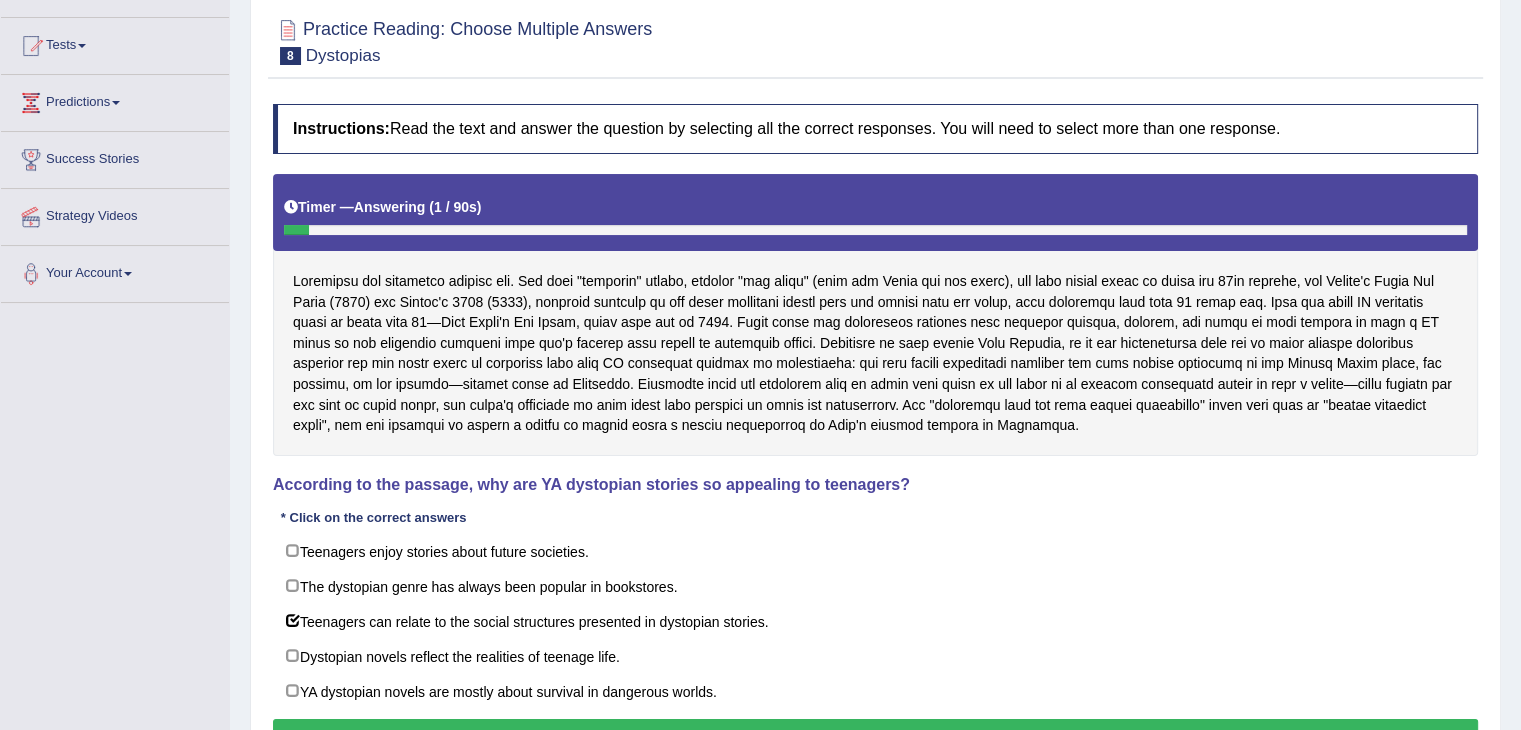 scroll, scrollTop: 196, scrollLeft: 0, axis: vertical 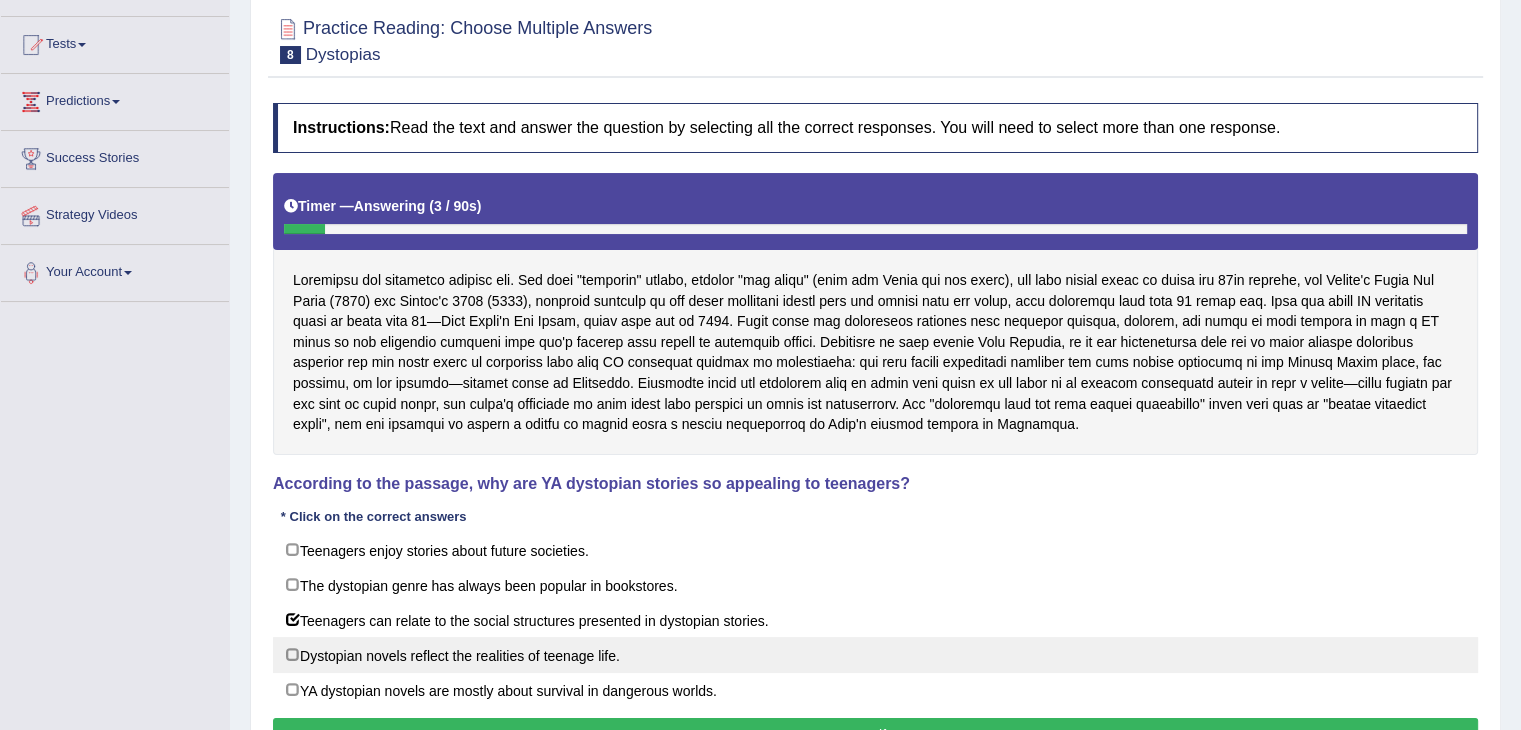 click on "Dystopian novels reflect the realities of teenage life." at bounding box center (875, 655) 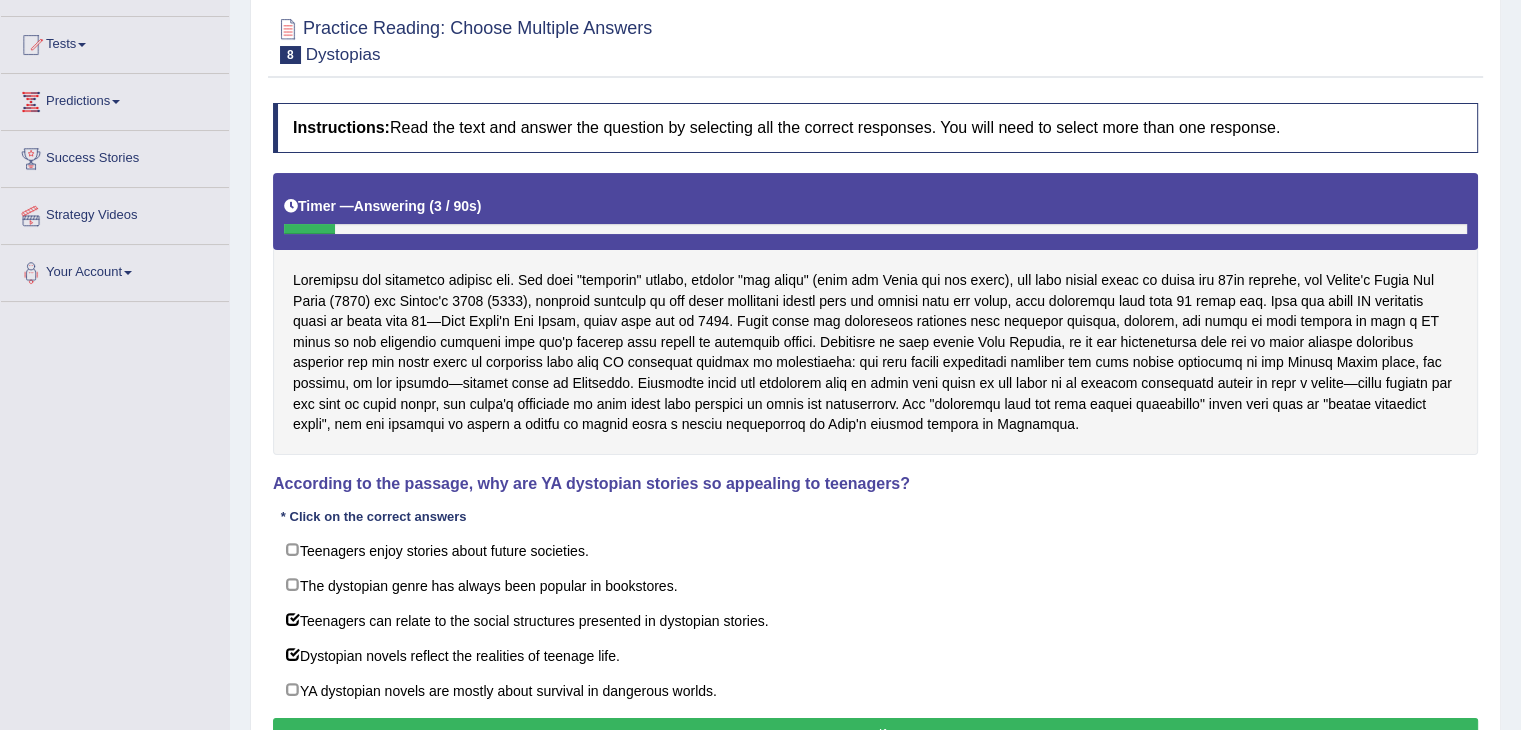 click on "Home
Practice
Reading: Choose Multiple Answers
Dystopias
You have already given  partially correct  answer to this question
show me
« Prev Next »  Report Question  Re-Attempt
Practice Reading: Choose Multiple Answers
8
Dystopias
Instructions:  Read the text and answer the question by selecting all the correct responses. You will need to select more than one response.
Timer —  Answering   ( 3 / 90s ) Skip According to the passage, why are YA dystopian stories so appealing to teenagers? * Click on the correct answers  Teenagers enjoy stories about future societies.  The dystopian genre has always been popular in bookstores.  Teenagers can relate to the social structures presented in dystopian stories.  Dystopian novels reflect the realities of teenage life. Result:  Verify" at bounding box center (875, 304) 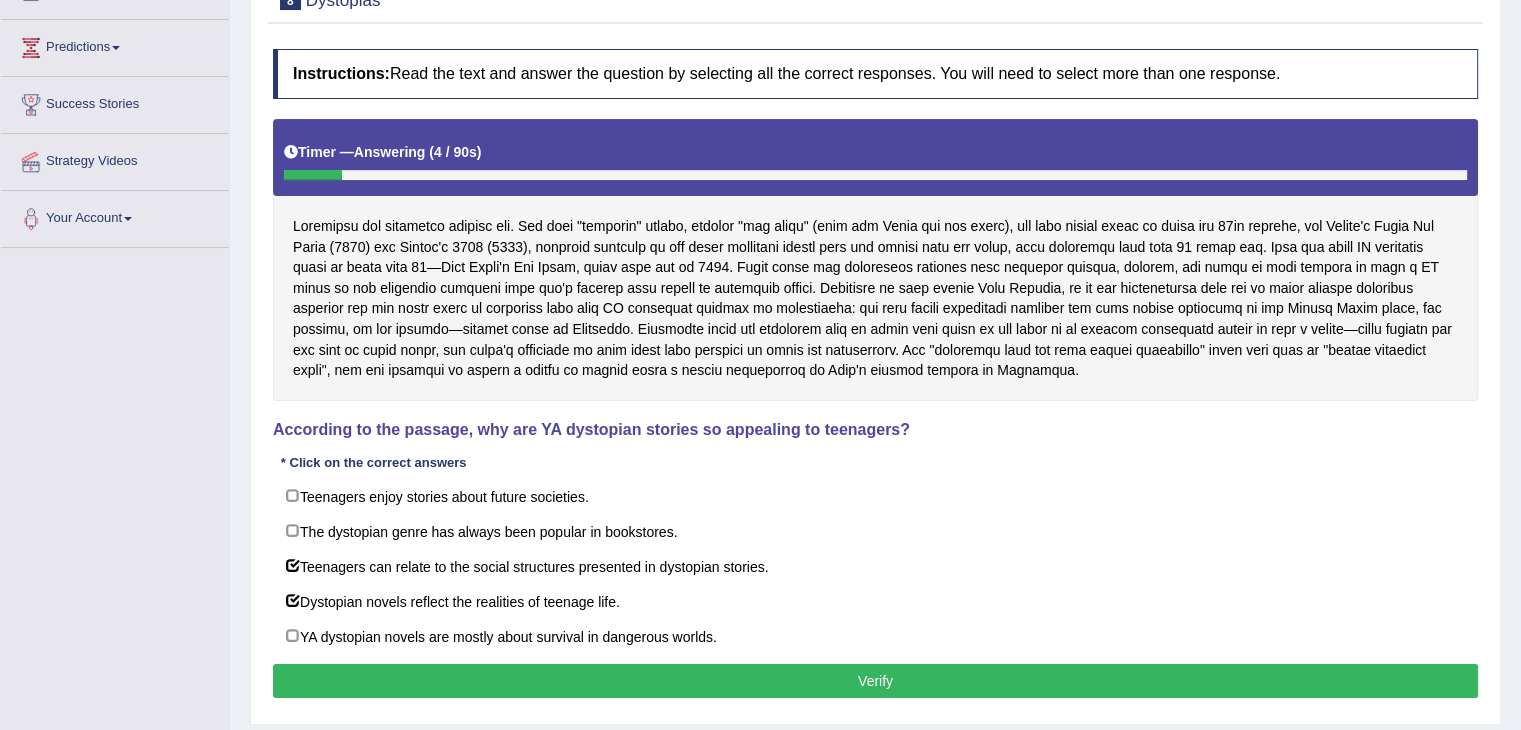scroll, scrollTop: 252, scrollLeft: 0, axis: vertical 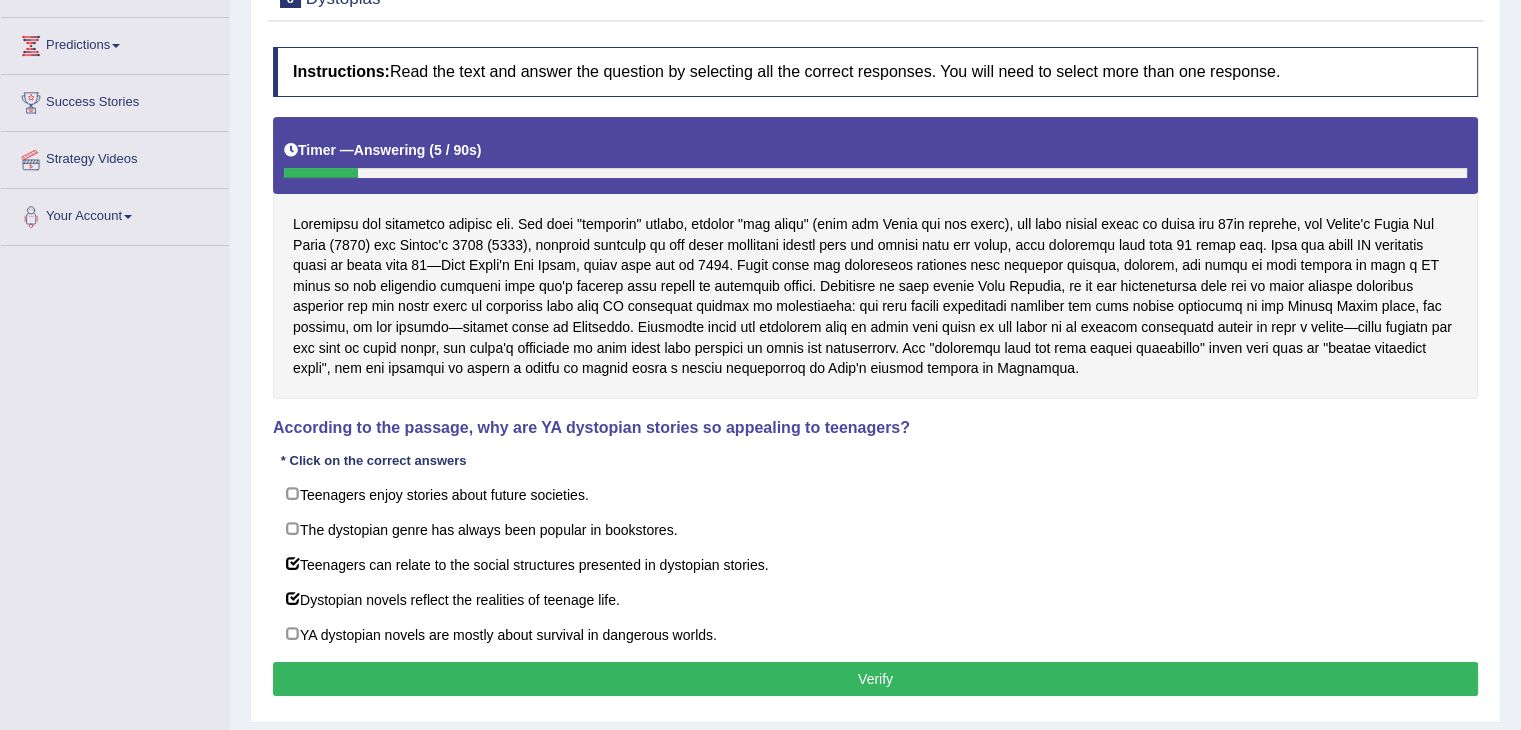 click on "Verify" at bounding box center [875, 679] 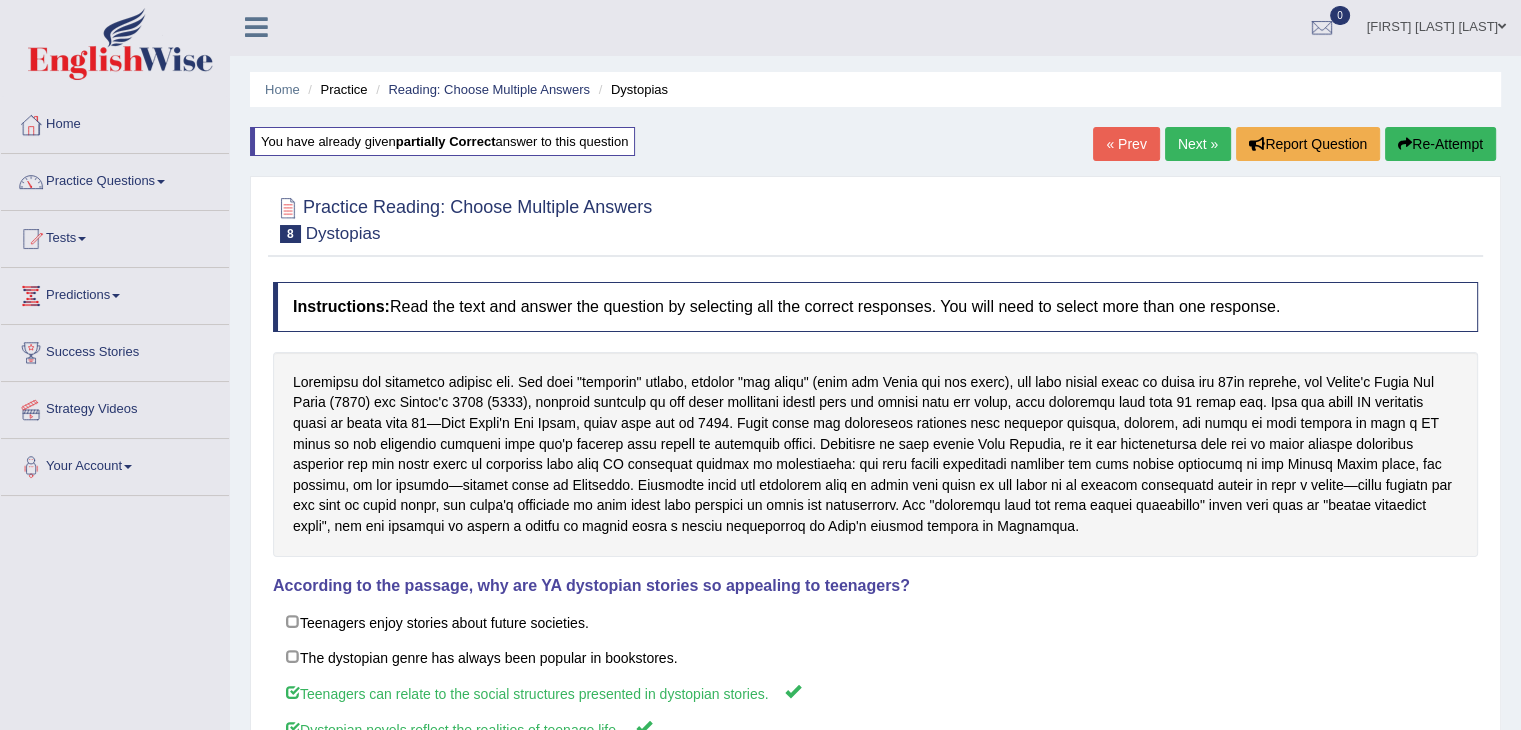 scroll, scrollTop: 0, scrollLeft: 0, axis: both 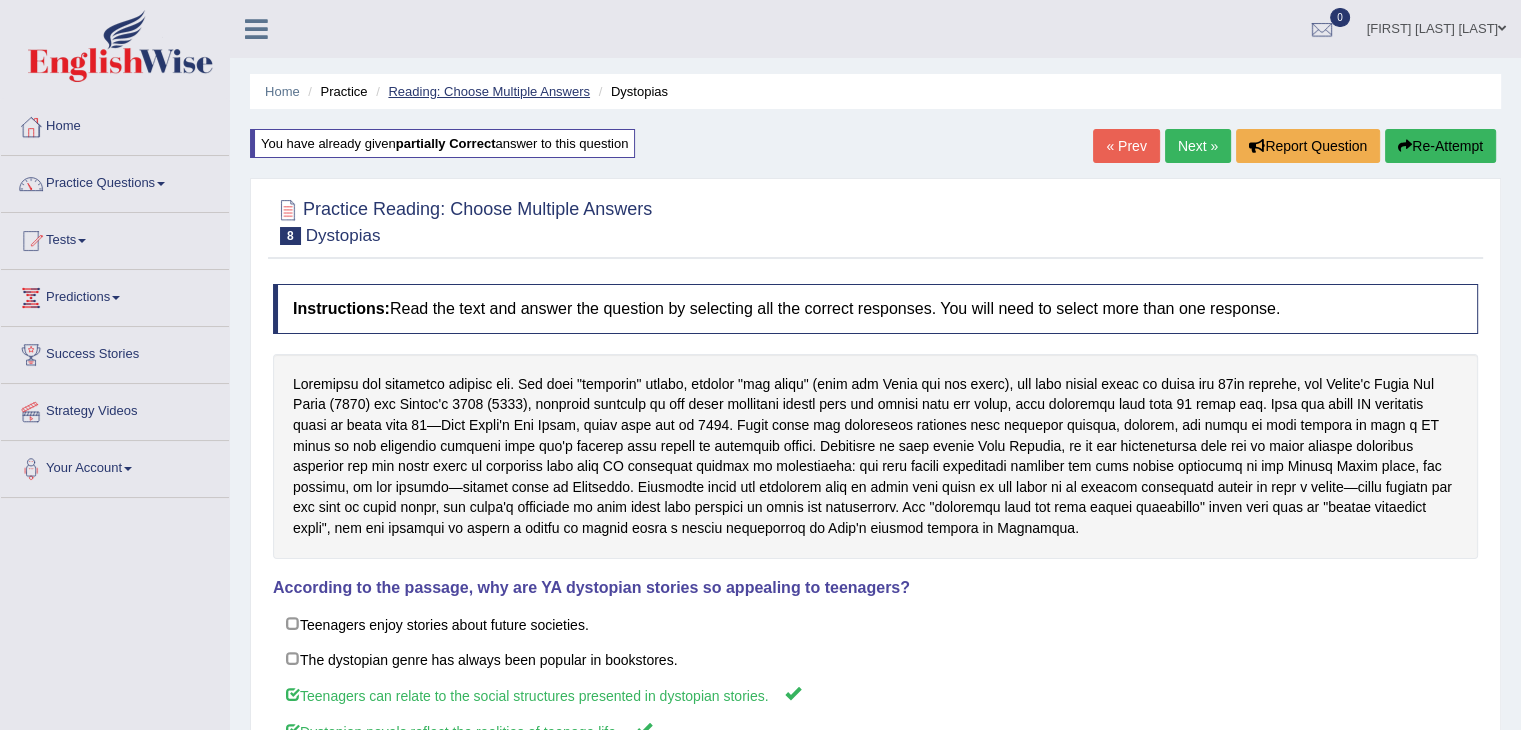 click on "Reading: Choose Multiple Answers" at bounding box center [489, 91] 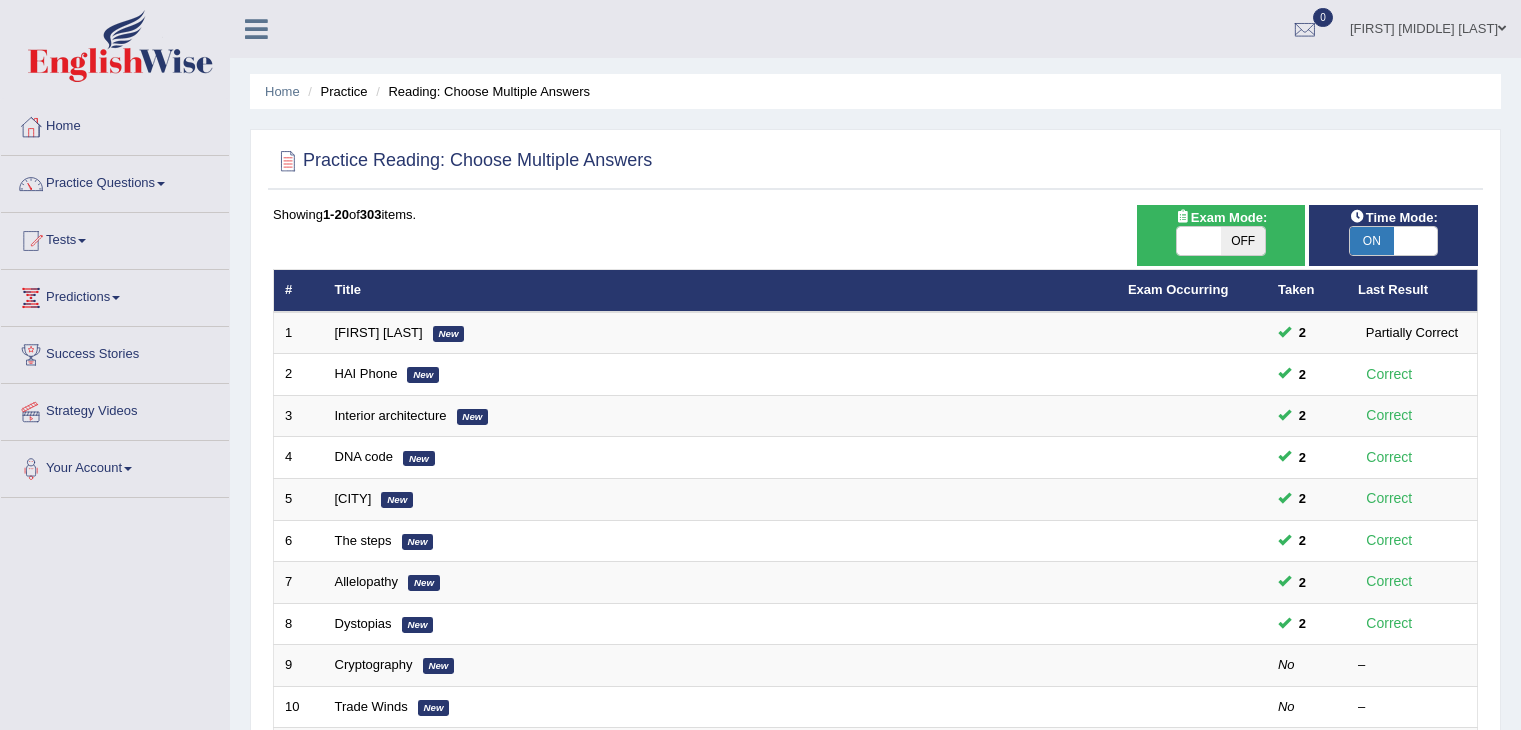 scroll, scrollTop: 0, scrollLeft: 0, axis: both 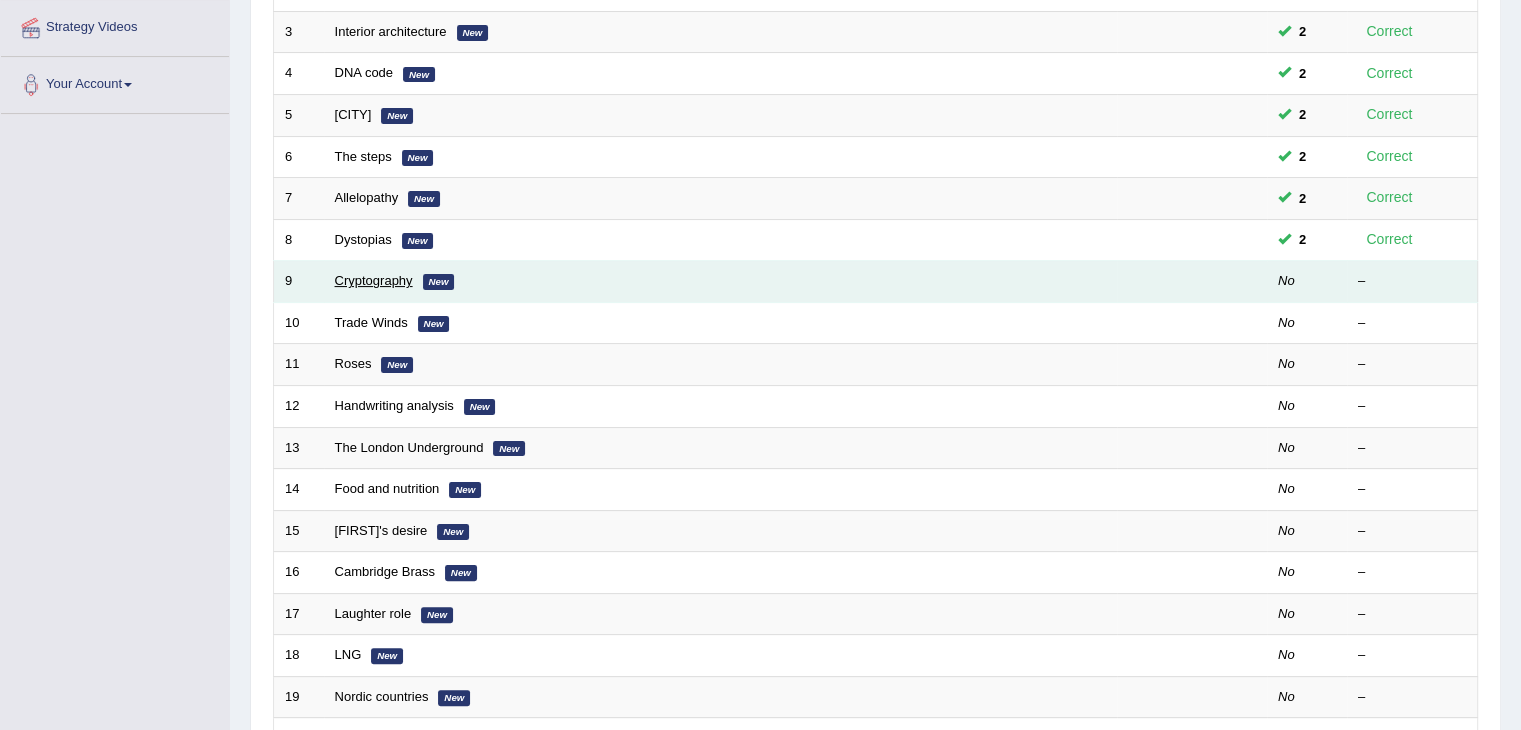 click on "Cryptography" at bounding box center [374, 280] 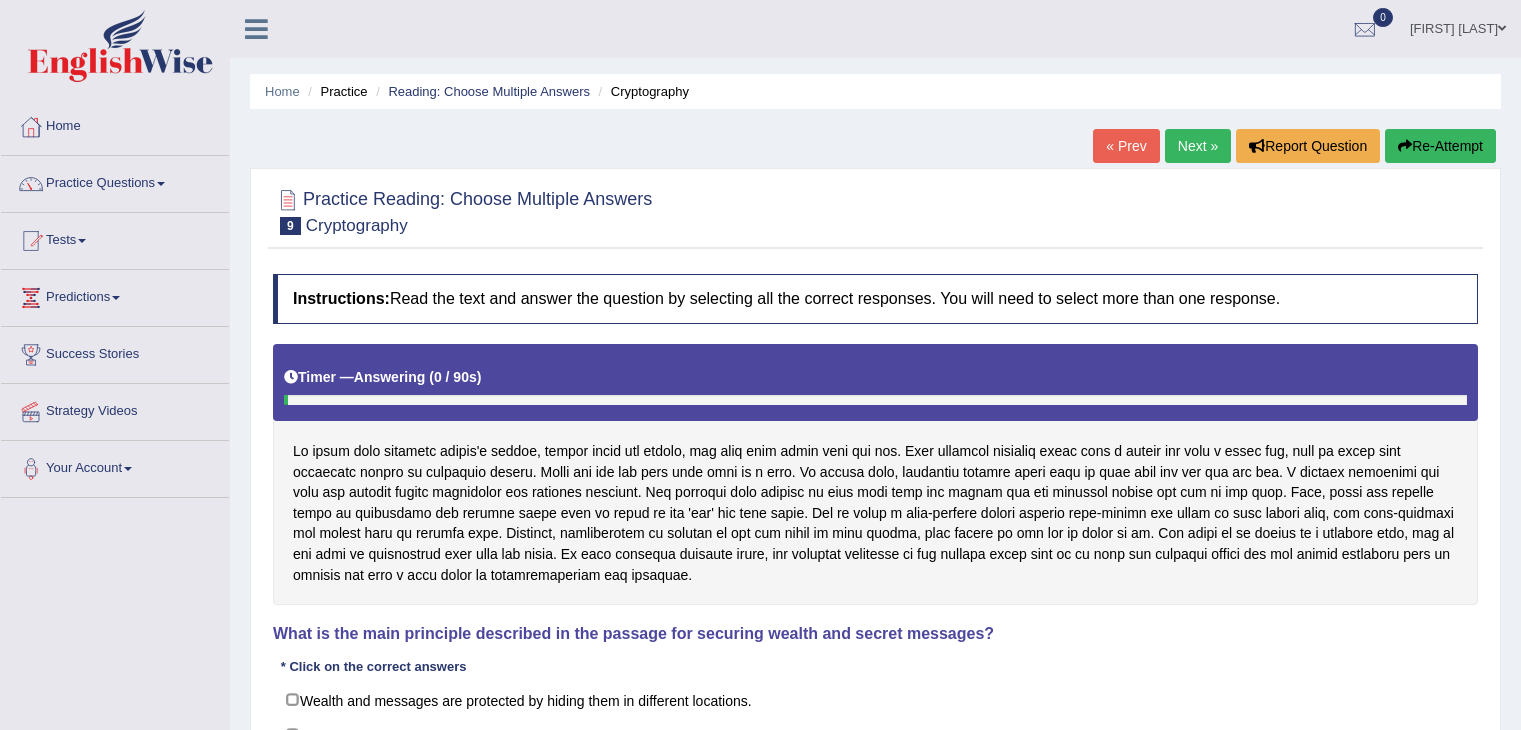 scroll, scrollTop: 0, scrollLeft: 0, axis: both 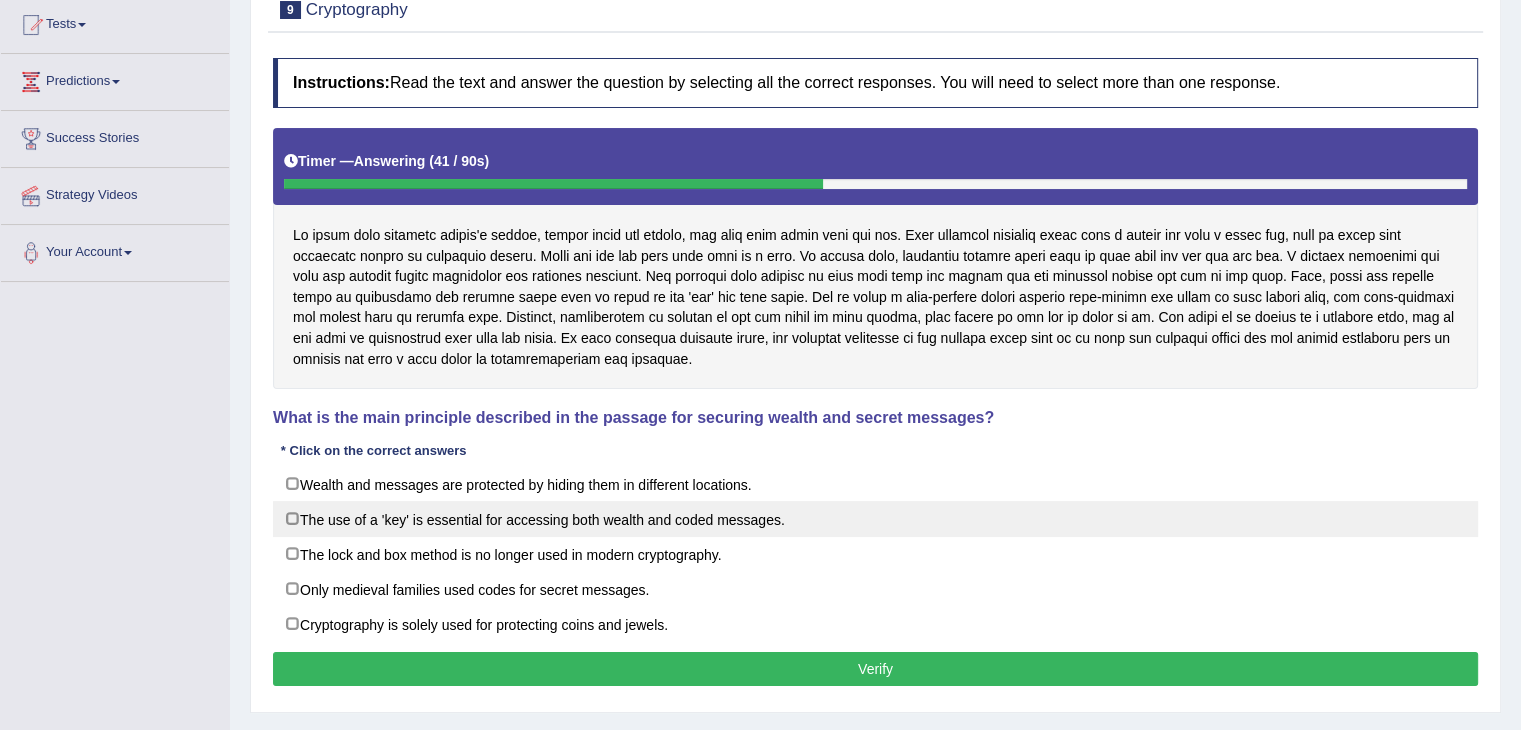 click on "The use of a 'key' is essential for accessing both wealth and coded messages." at bounding box center [875, 519] 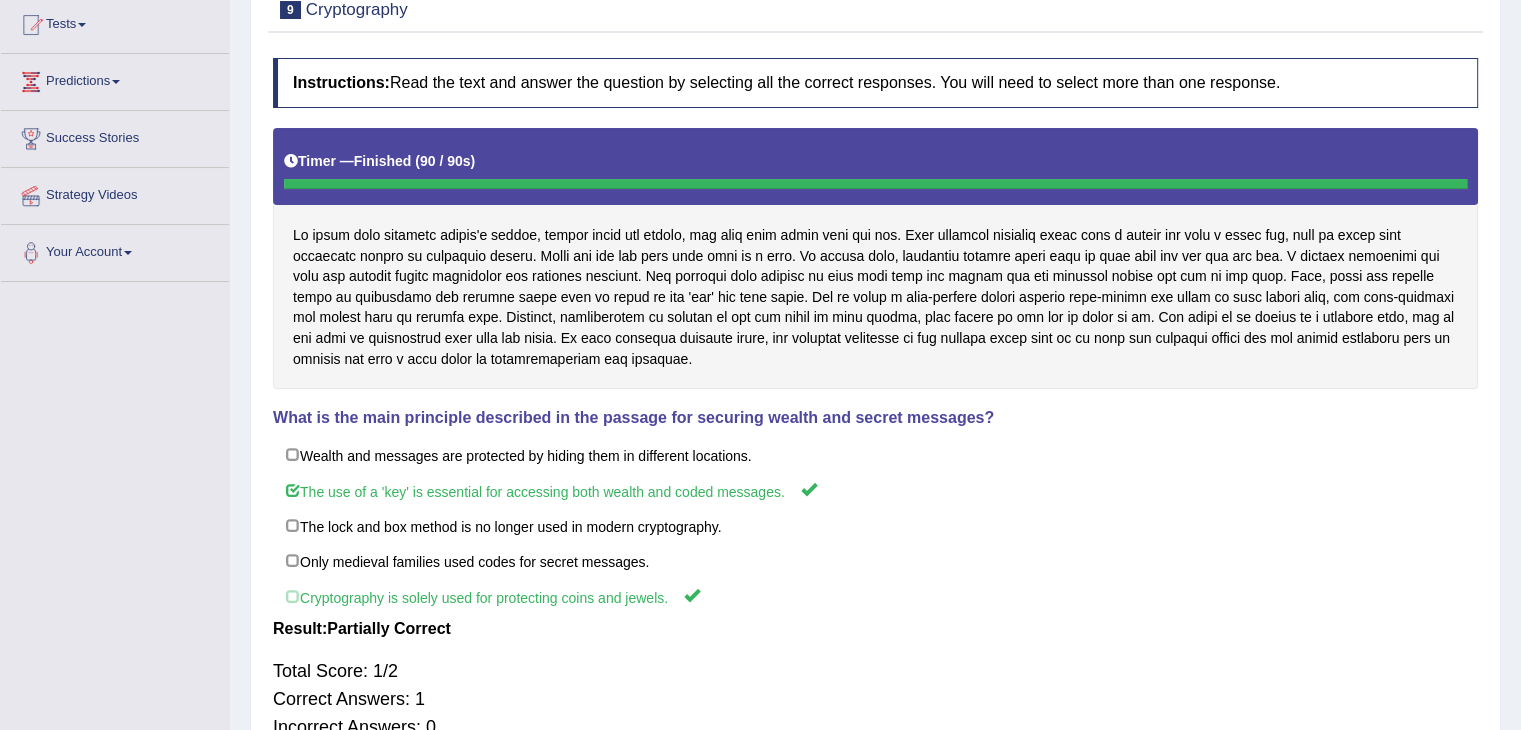 click on "Home
Practice
Reading: Choose Multiple Answers
Cryptography
« Prev Next »  Report Question  Re-Attempt
Practice Reading: Choose Multiple Answers
9
Cryptography
Instructions:  Read the text and answer the question by selecting all the correct responses. You will need to select more than one response.
Timer —  Finished   ( 90 / 90s ) Skip What is the main principle described in the passage for securing wealth and secret messages? * Click on the correct answers  Wealth and messages are protected by hiding them in different locations.  The use of a 'key' is essential for accessing both wealth and coded messages.  The lock and box method is no longer used in modern cryptography.  Only medieval families used codes for secret messages.  Cryptography is solely used for protecting coins and jewels. Result:  Verify" at bounding box center (875, 289) 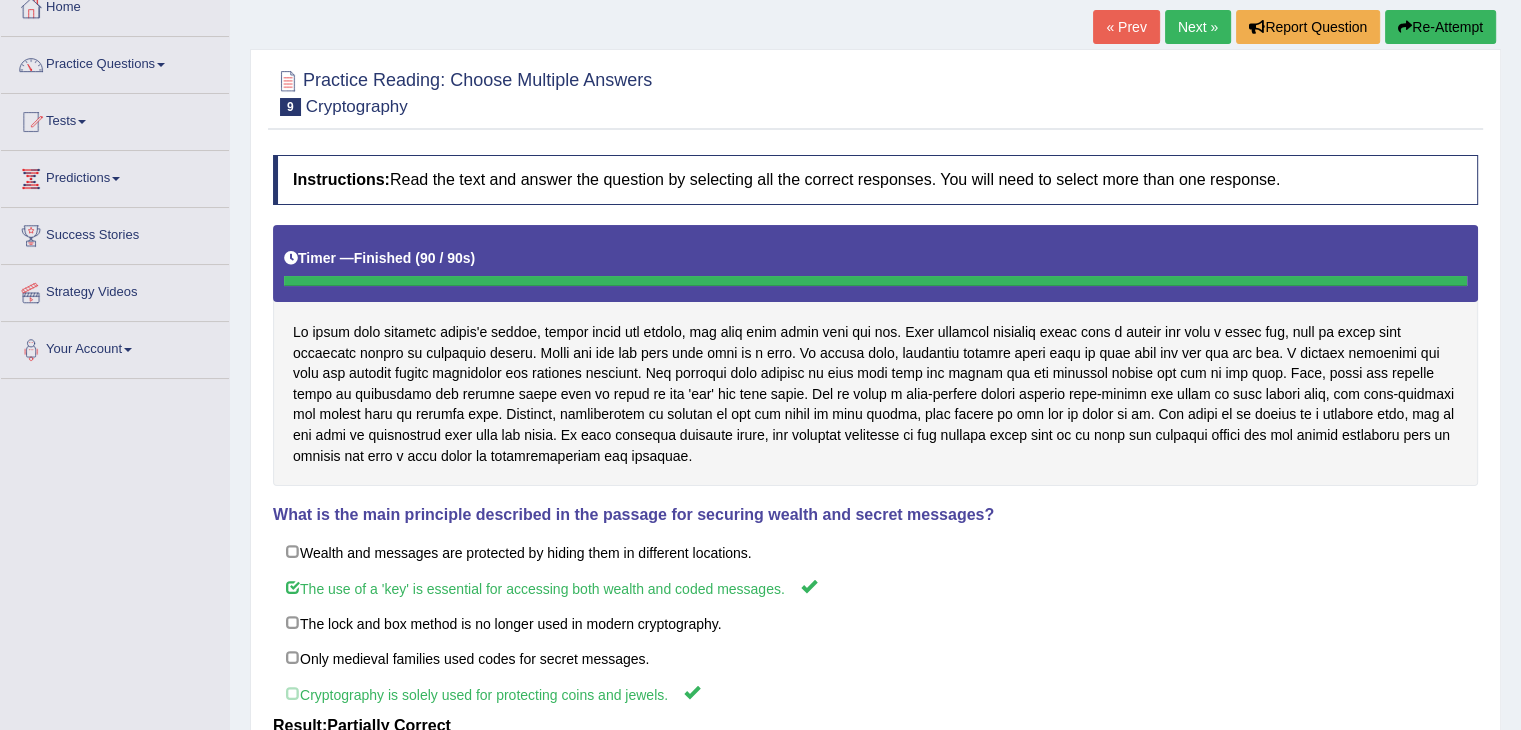scroll, scrollTop: 0, scrollLeft: 0, axis: both 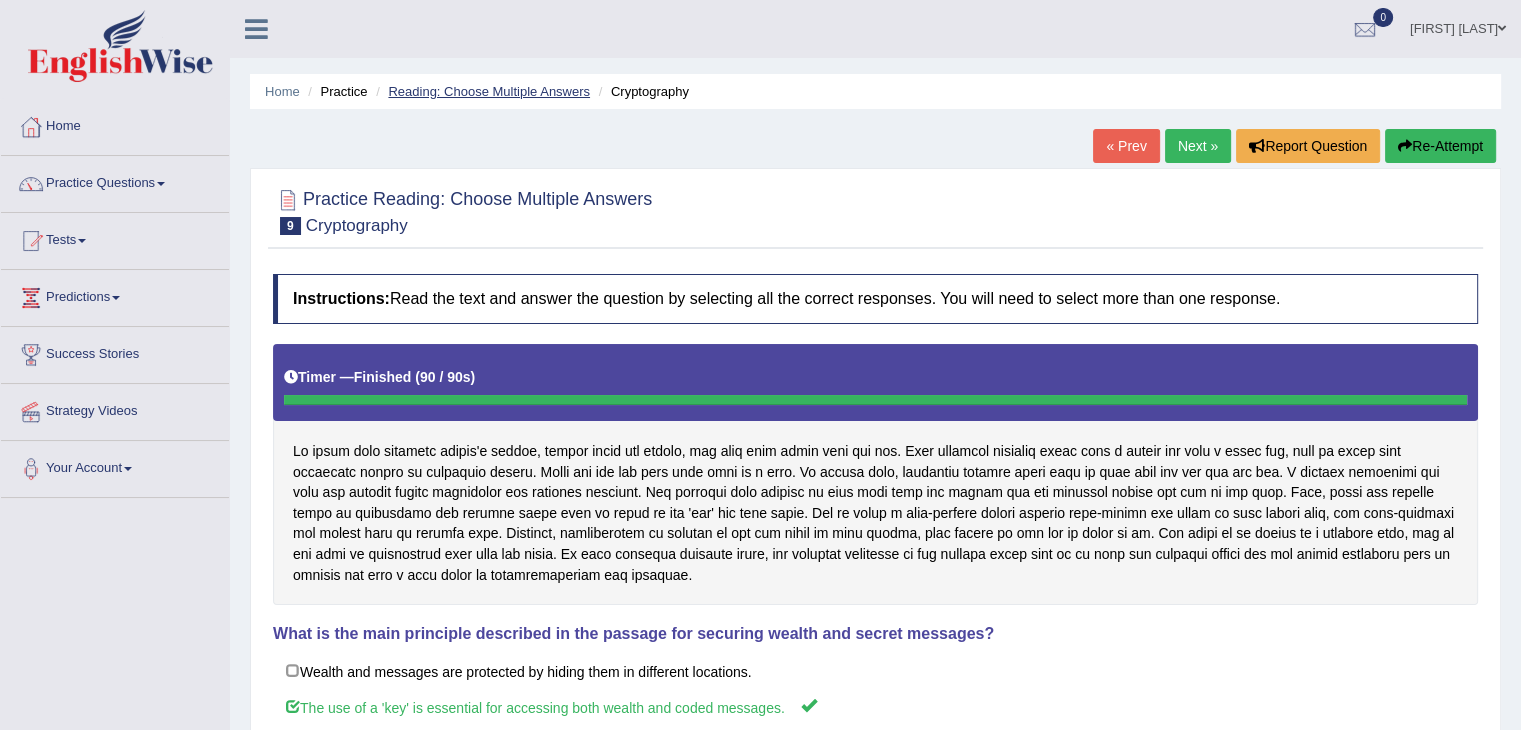 click on "Reading: Choose Multiple Answers" at bounding box center [489, 91] 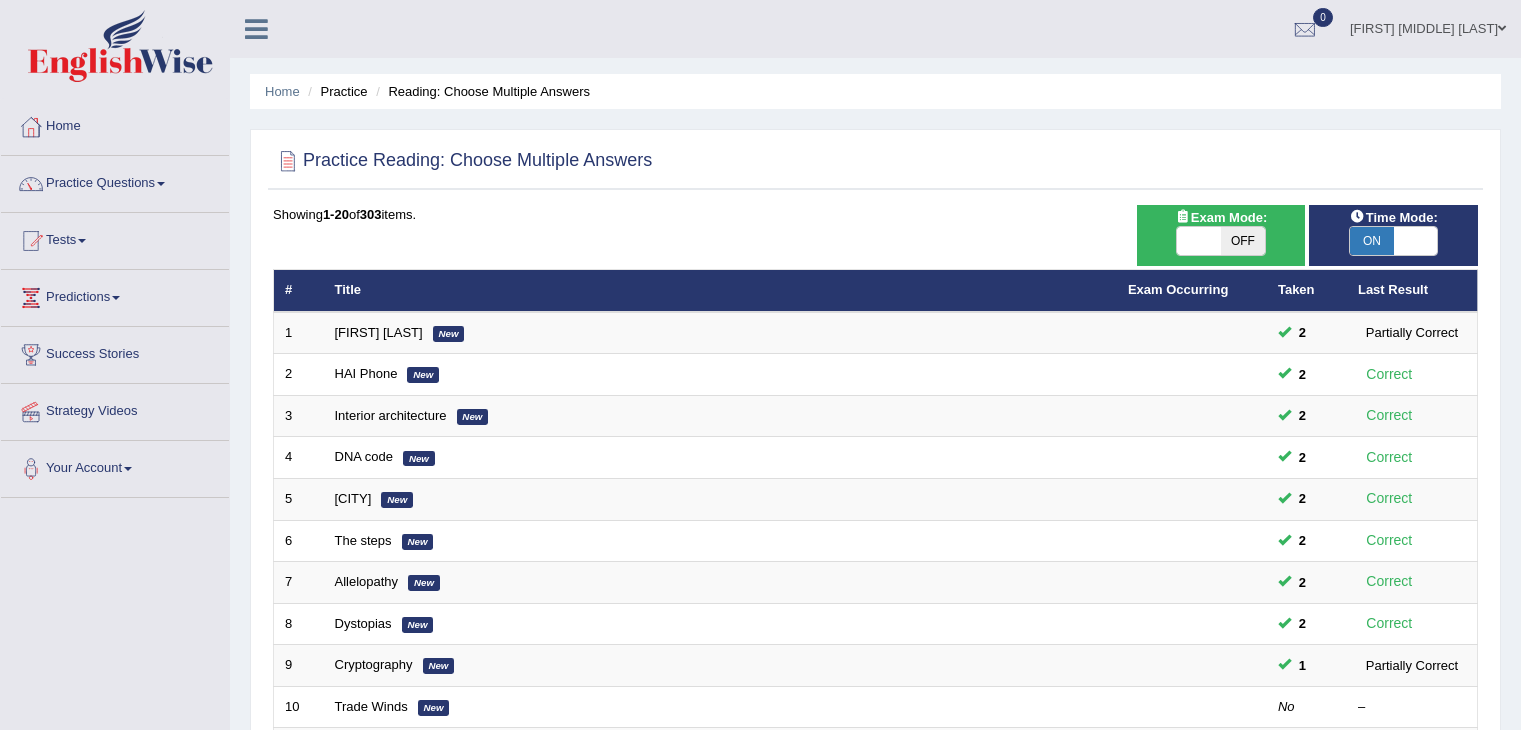 scroll, scrollTop: 0, scrollLeft: 0, axis: both 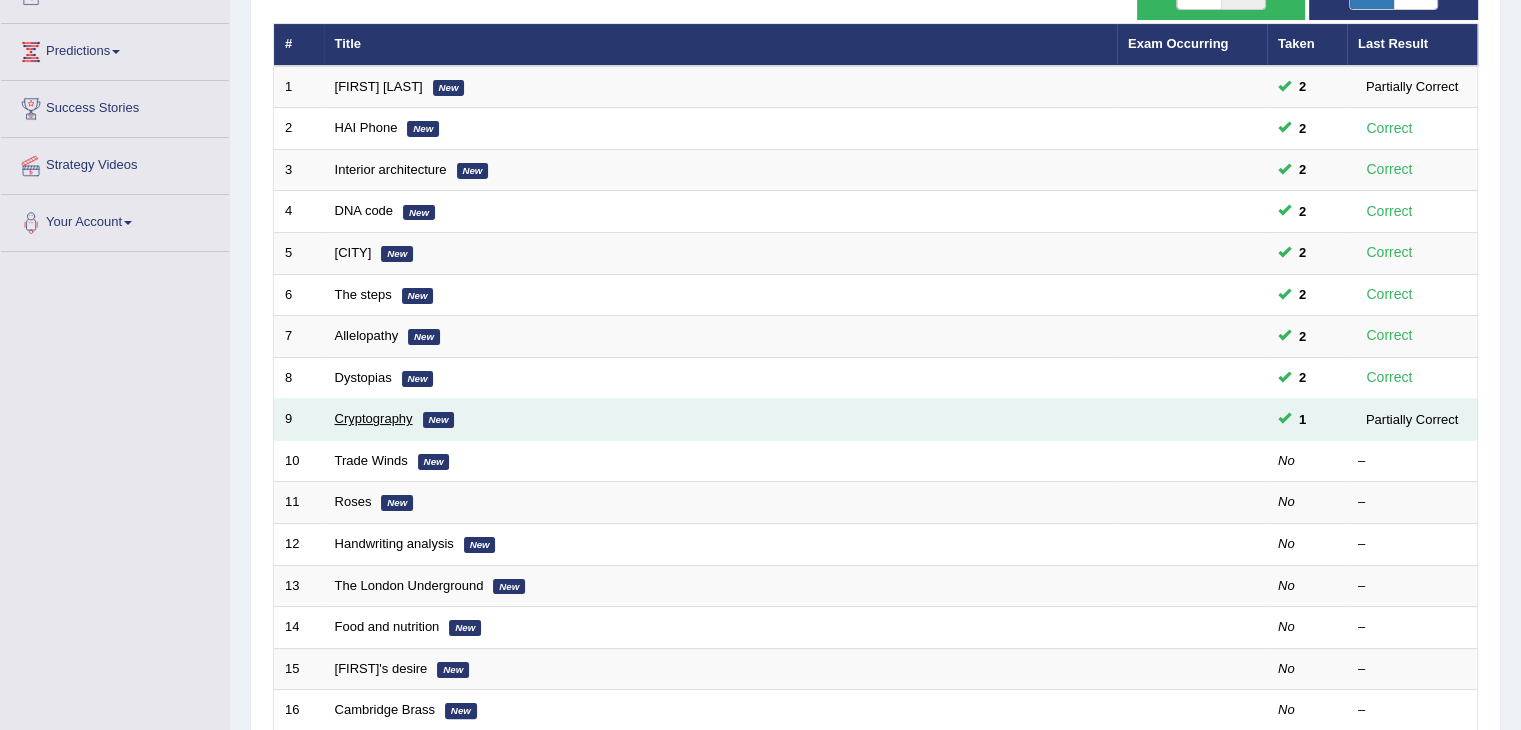click on "Cryptography" at bounding box center [374, 418] 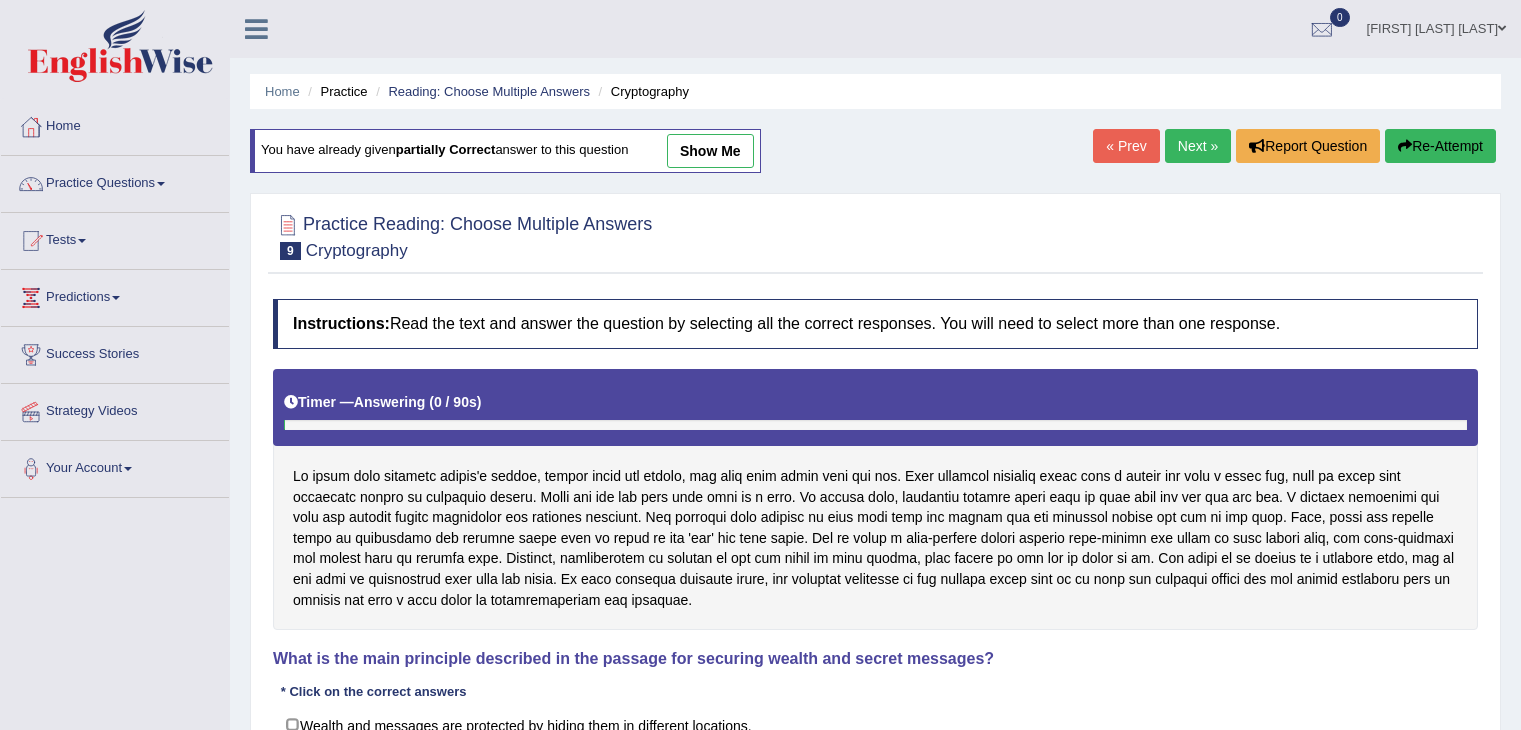 scroll, scrollTop: 0, scrollLeft: 0, axis: both 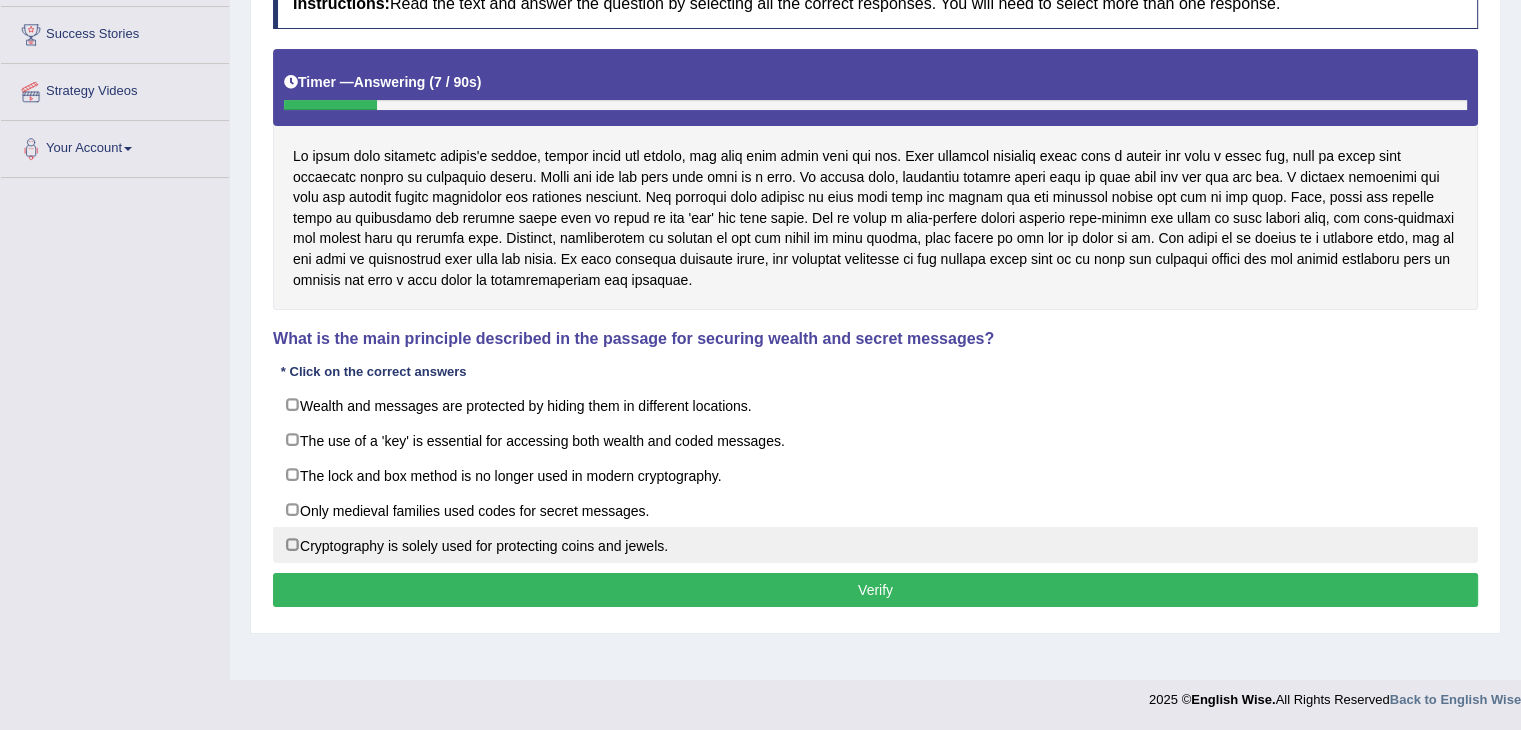 click on "Cryptography is solely used for protecting coins and jewels." at bounding box center (875, 545) 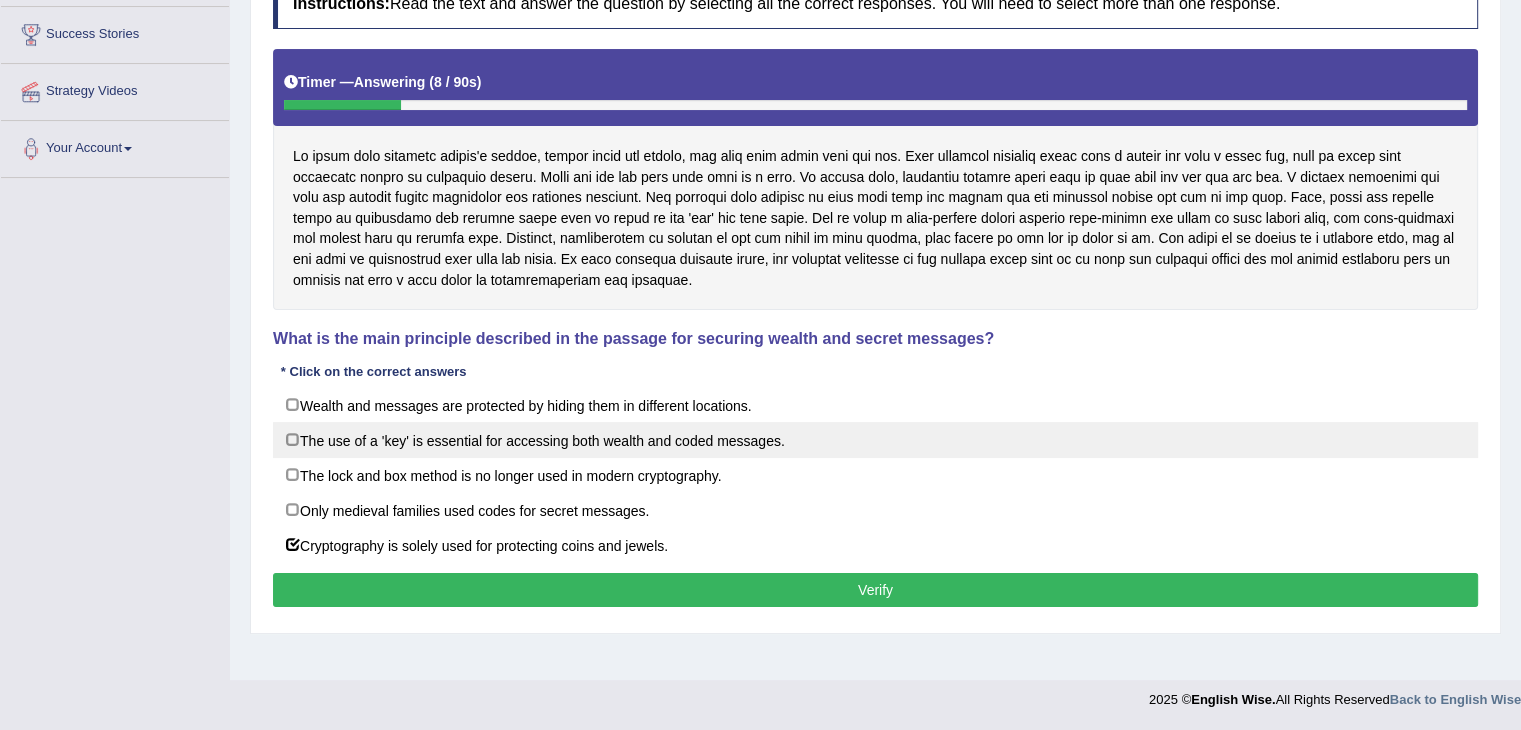click on "The use of a 'key' is essential for accessing both wealth and coded messages." at bounding box center [875, 440] 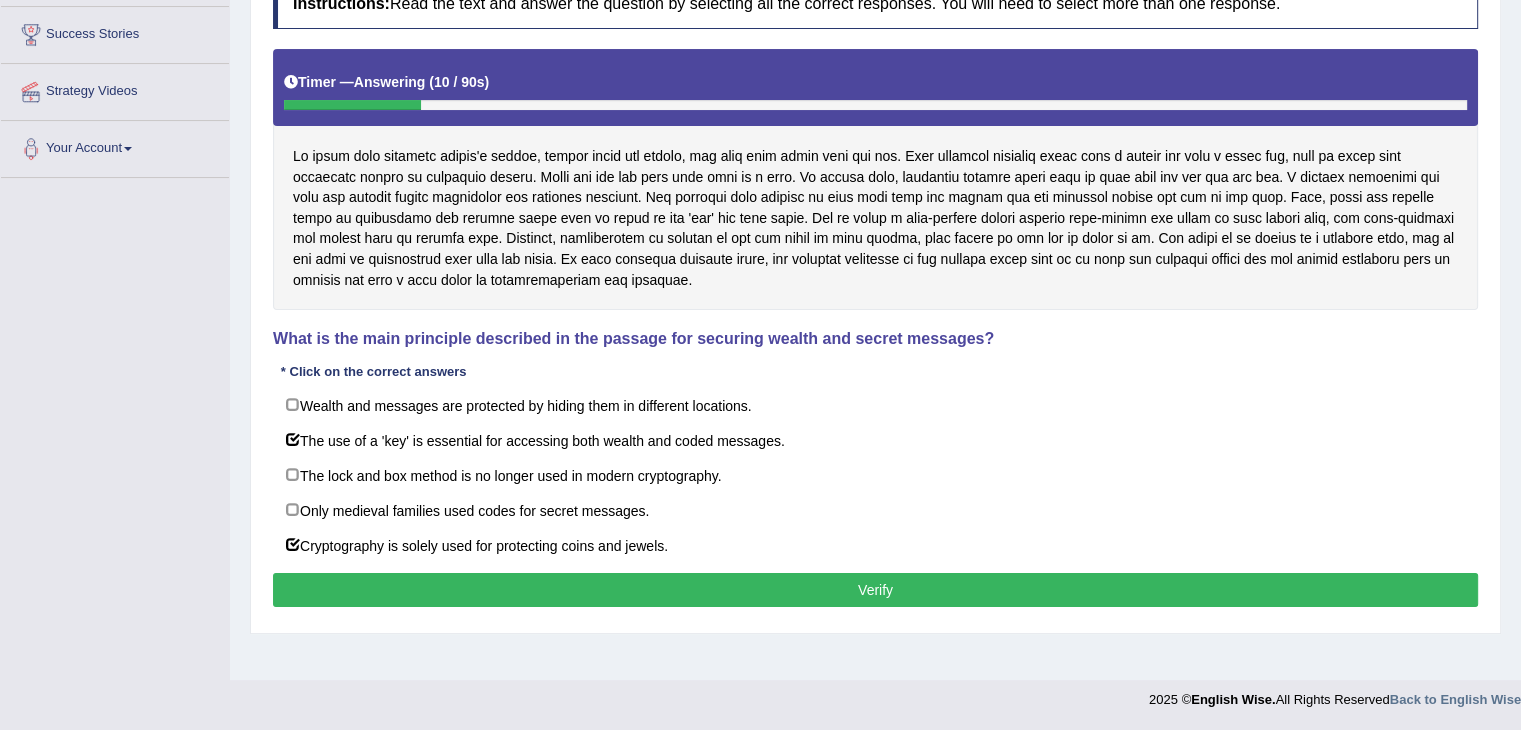 click on "Verify" at bounding box center (875, 590) 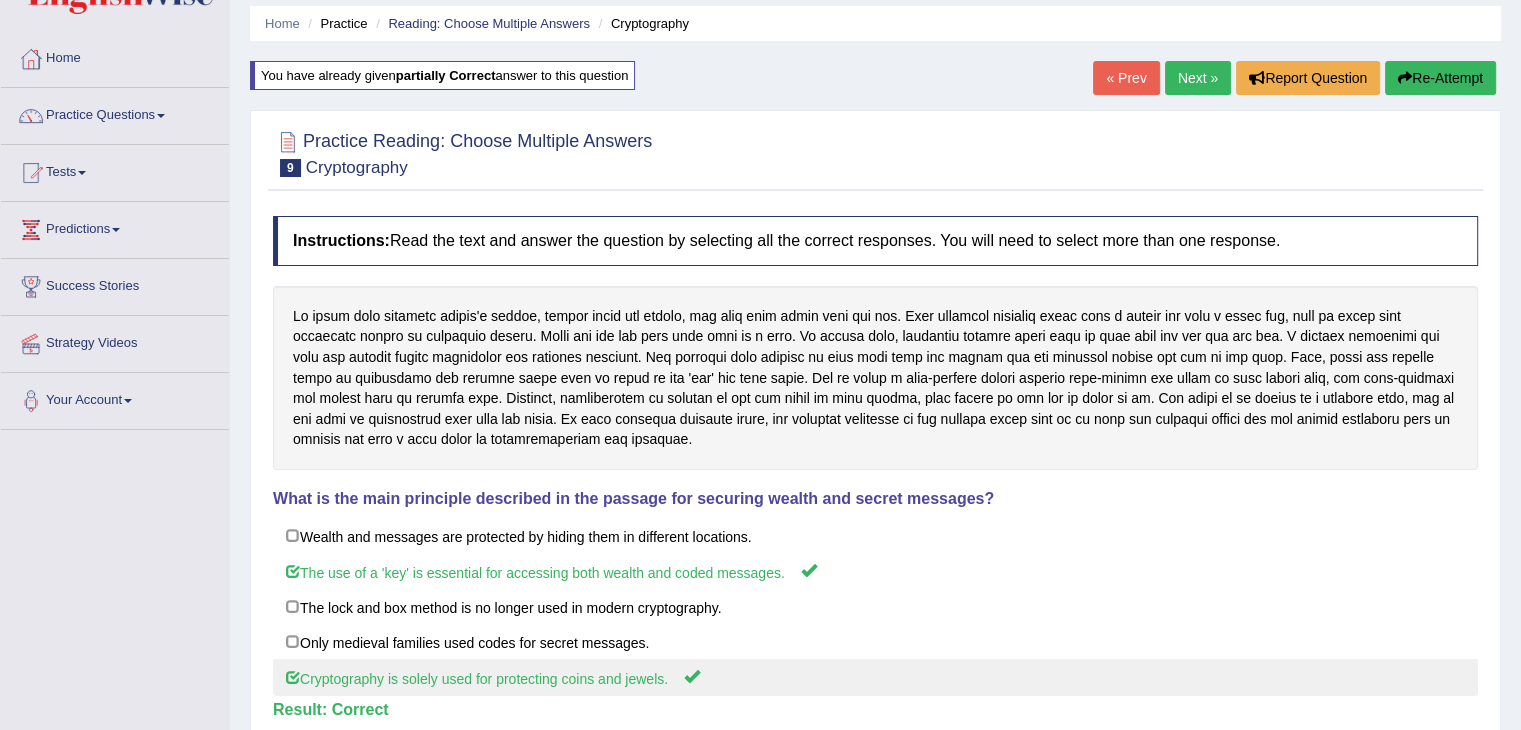 scroll, scrollTop: 0, scrollLeft: 0, axis: both 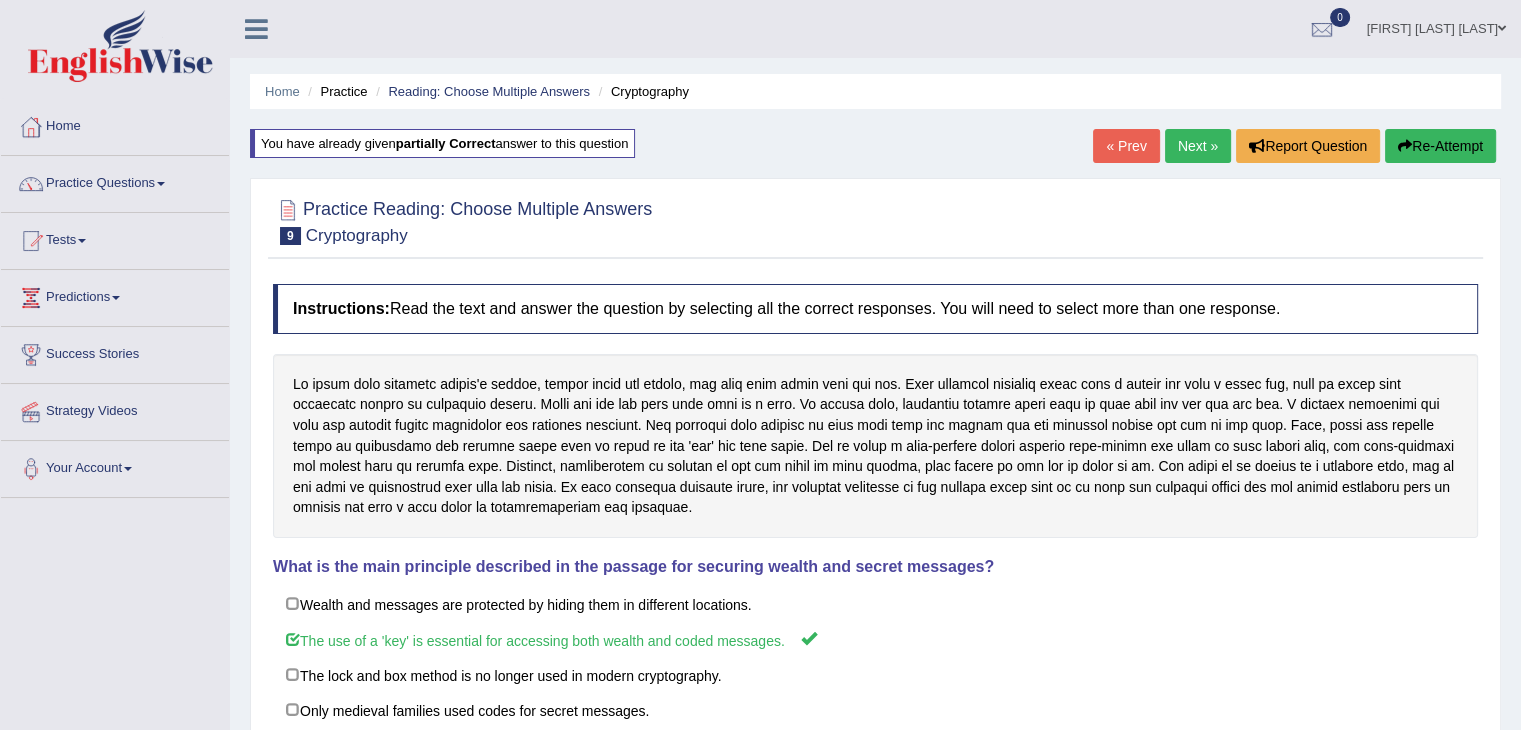 click on "Reading: Choose Multiple Answers" at bounding box center (480, 91) 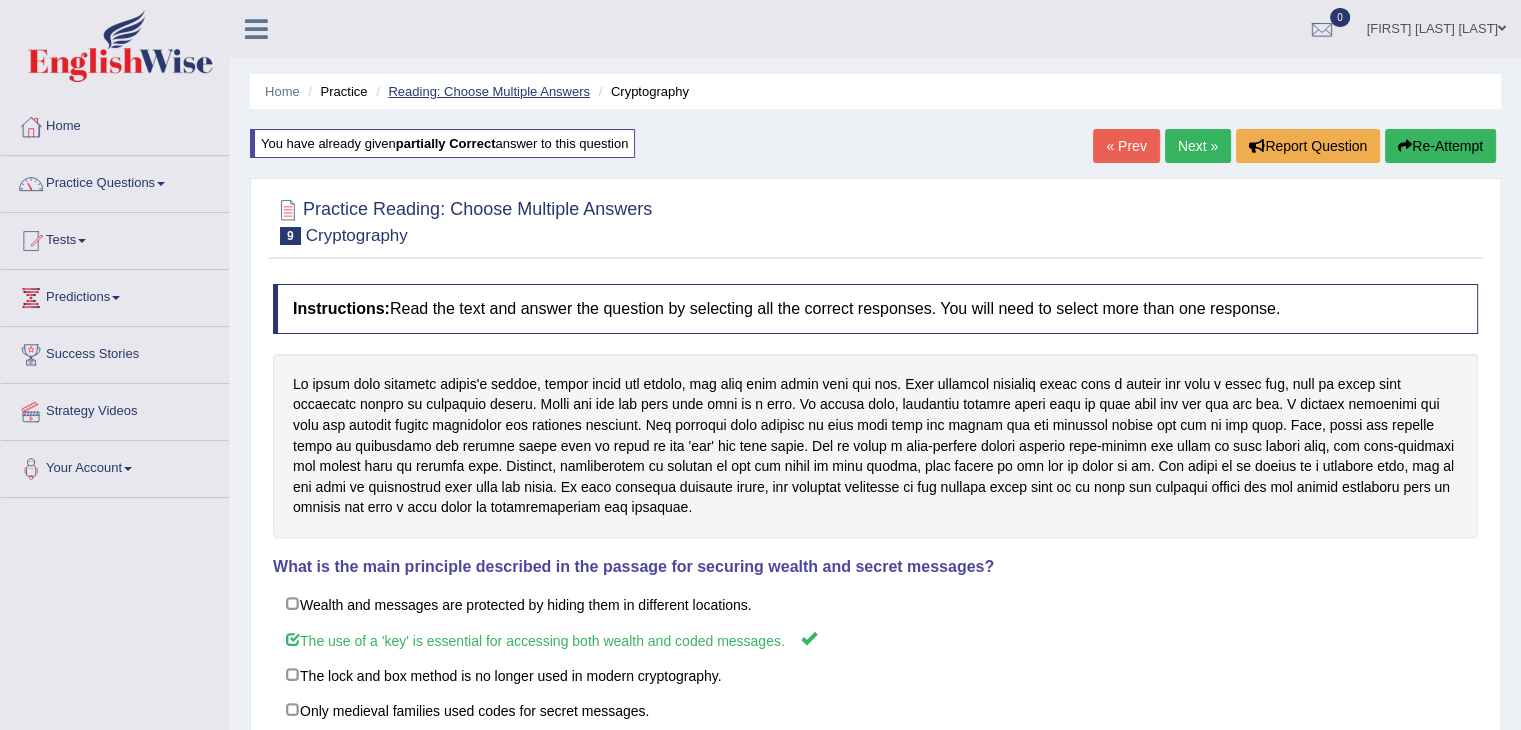 click on "Reading: Choose Multiple Answers" at bounding box center [489, 91] 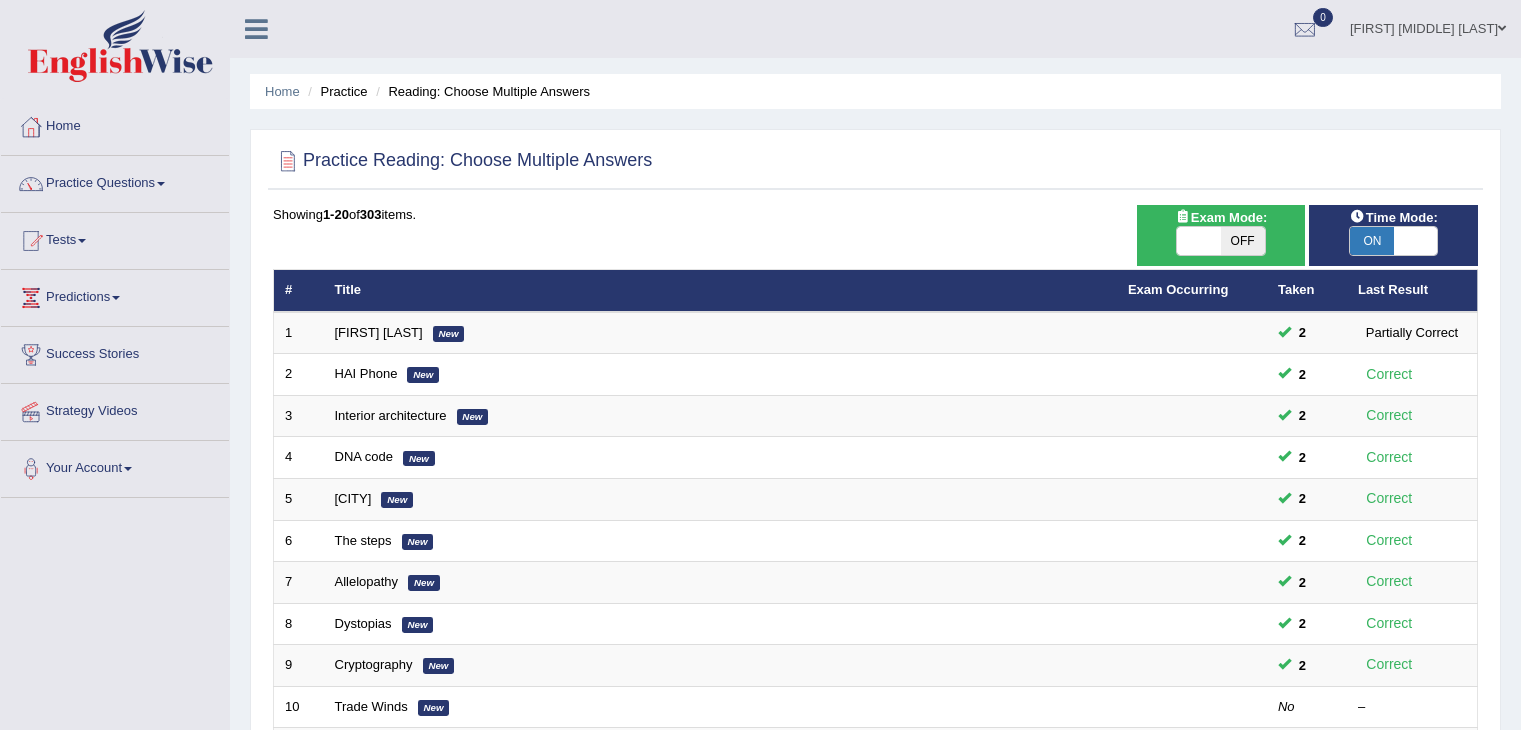scroll, scrollTop: 0, scrollLeft: 0, axis: both 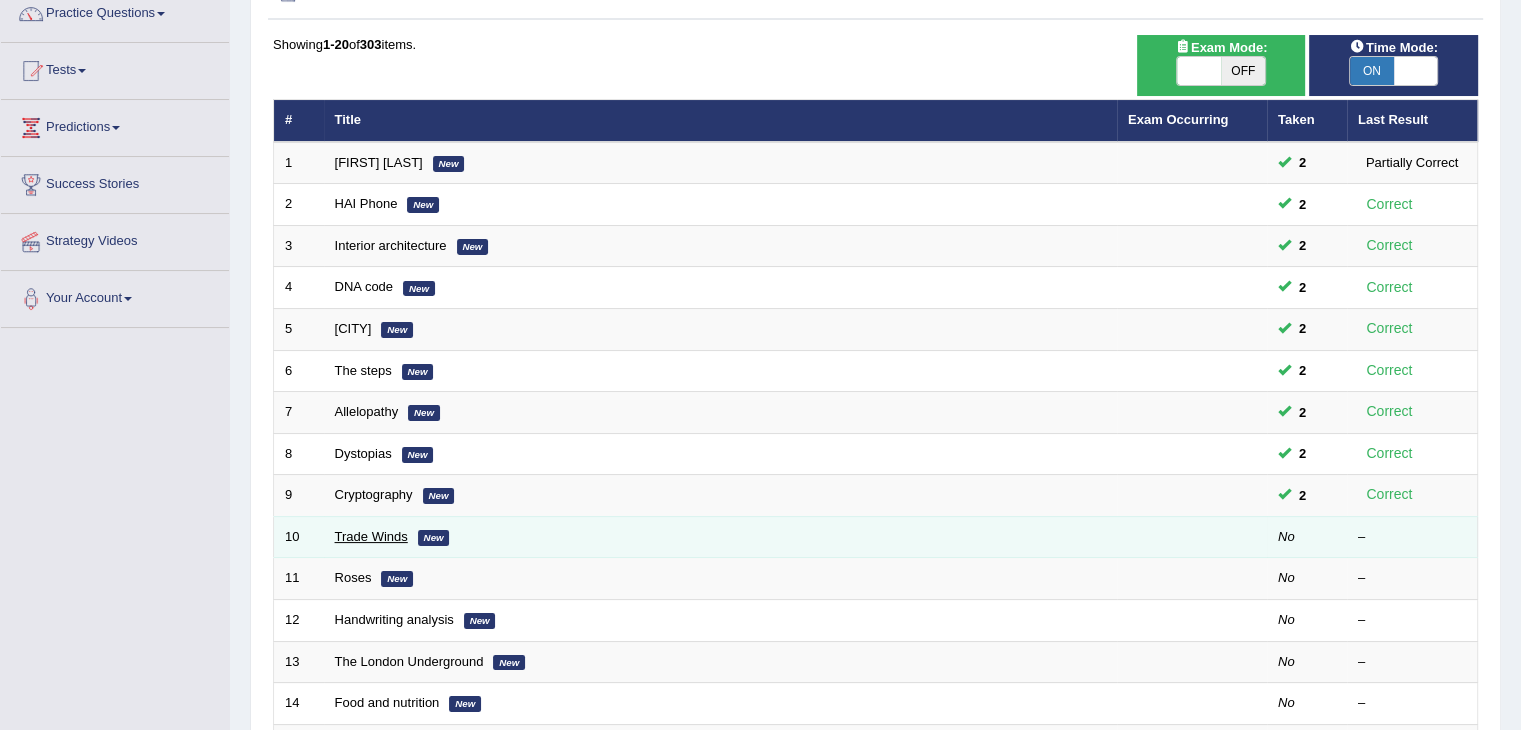 click on "Trade Winds" at bounding box center [371, 536] 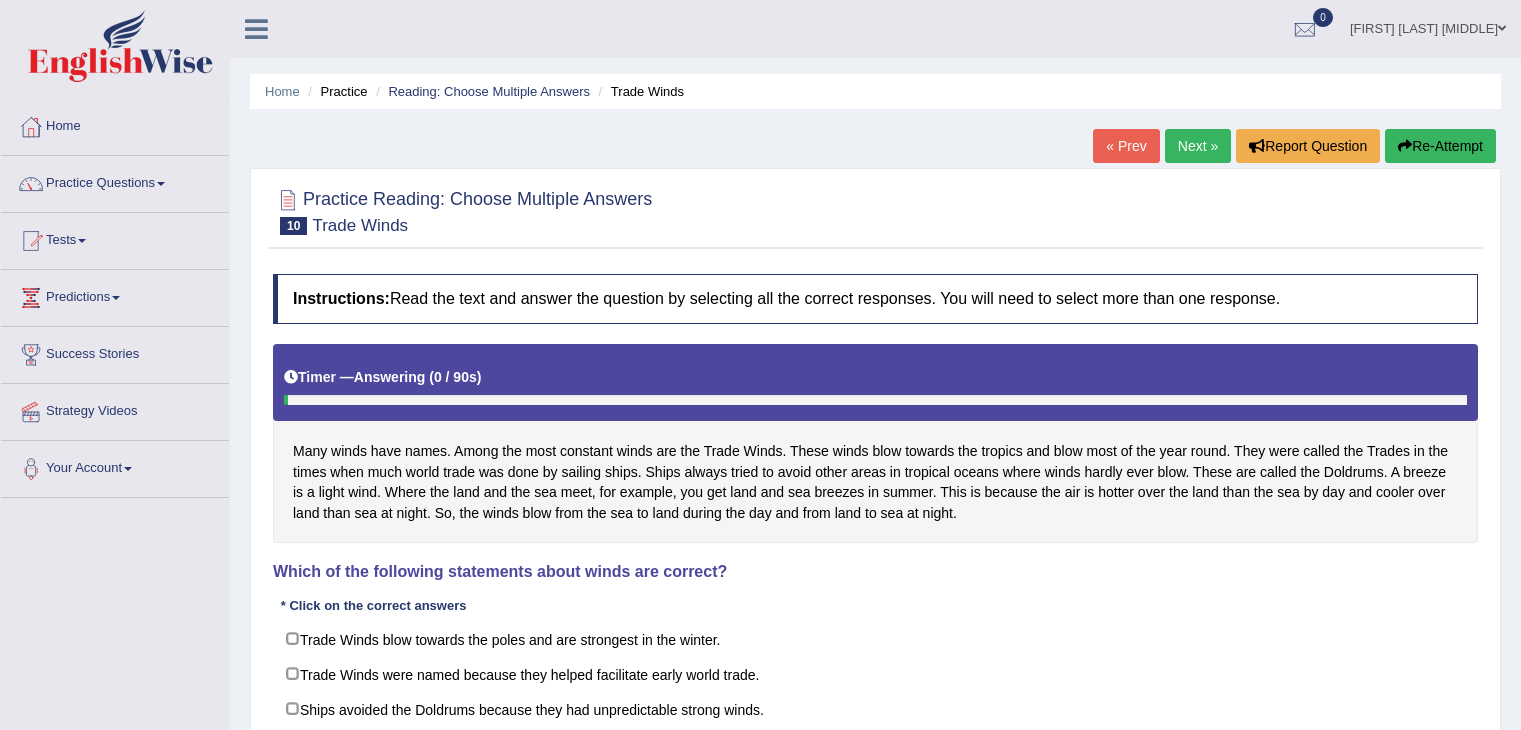 scroll, scrollTop: 0, scrollLeft: 0, axis: both 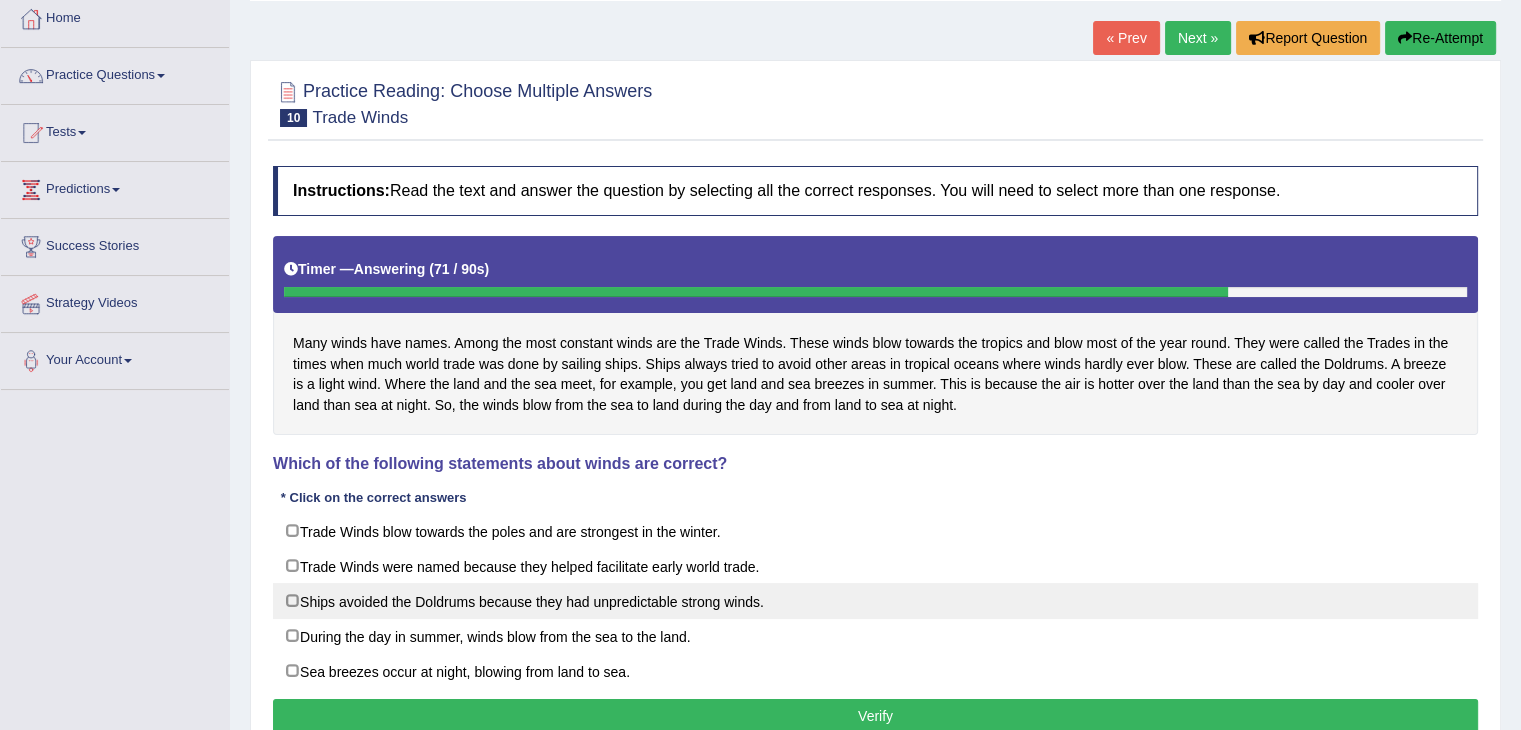 click on "Ships avoided the Doldrums because they had unpredictable strong winds." at bounding box center [875, 601] 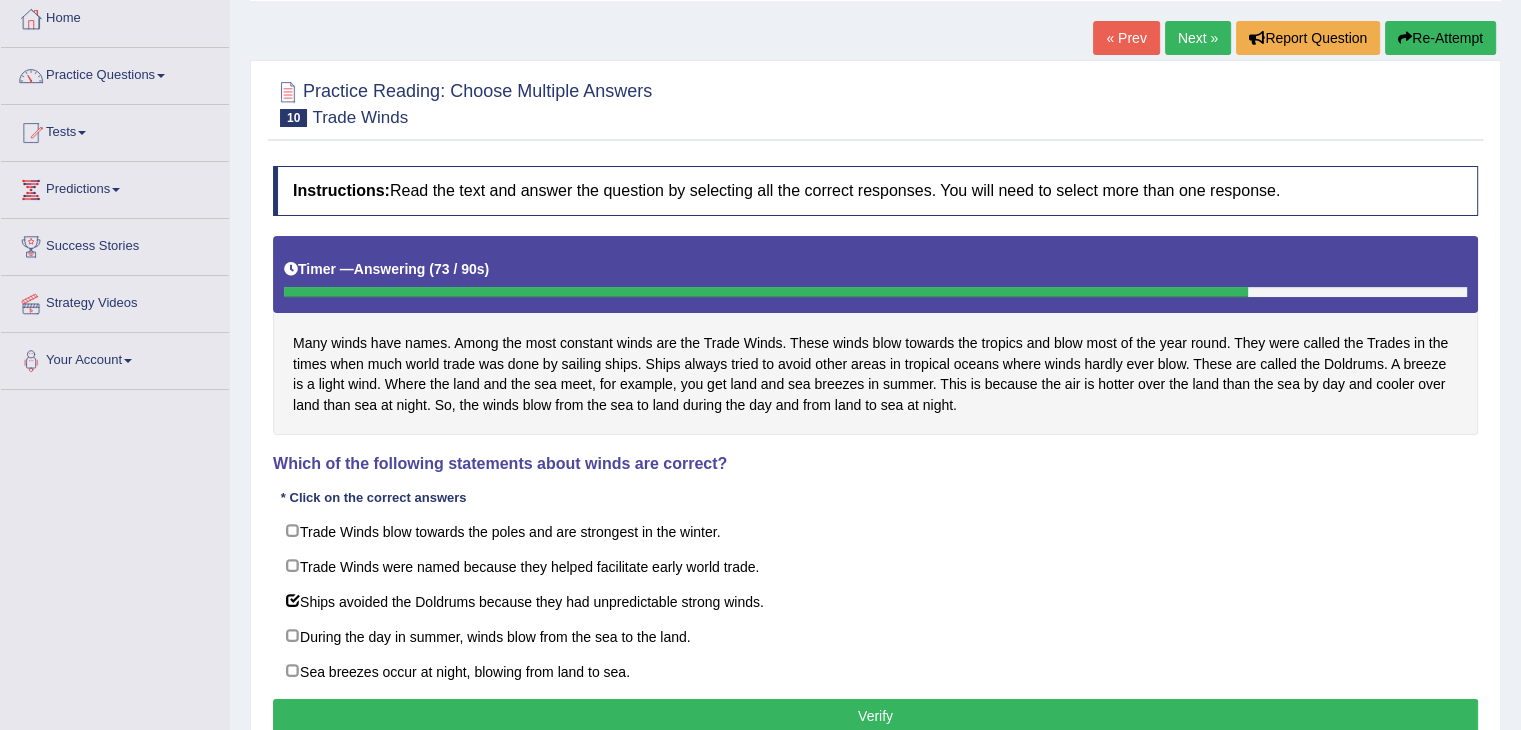 click on "Toggle navigation
Home
Practice Questions   Speaking Practice Read Aloud
Repeat Sentence
Describe Image
Re-tell Lecture
Answer Short Question
Summarize Group Discussion
Respond To A Situation
Writing Practice  Summarize Written Text
Write Essay
Reading Practice  Reading & Writing: Fill In The Blanks
Choose Multiple Answers
Re-order Paragraphs
Fill In The Blanks
Choose Single Answer
Listening Practice  Summarize Spoken Text
Highlight Incorrect Words
Highlight Correct Summary
Select Missing Word
Choose Single Answer
Choose Multiple Answers
Fill In The Blanks
Write From Dictation
Pronunciation
Tests  Take Practice Sectional Test
Take Mock Test" at bounding box center [760, 412] 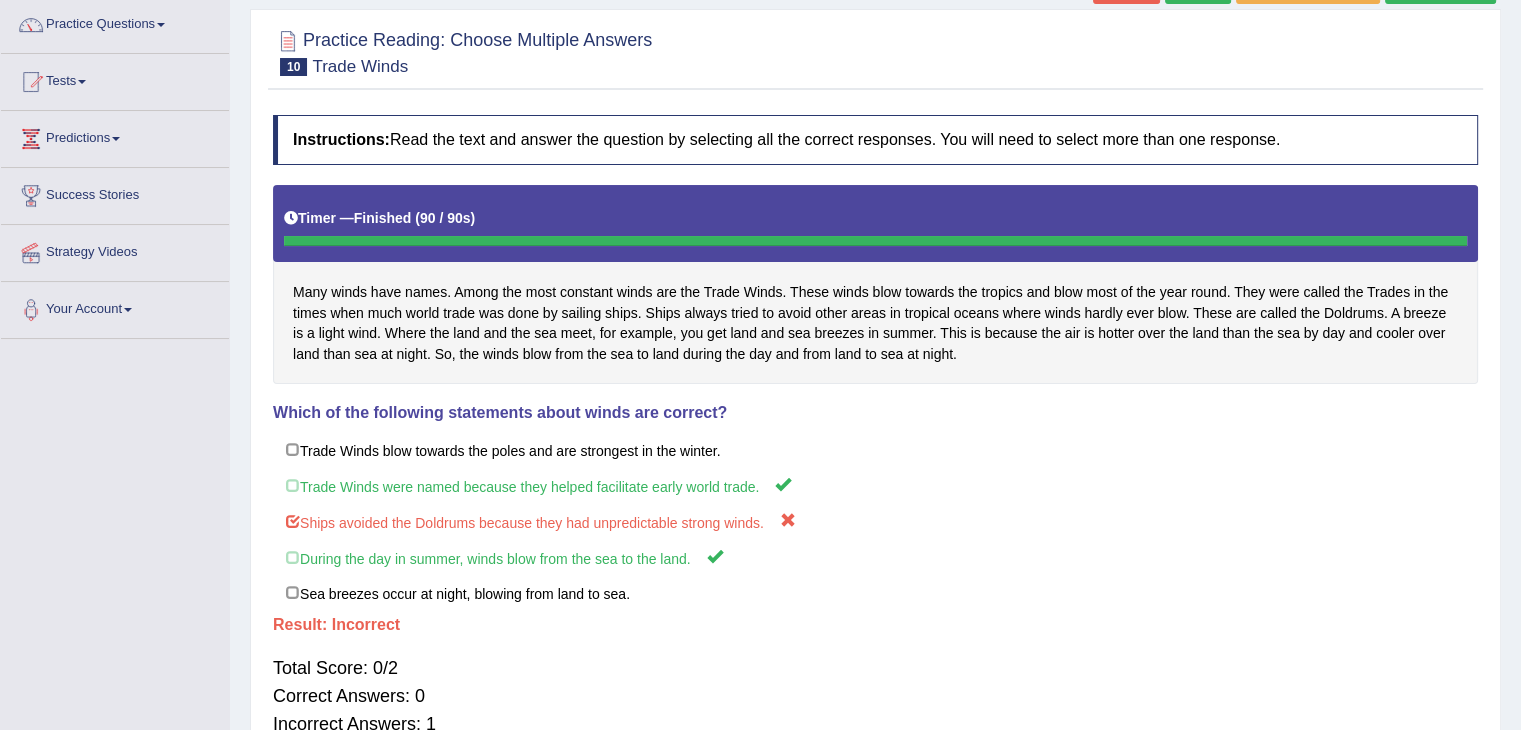 scroll, scrollTop: 175, scrollLeft: 0, axis: vertical 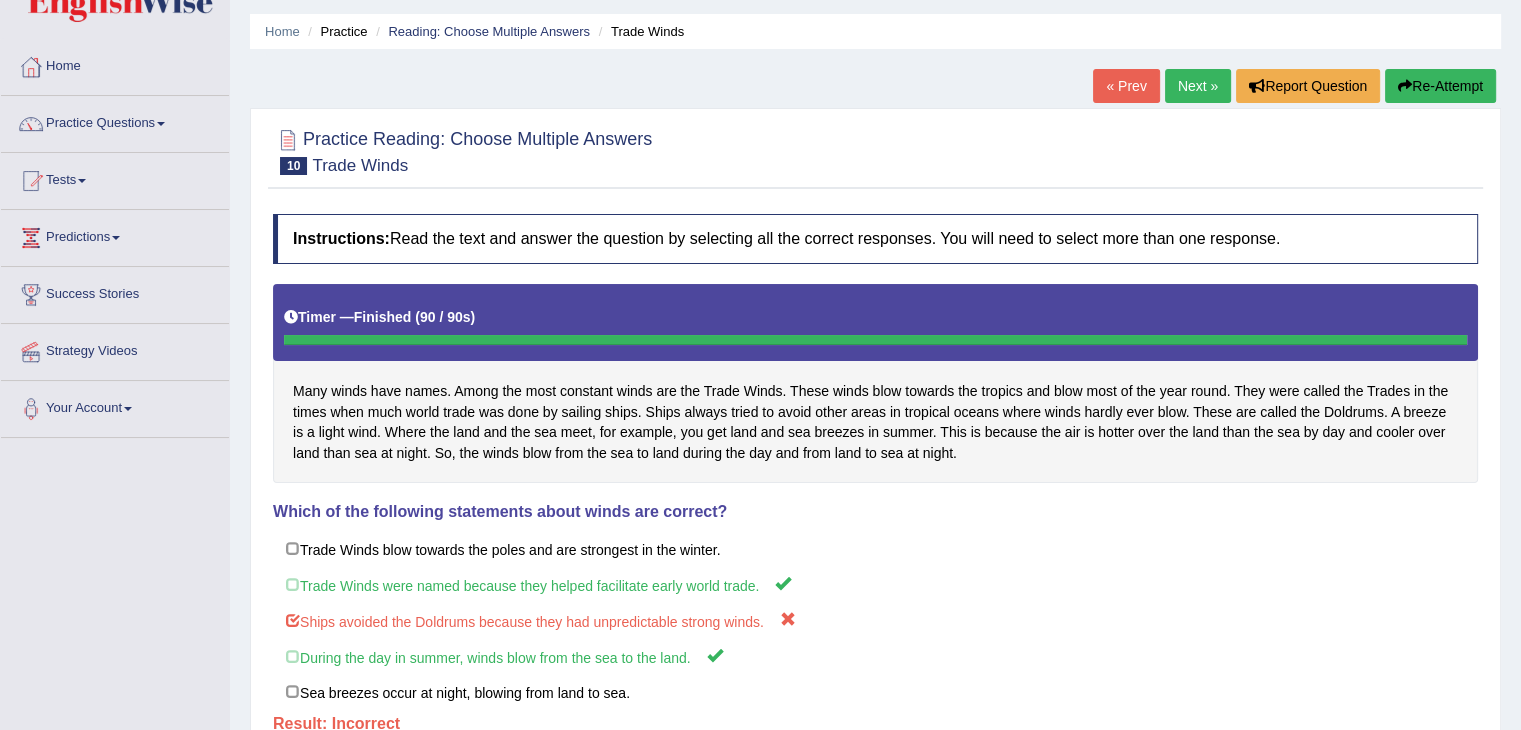 click on "Re-Attempt" at bounding box center (1440, 86) 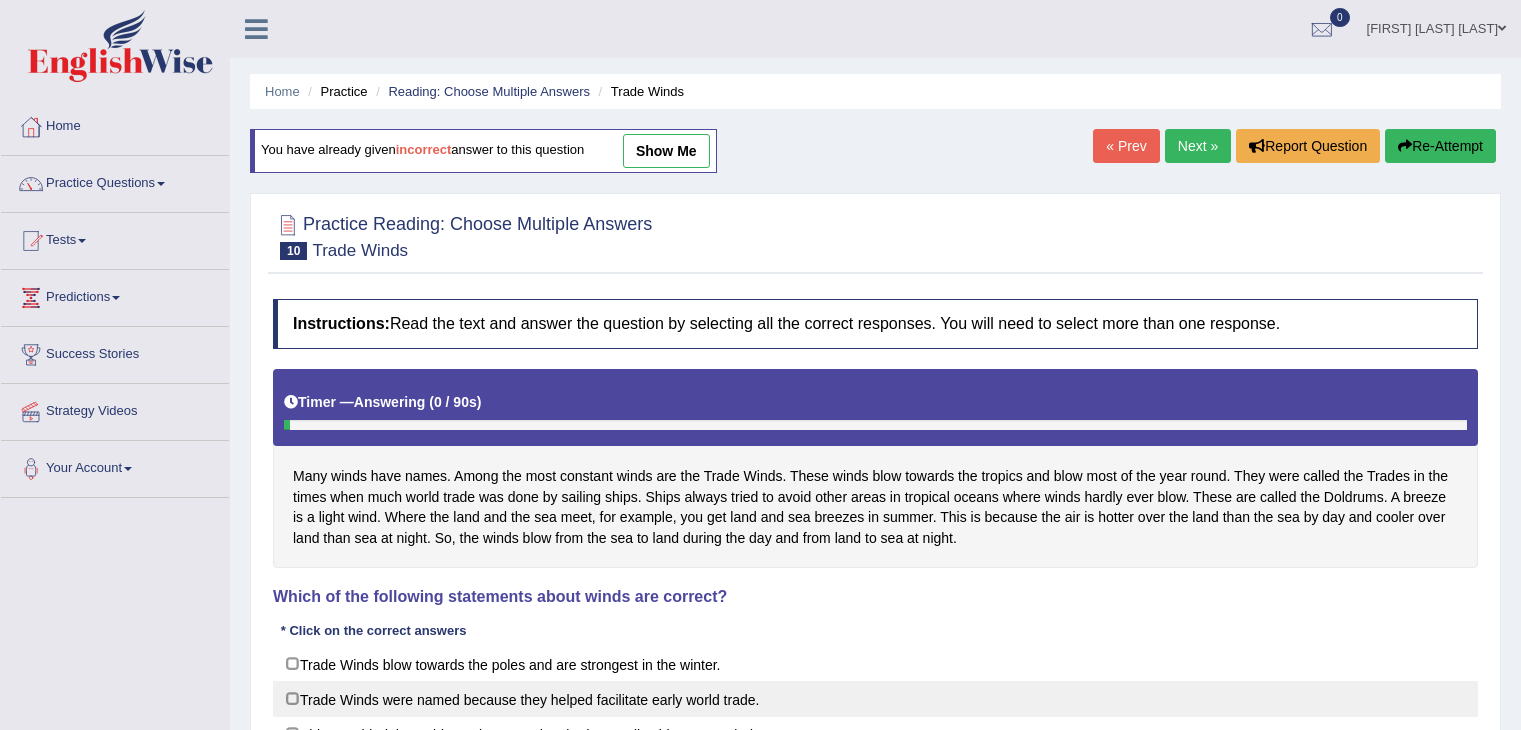 scroll, scrollTop: 60, scrollLeft: 0, axis: vertical 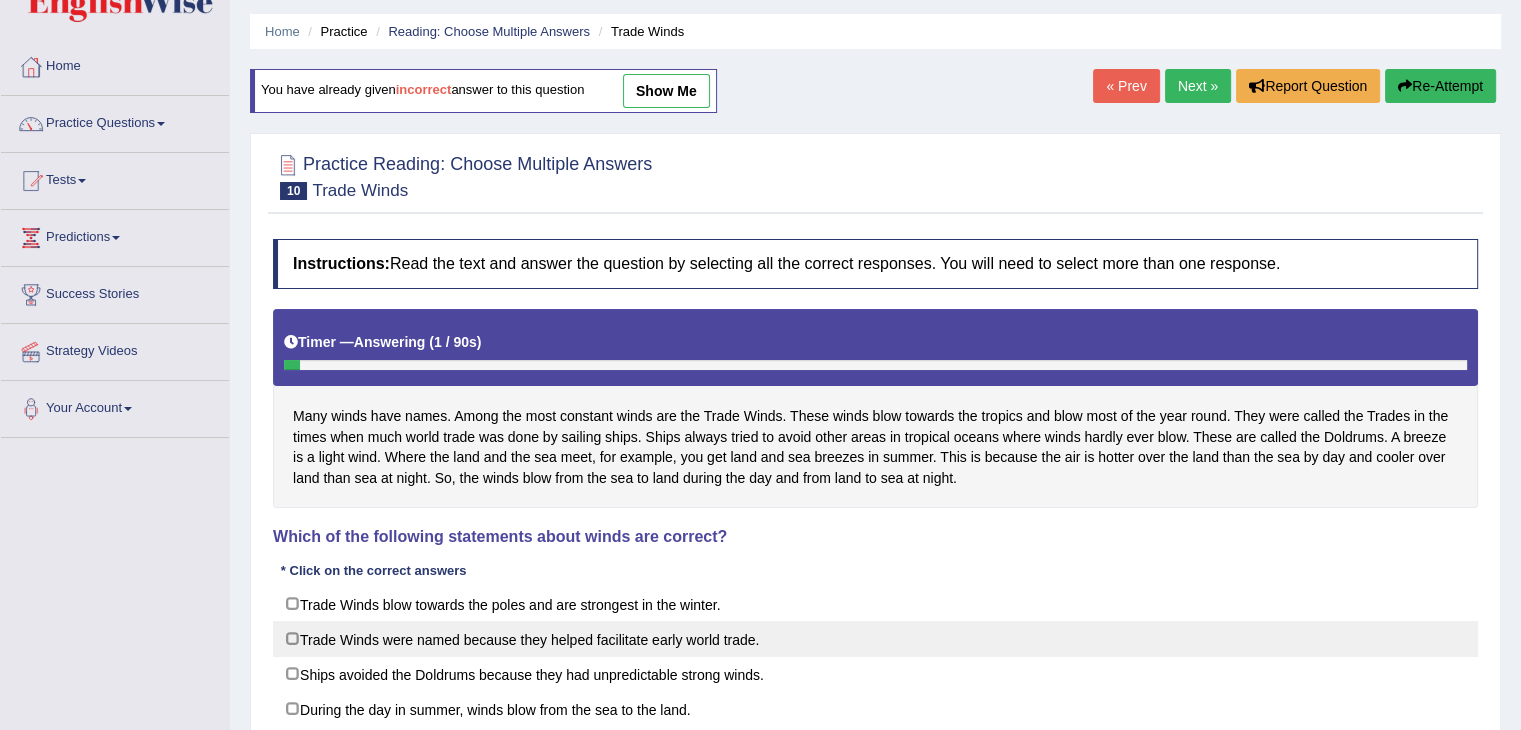 click on "Trade Winds were named because they helped facilitate early world trade." at bounding box center (875, 639) 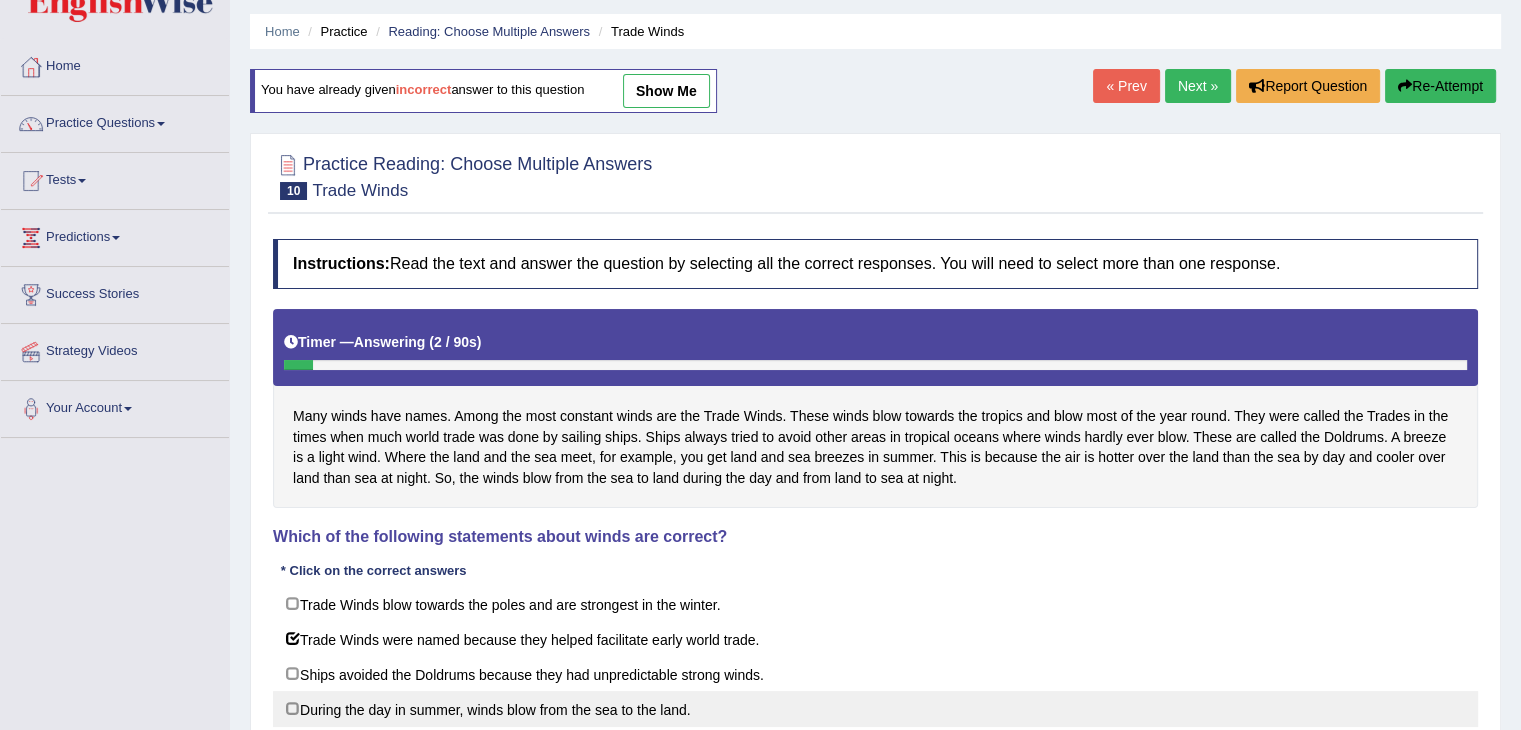 click on "During the day in summer, winds blow from the sea to the land." at bounding box center [875, 709] 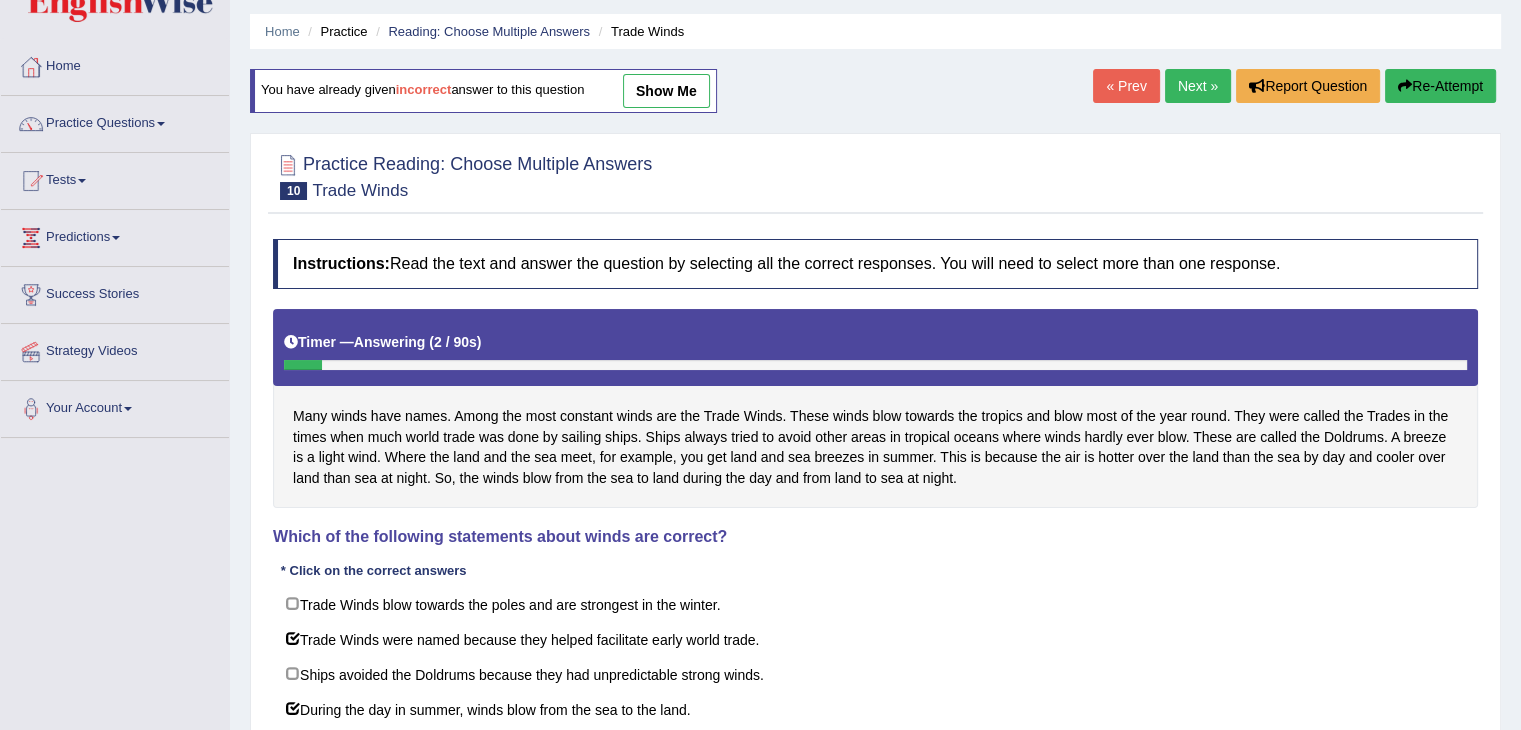 click on "Practice Reading: Choose Multiple Answers
10
Trade Winds
Instructions:  Read the text and answer the question by selecting all the correct responses. You will need to select more than one response.
Timer —  Answering   ( 2 / 90s ) Skip Many winds have names. Among the most constant winds are the Trade Winds. These winds blow towards the tropics and blow most of the year round. They were called the Trades in the times when much world trade was done by sailing ships. Ships always tried to avoid other areas in tropical oceans where winds hardly ever blow. These are called the Doldrums. A breeze is a light wind. Where the land and the sea meet, for example, you get land and sea breezes in summer. This is because the air is hotter over the land than the sea by day and cooler over land than sea at night. So, the winds blow from the sea to land during the day and from land to sea at night. * Click on the correct answers Result:" at bounding box center [875, 482] 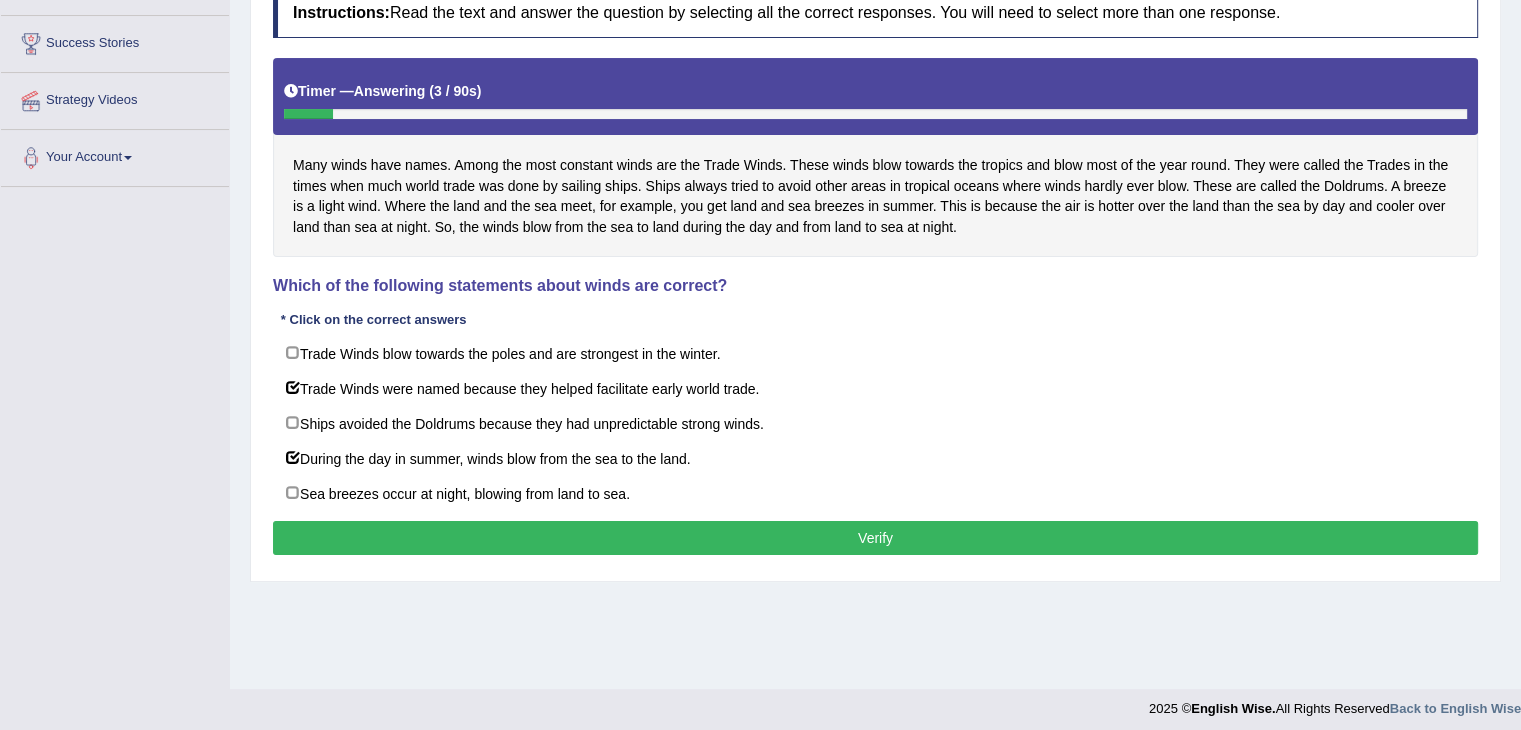 scroll, scrollTop: 316, scrollLeft: 0, axis: vertical 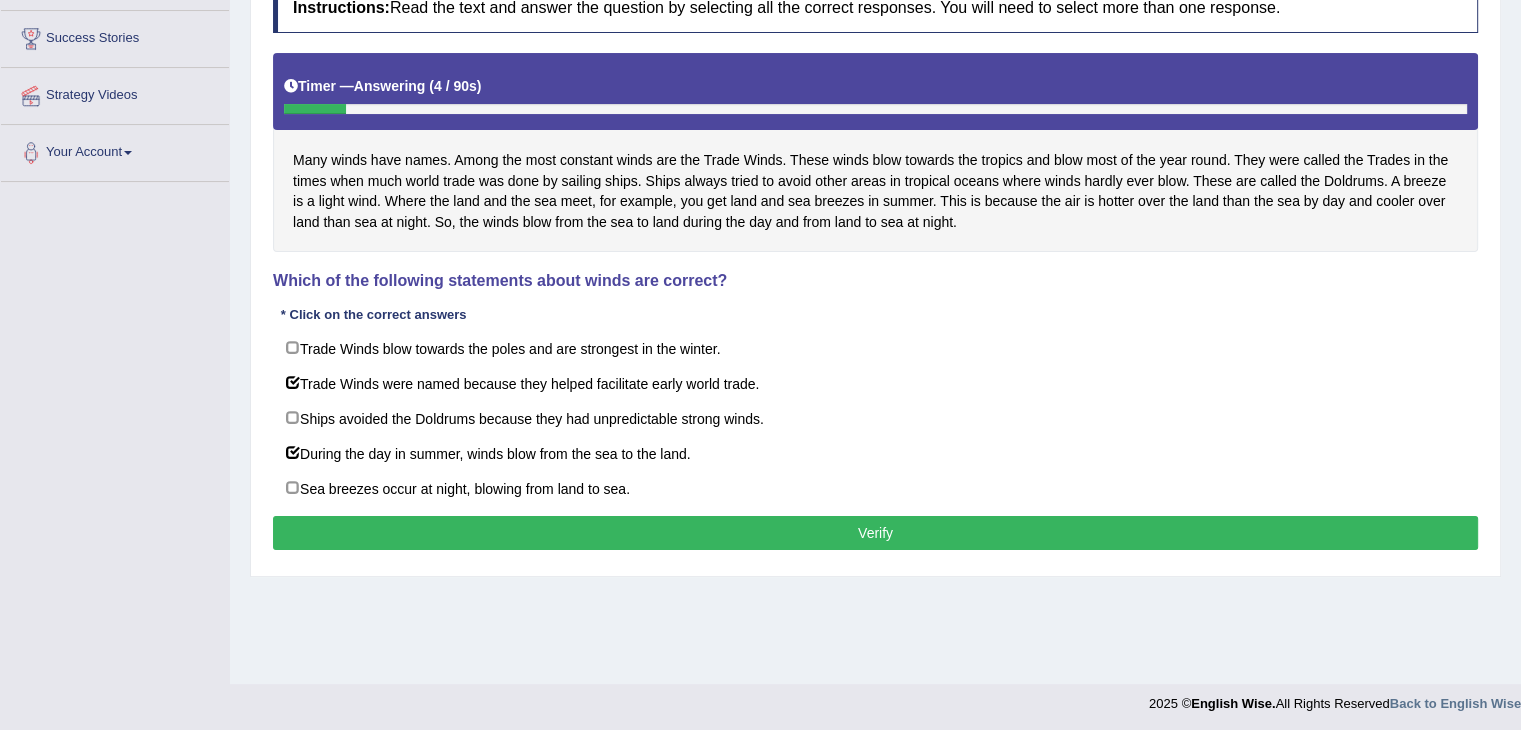 click on "Verify" at bounding box center [875, 533] 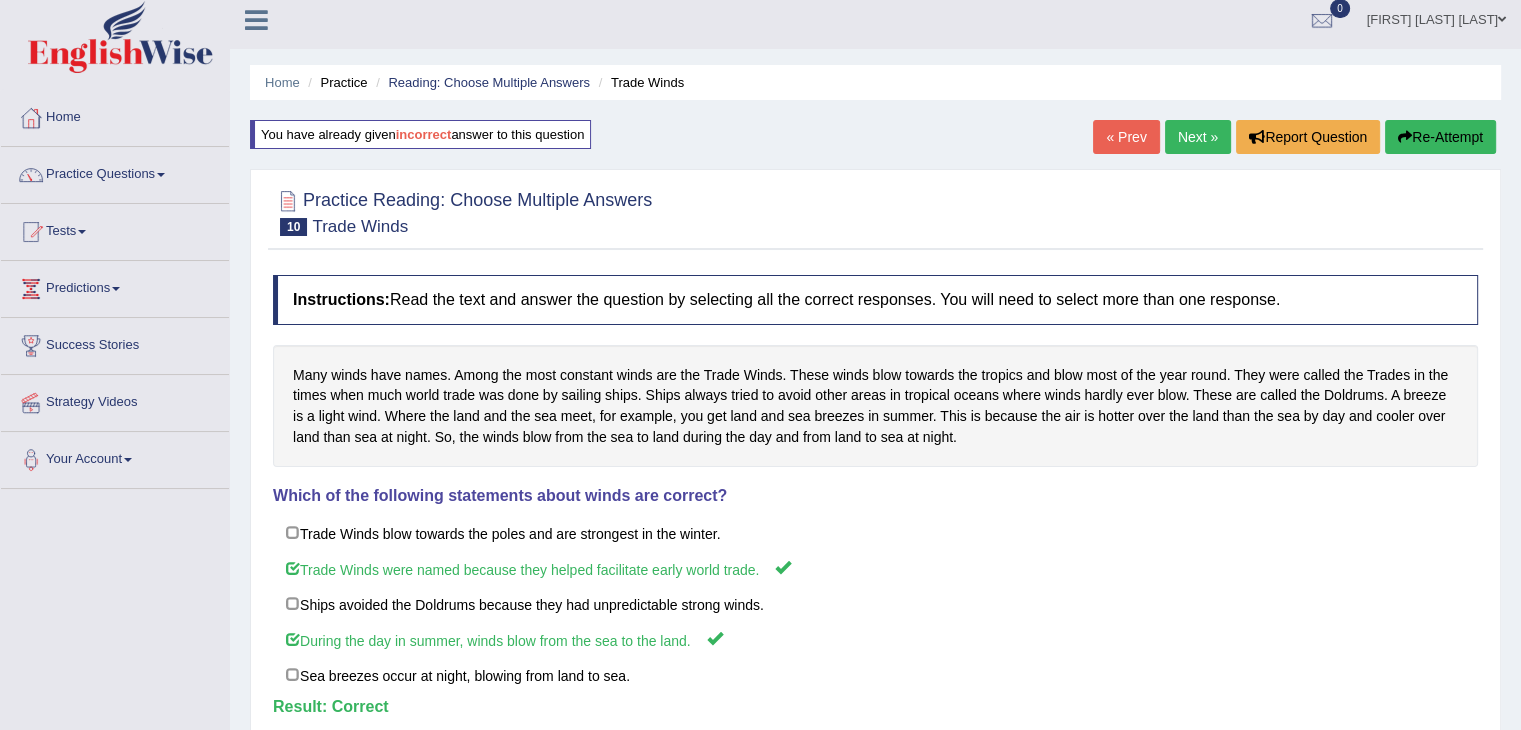 scroll, scrollTop: 0, scrollLeft: 0, axis: both 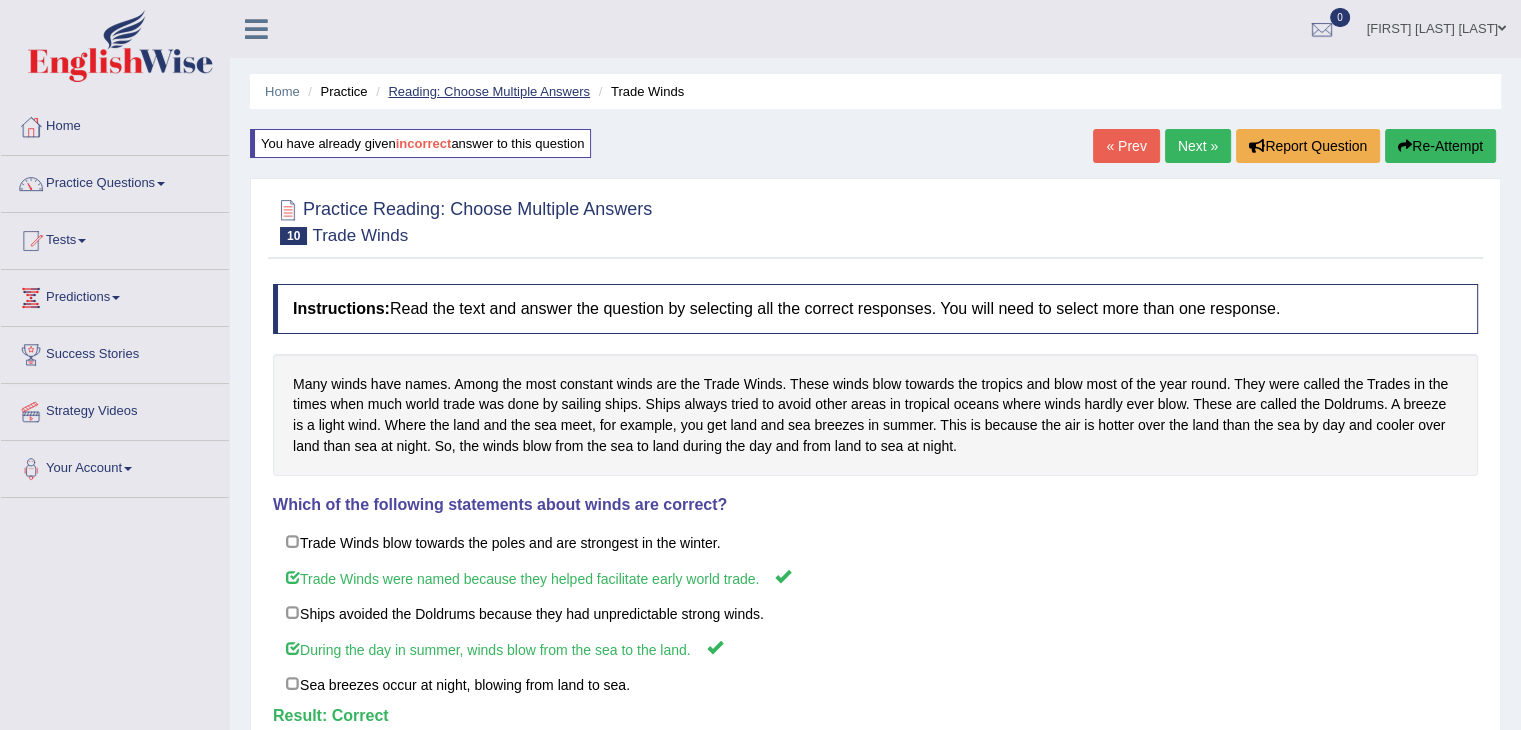 click on "Reading: Choose Multiple Answers" at bounding box center (489, 91) 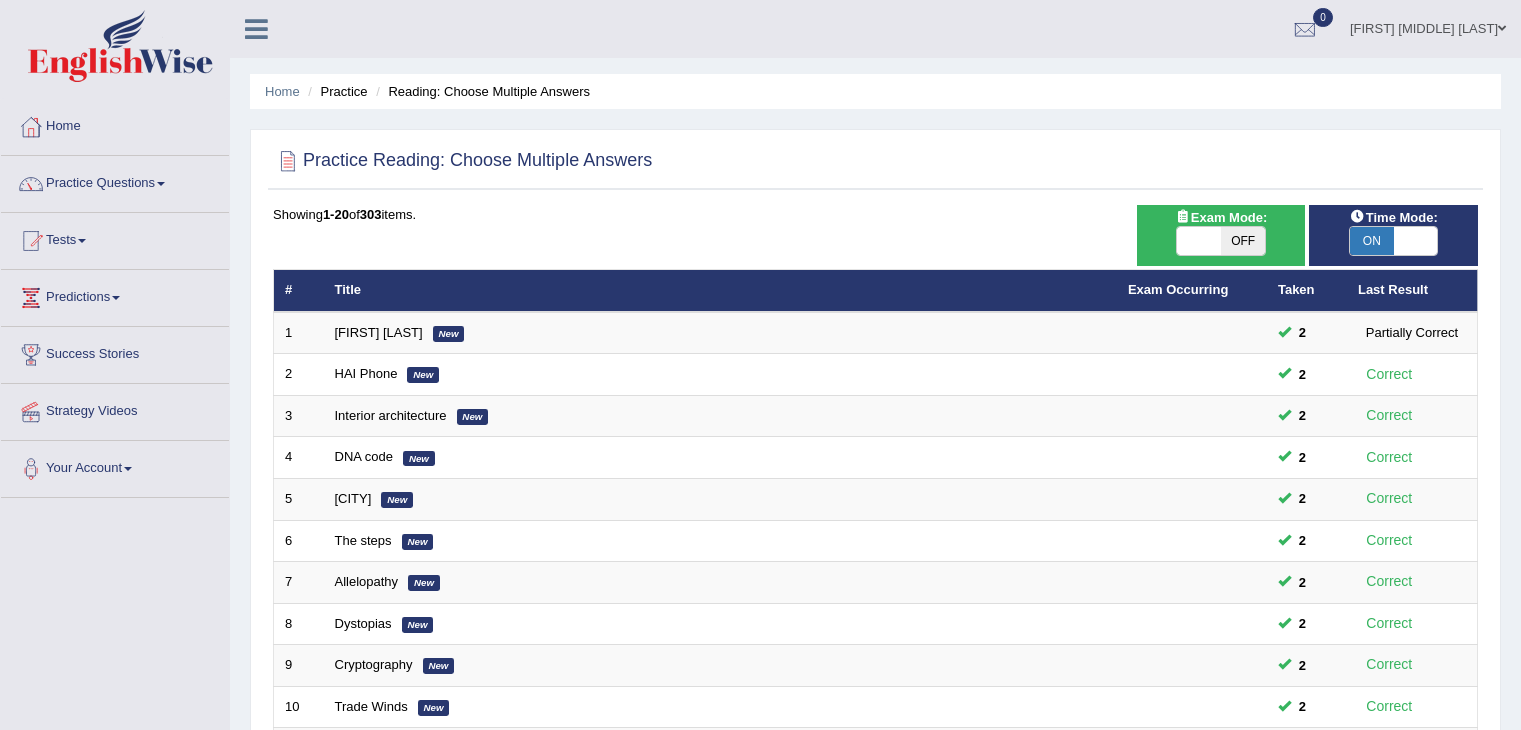scroll, scrollTop: 0, scrollLeft: 0, axis: both 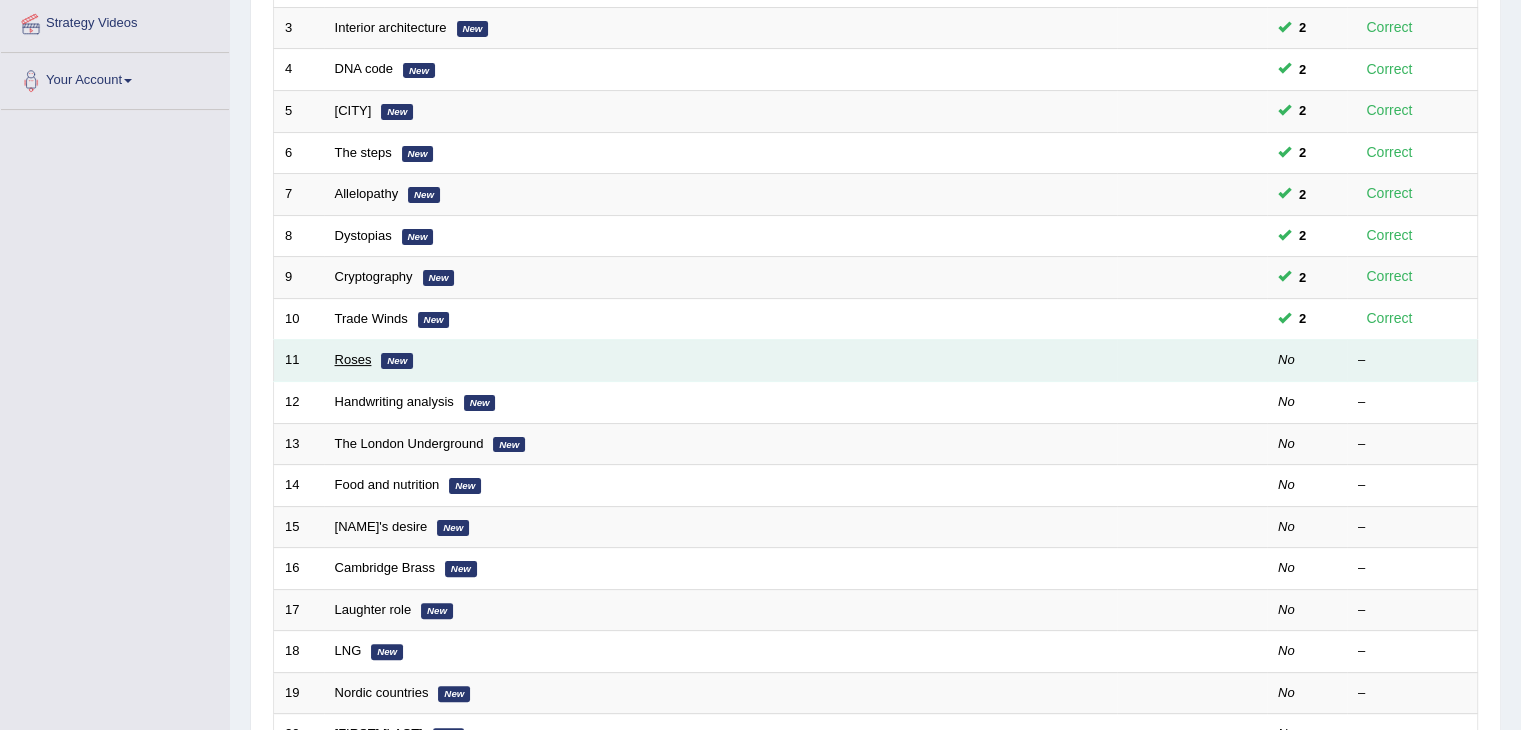click on "Roses" at bounding box center [353, 359] 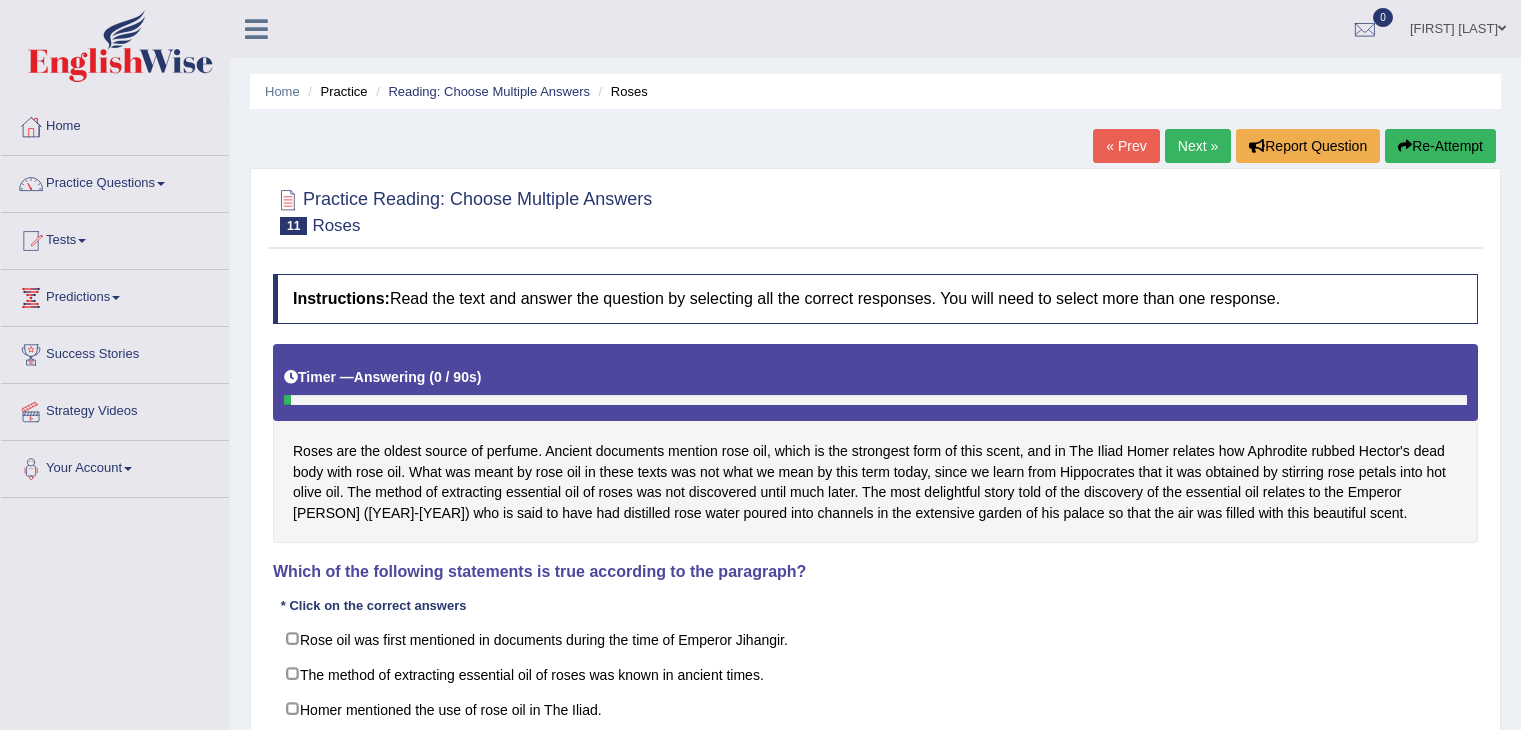 scroll, scrollTop: 0, scrollLeft: 0, axis: both 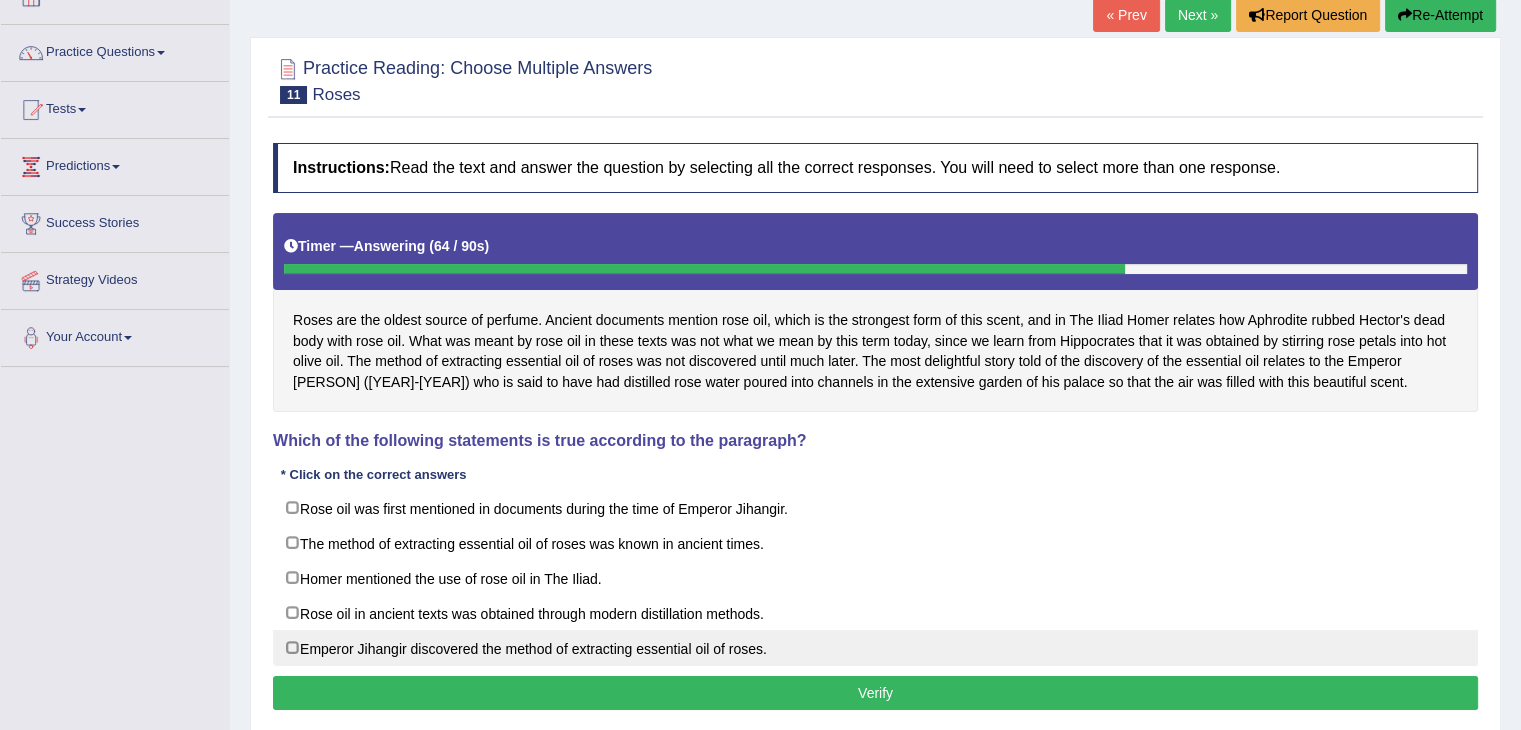 click on "Emperor Jihangir discovered the method of extracting essential oil of roses." at bounding box center [875, 648] 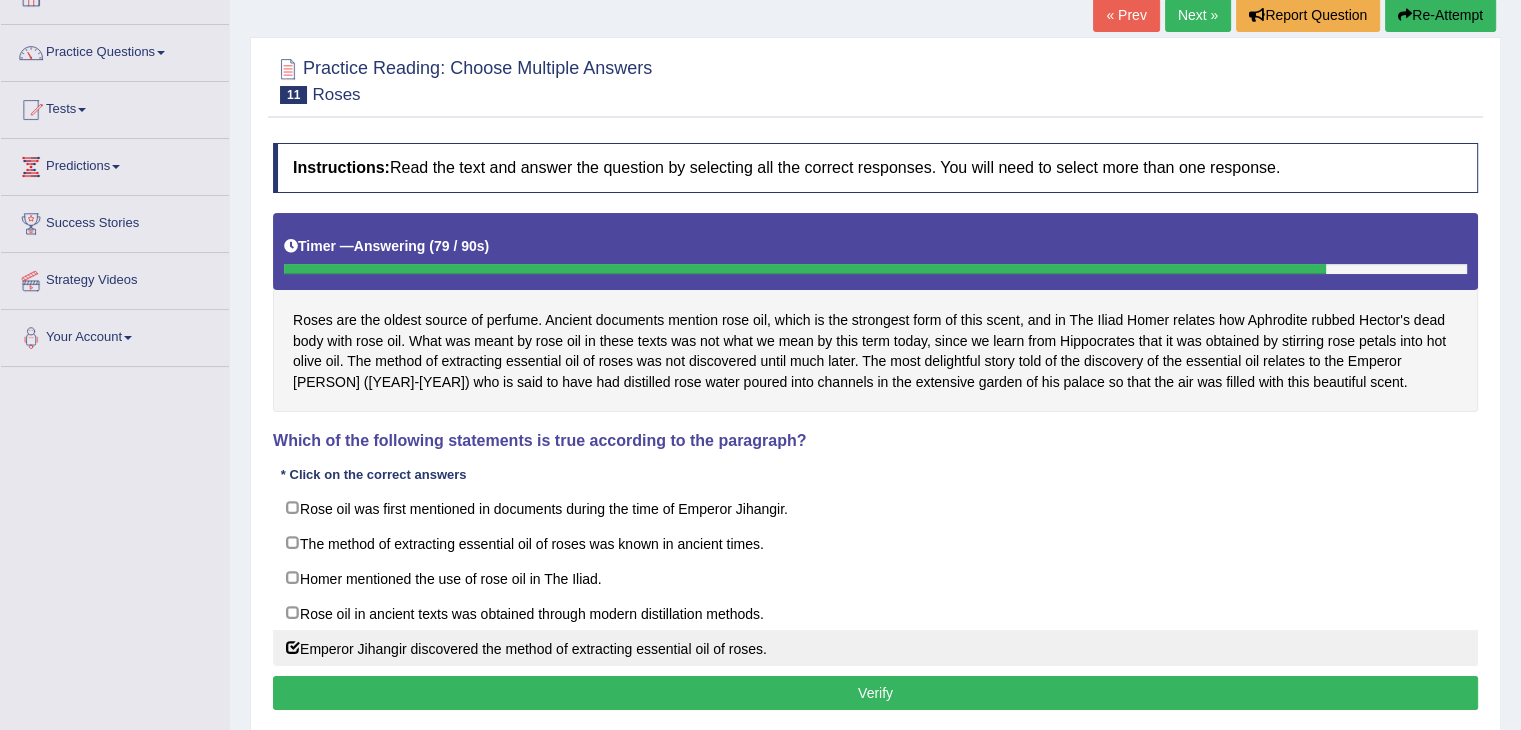 click on "Emperor Jihangir discovered the method of extracting essential oil of roses." at bounding box center [875, 648] 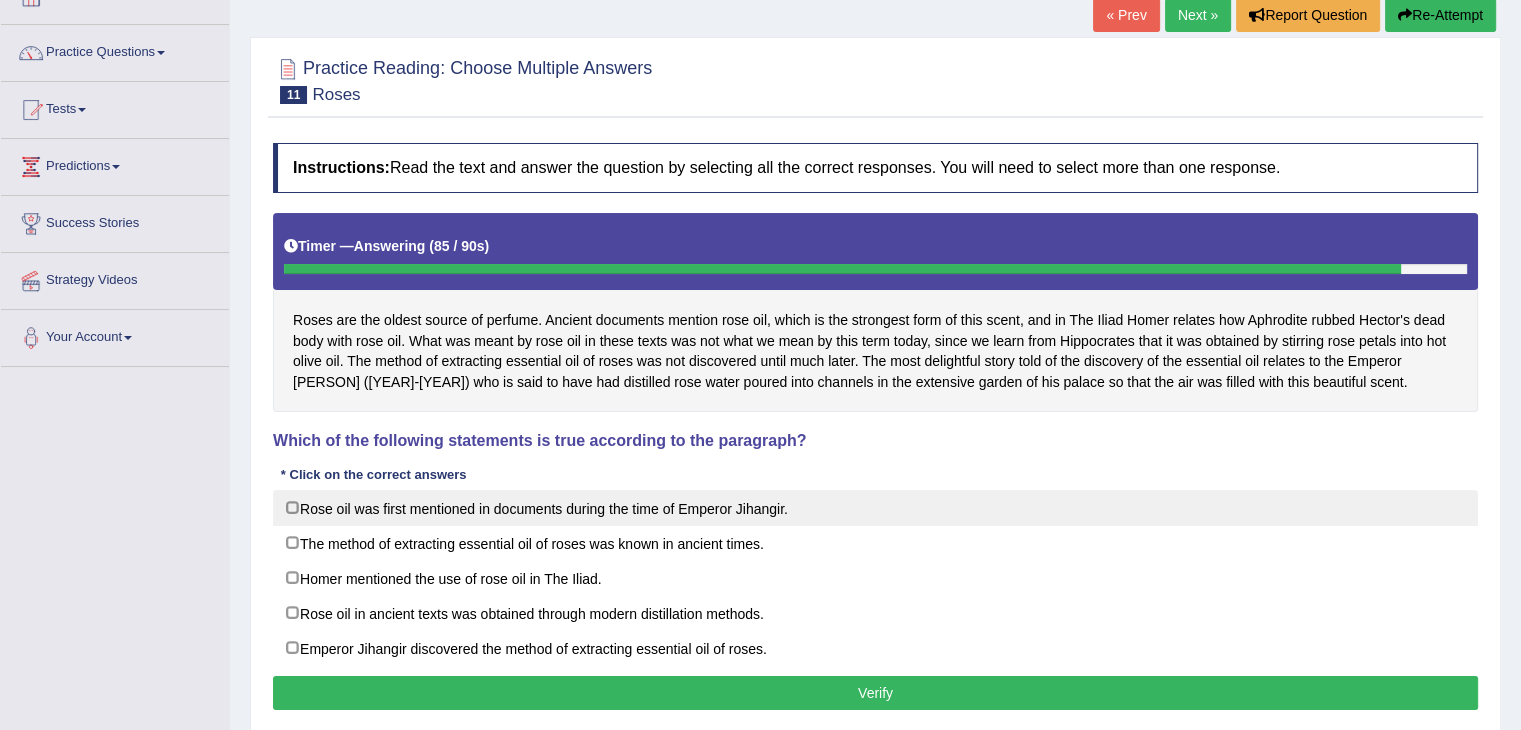 click on "Rose oil was first mentioned in documents during the time of Emperor Jihangir." at bounding box center (875, 508) 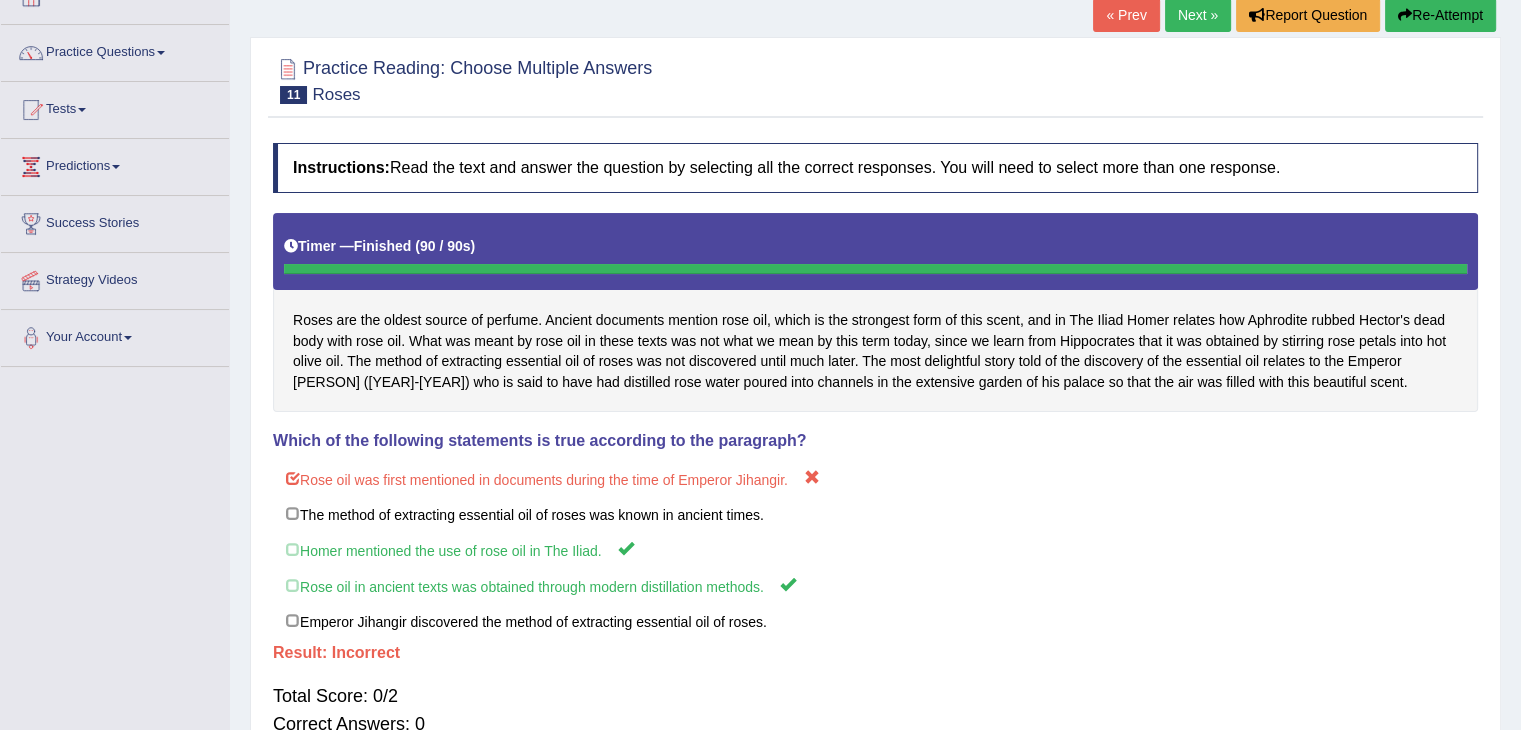 click on "Re-Attempt" at bounding box center (1440, 15) 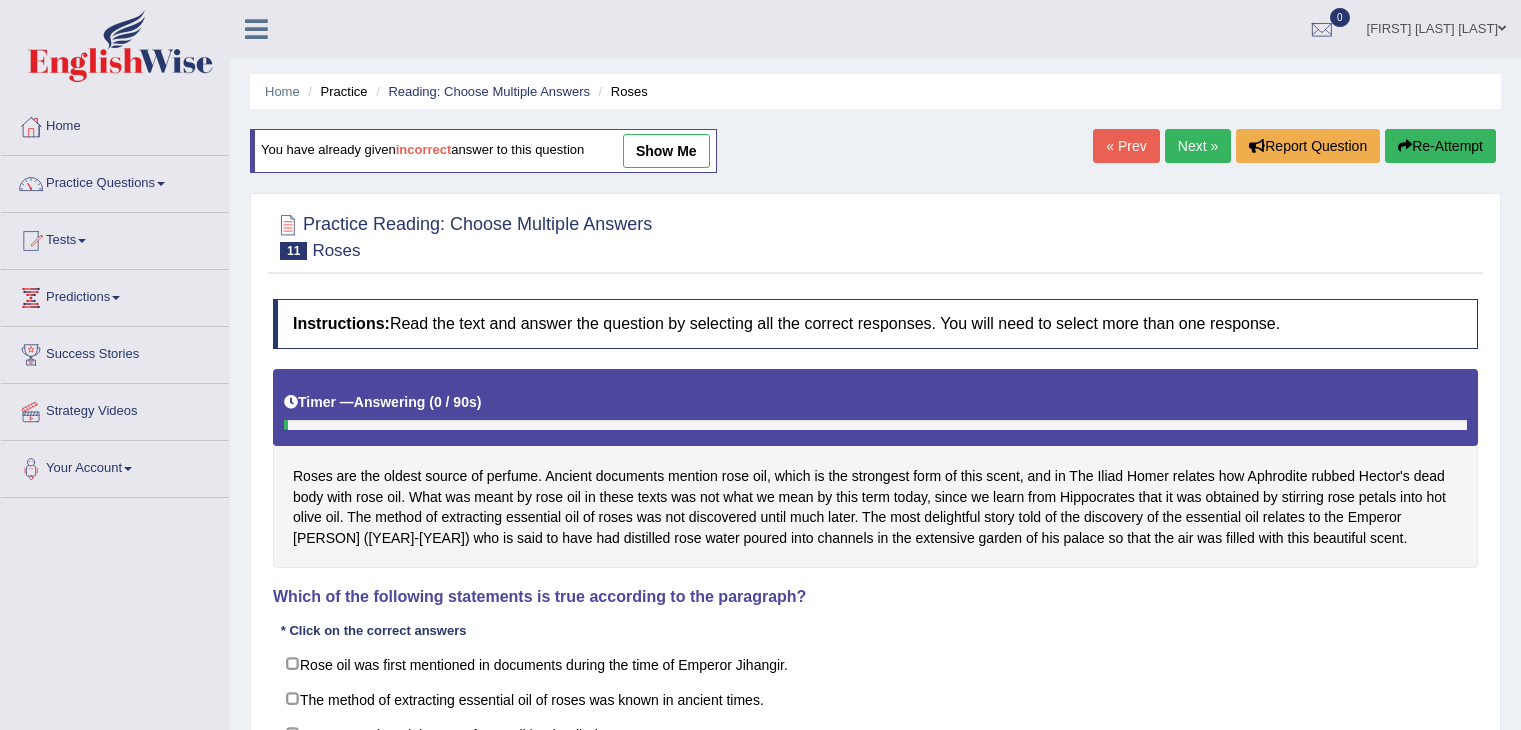 scroll, scrollTop: 131, scrollLeft: 0, axis: vertical 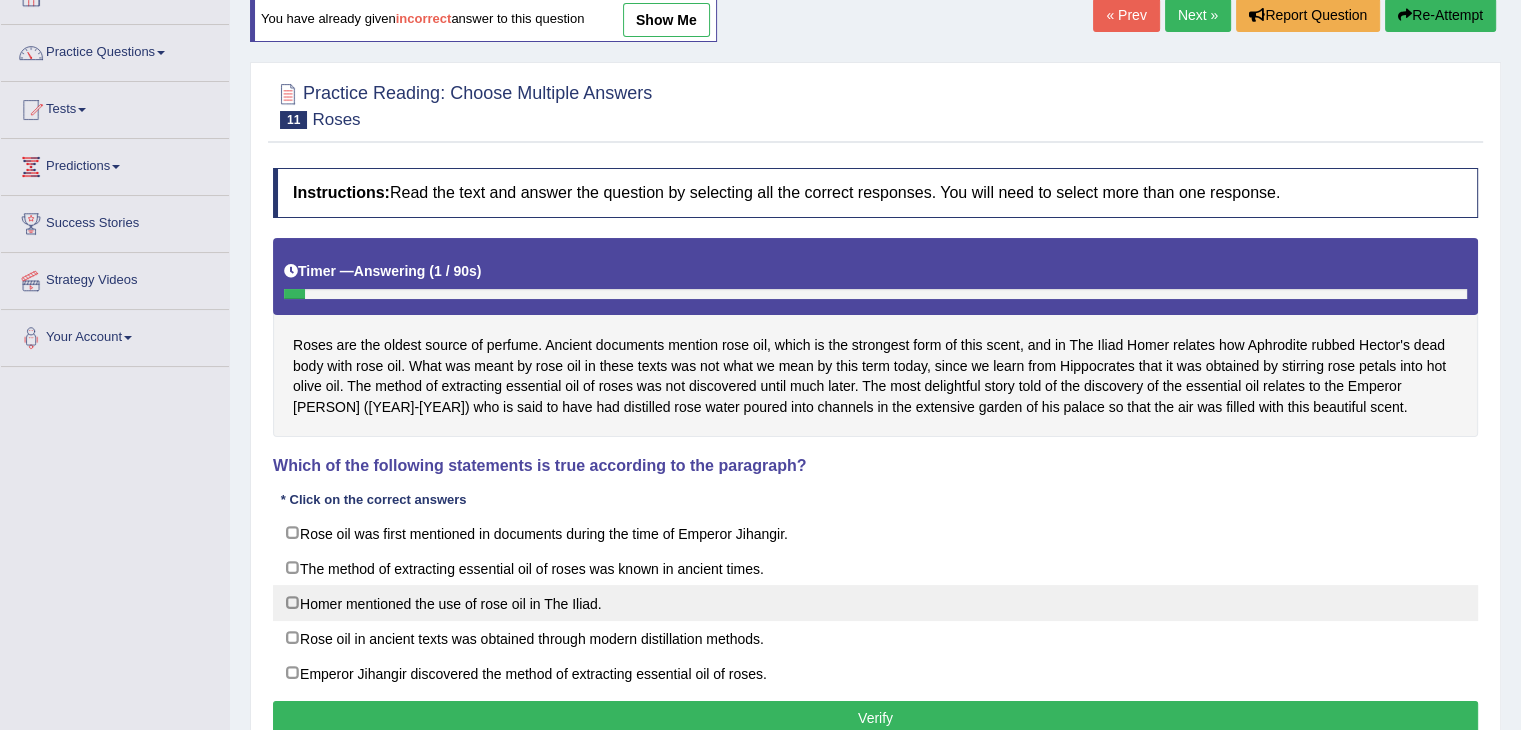 click on "Homer mentioned the use of rose oil in The Iliad." at bounding box center [875, 603] 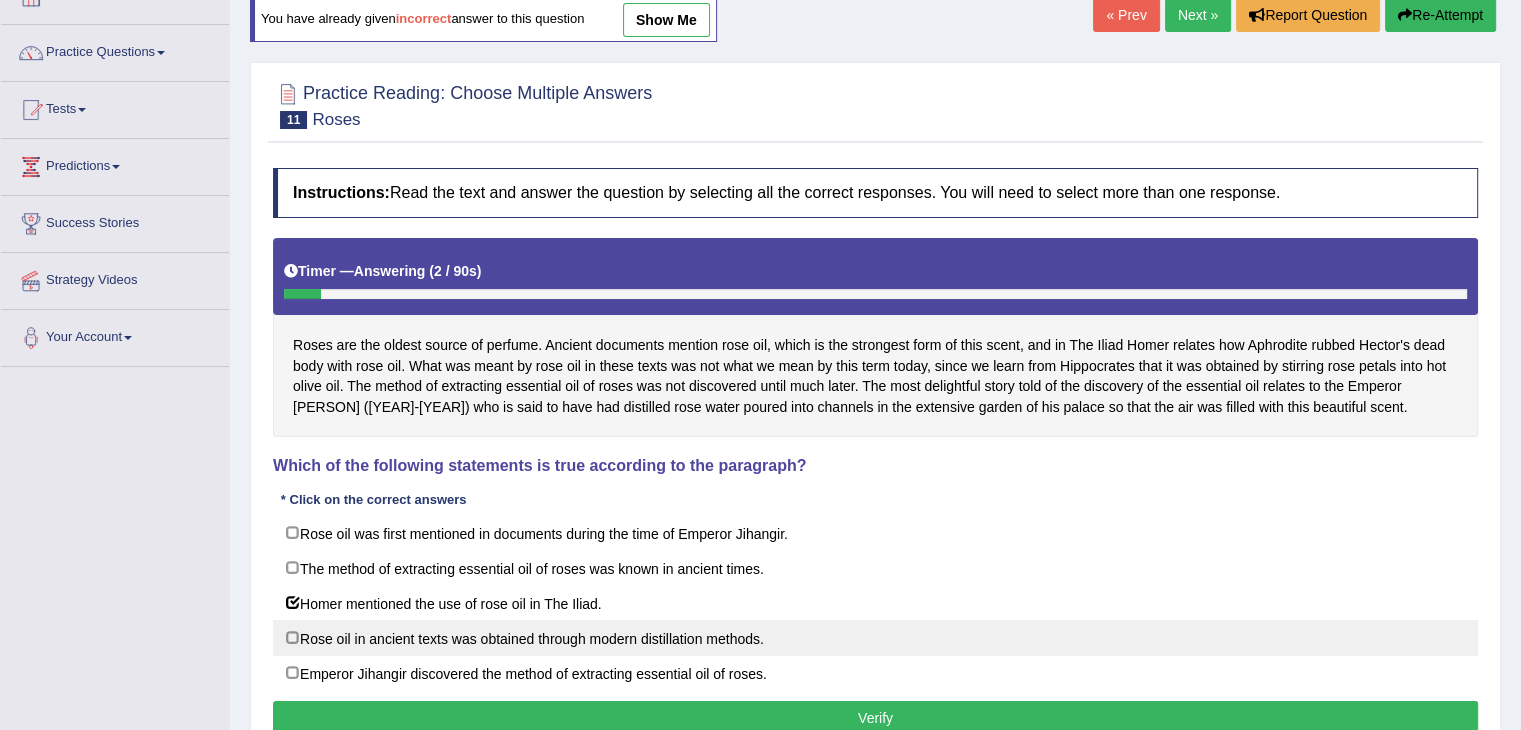 click on "Rose oil in ancient texts was obtained through modern distillation methods." at bounding box center [875, 638] 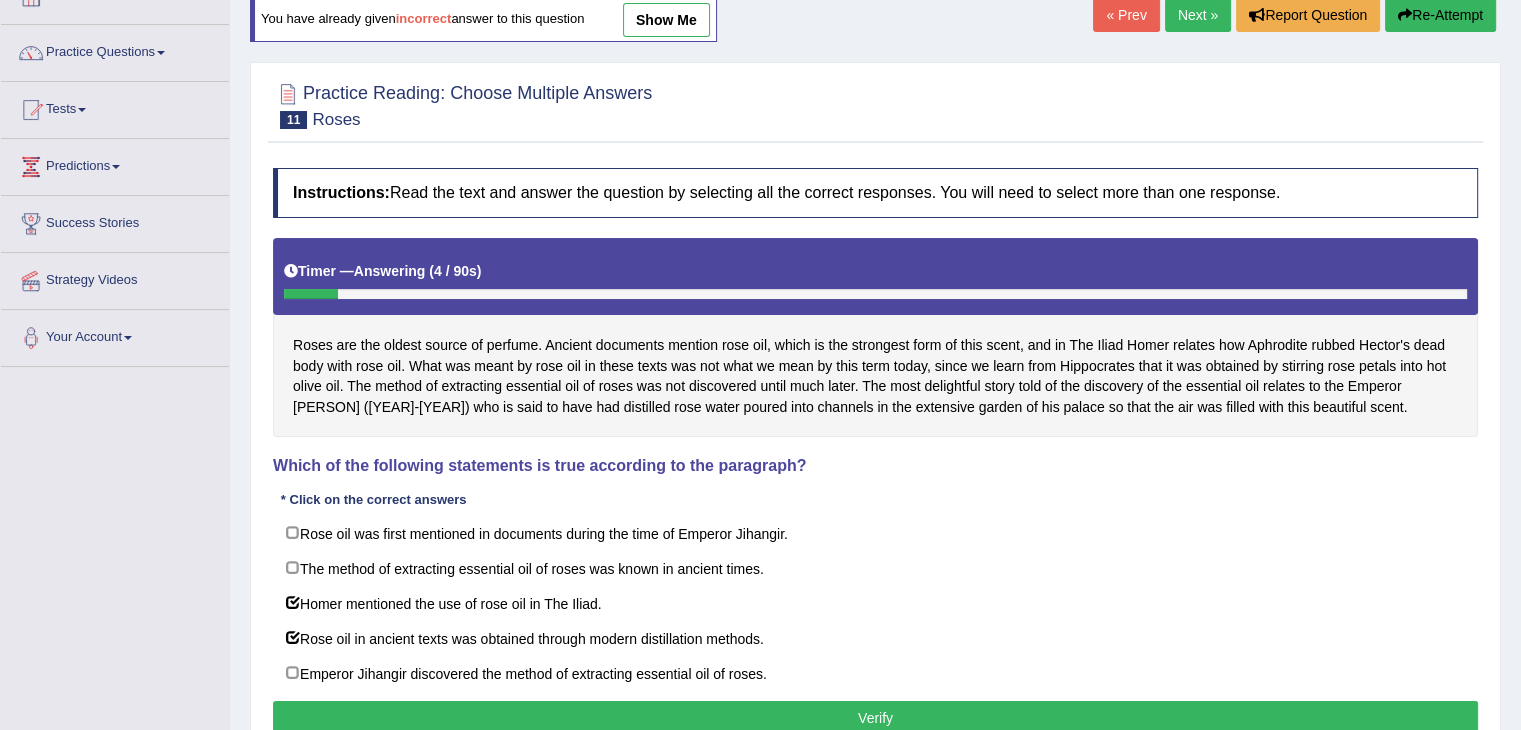 click on "Toggle navigation
Home
Practice Questions   Speaking Practice Read Aloud
Repeat Sentence
Describe Image
Re-tell Lecture
Answer Short Question
Summarize Group Discussion
Respond To A Situation
Writing Practice  Summarize Written Text
Write Essay
Reading Practice  Reading & Writing: Fill In The Blanks
Choose Multiple Answers
Re-order Paragraphs
Fill In The Blanks
Choose Single Answer
Listening Practice  Summarize Spoken Text
Highlight Incorrect Words
Highlight Correct Summary
Select Missing Word
Choose Single Answer
Choose Multiple Answers
Fill In The Blanks
Write From Dictation
Pronunciation
Tests  Take Practice Sectional Test
Take Mock Test" at bounding box center [760, 389] 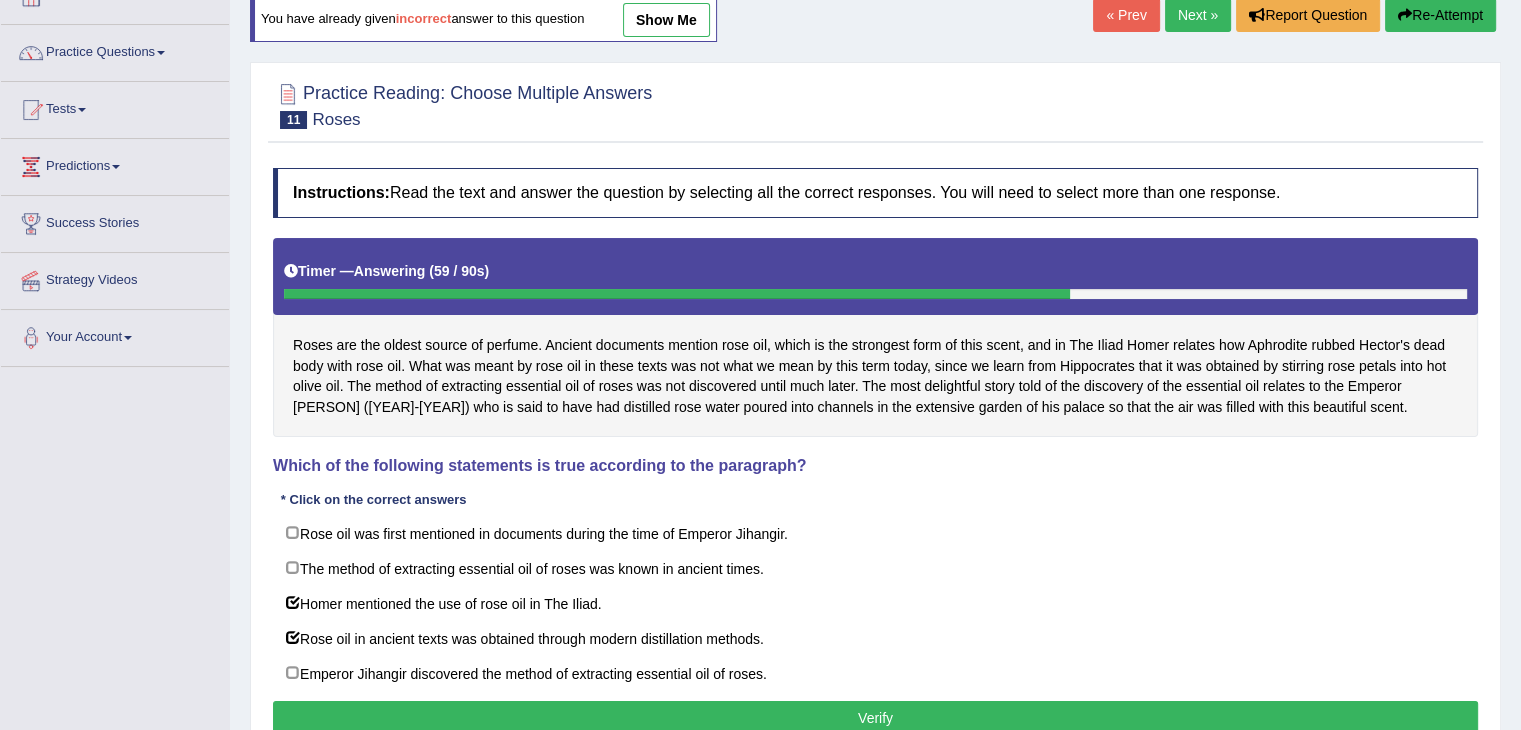 click on "Practice Reading: Choose Multiple Answers
11
Roses
Instructions:  Read the text and answer the question by selecting all the correct responses. You will need to select more than one response.
Timer —  Answering   ( 59 / 90s ) Skip Which of the following statements is true according to the paragraph? * Click on the correct answers  Rose oil was first mentioned in documents during the time of Emperor Jihangir.  The method of extracting essential oil of roses was known in ancient times.  Homer mentioned the use of rose oil in The Iliad.  Rose oil in ancient texts was obtained through modern distillation methods.  Emperor Jihangir discovered the method of extracting essential oil of roses. Result:  Verify" at bounding box center (875, 411) 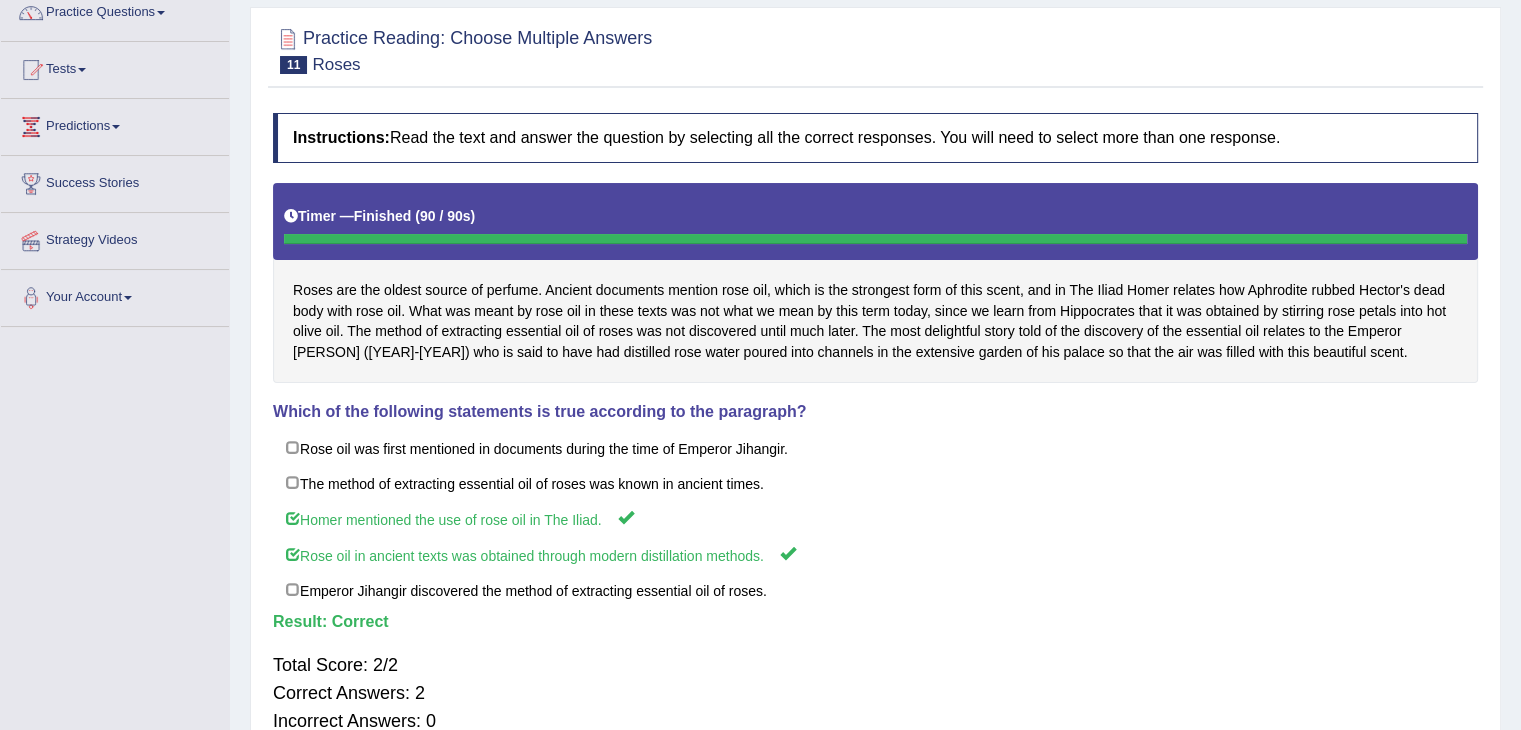 scroll, scrollTop: 0, scrollLeft: 0, axis: both 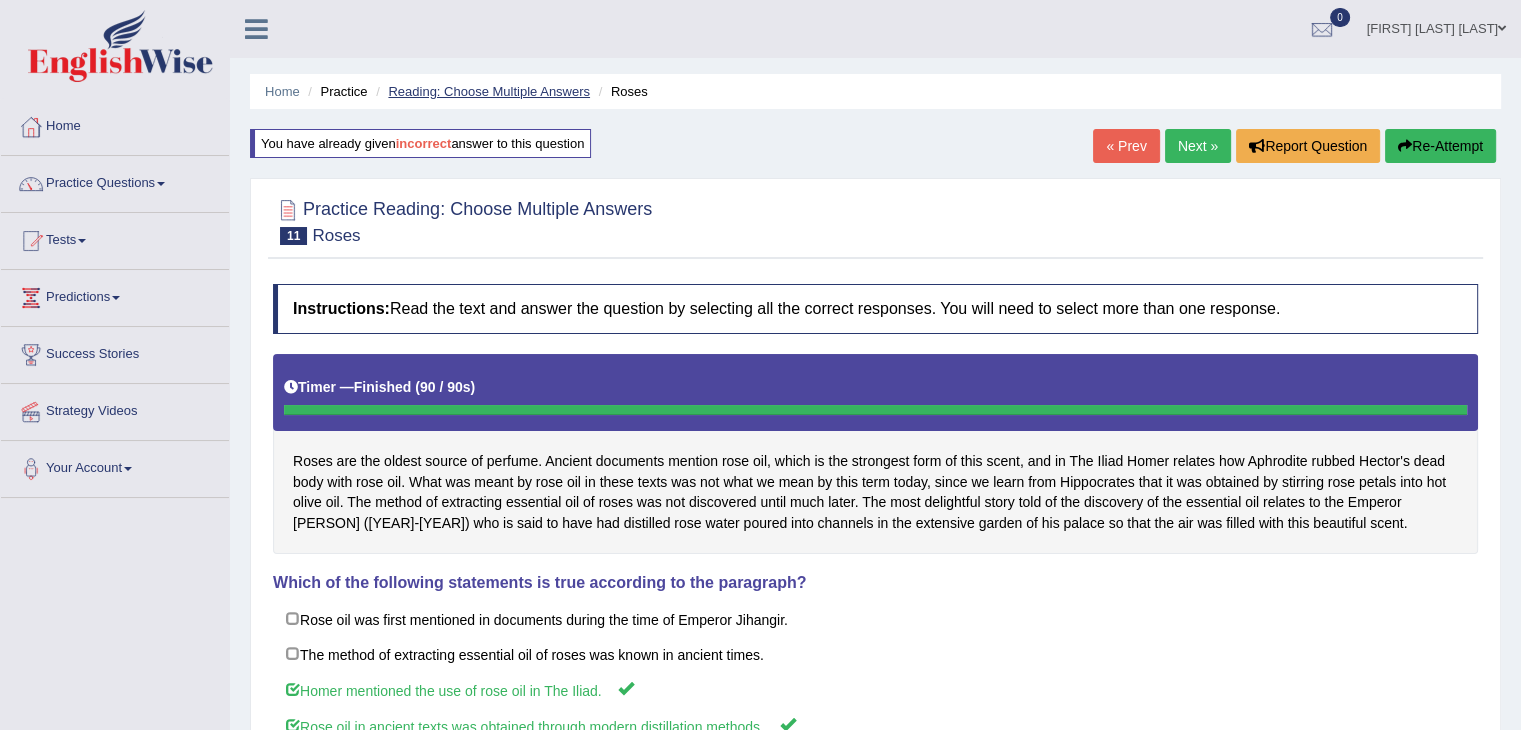 click on "Reading: Choose Multiple Answers" at bounding box center (489, 91) 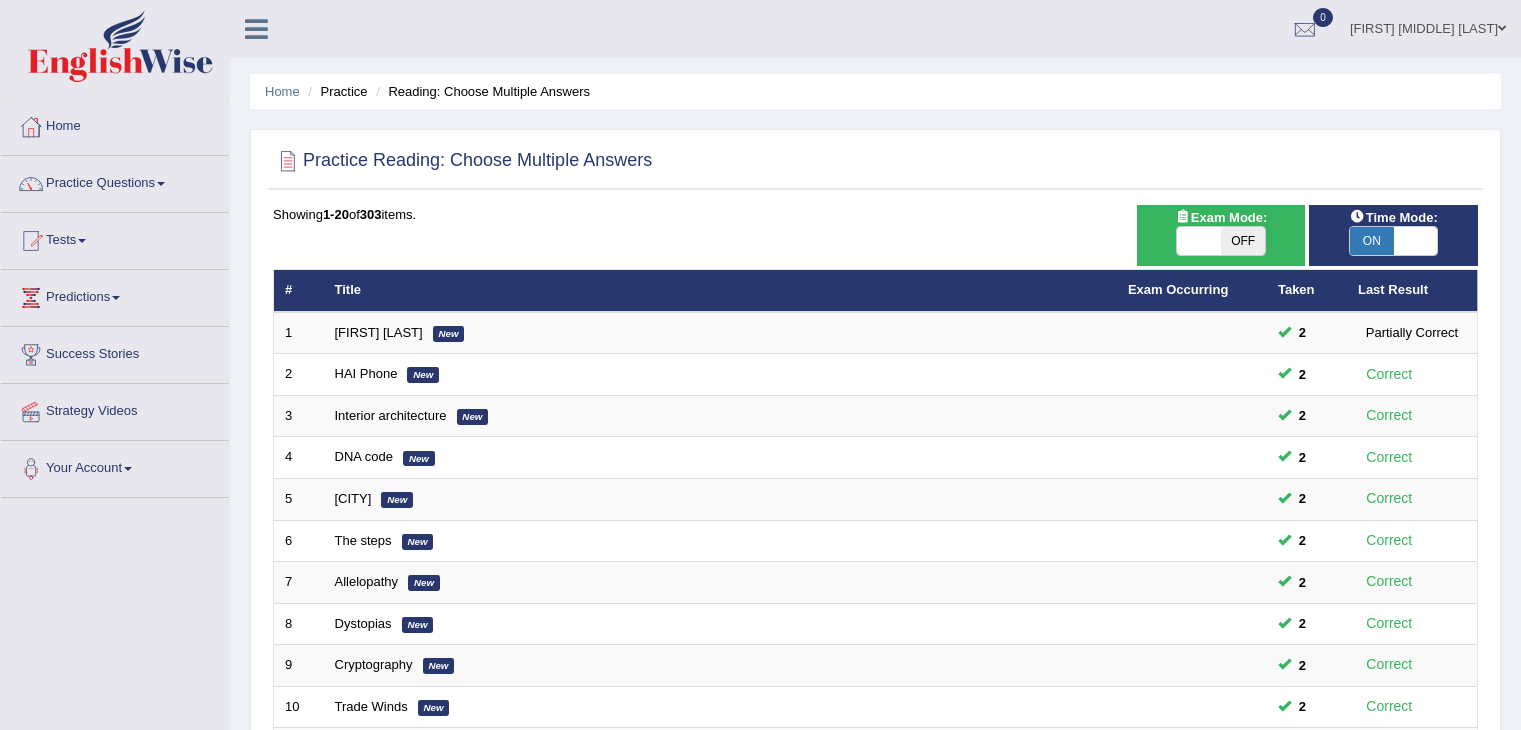 scroll, scrollTop: 0, scrollLeft: 0, axis: both 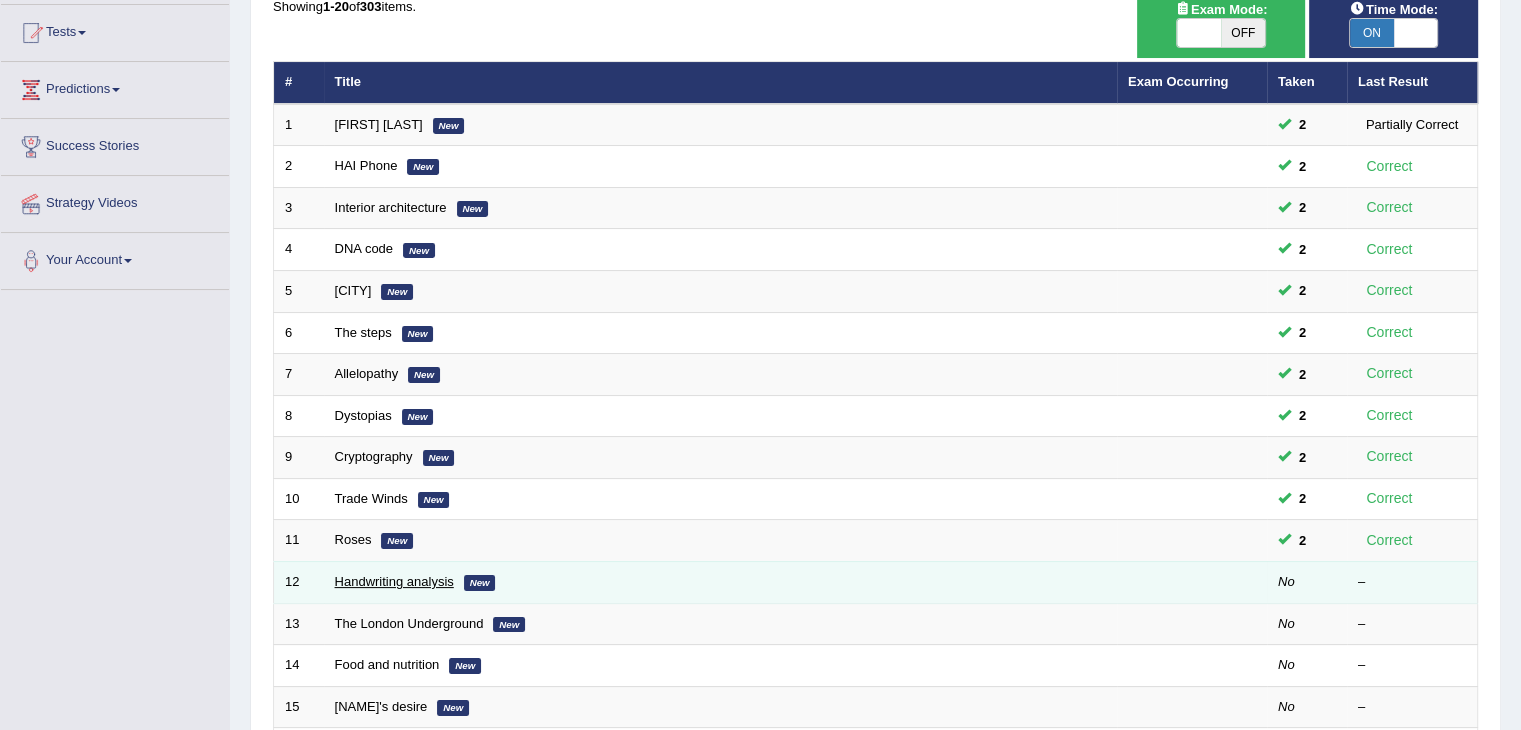 click on "Handwriting analysis" at bounding box center (394, 581) 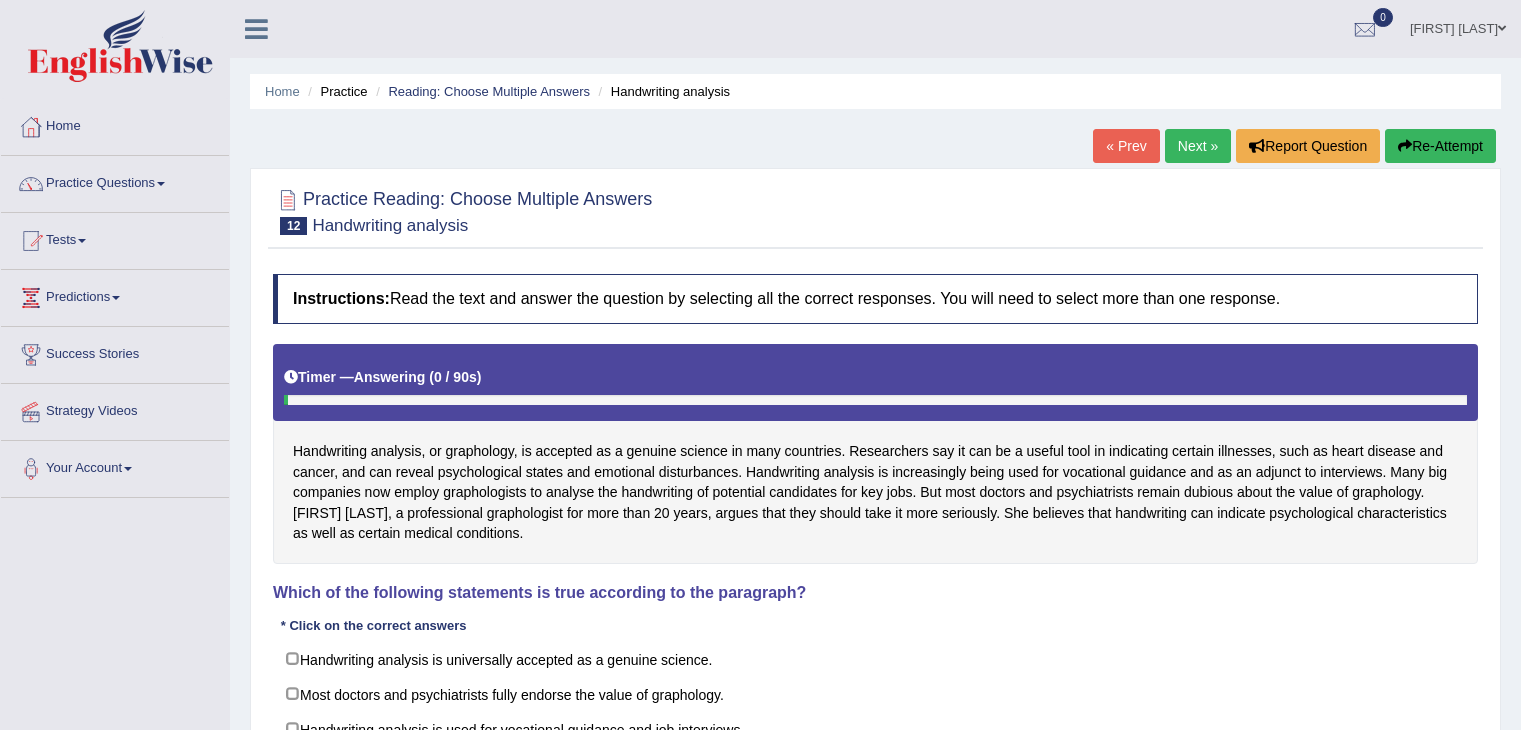 scroll, scrollTop: 0, scrollLeft: 0, axis: both 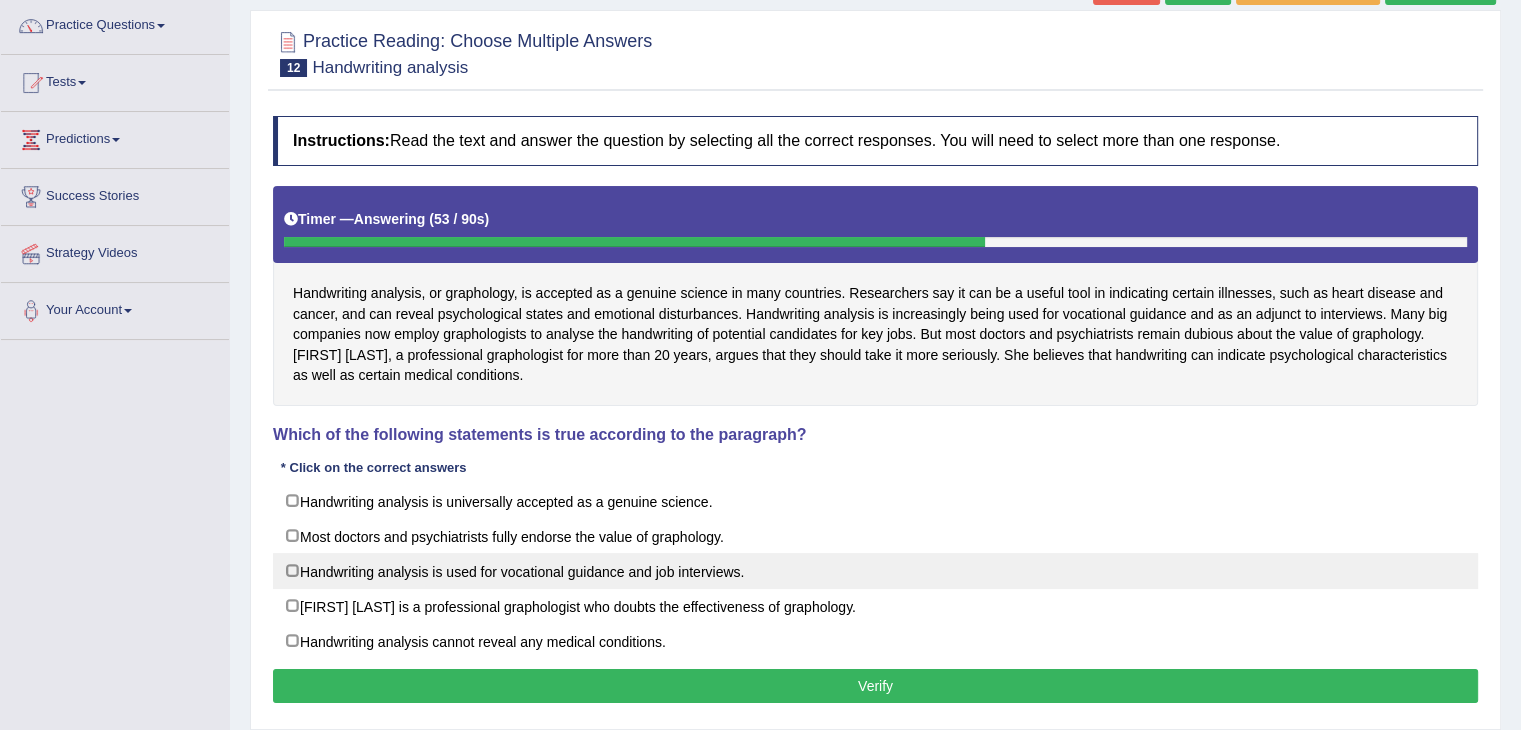 click on "Handwriting analysis is used for vocational guidance and job interviews." at bounding box center (875, 571) 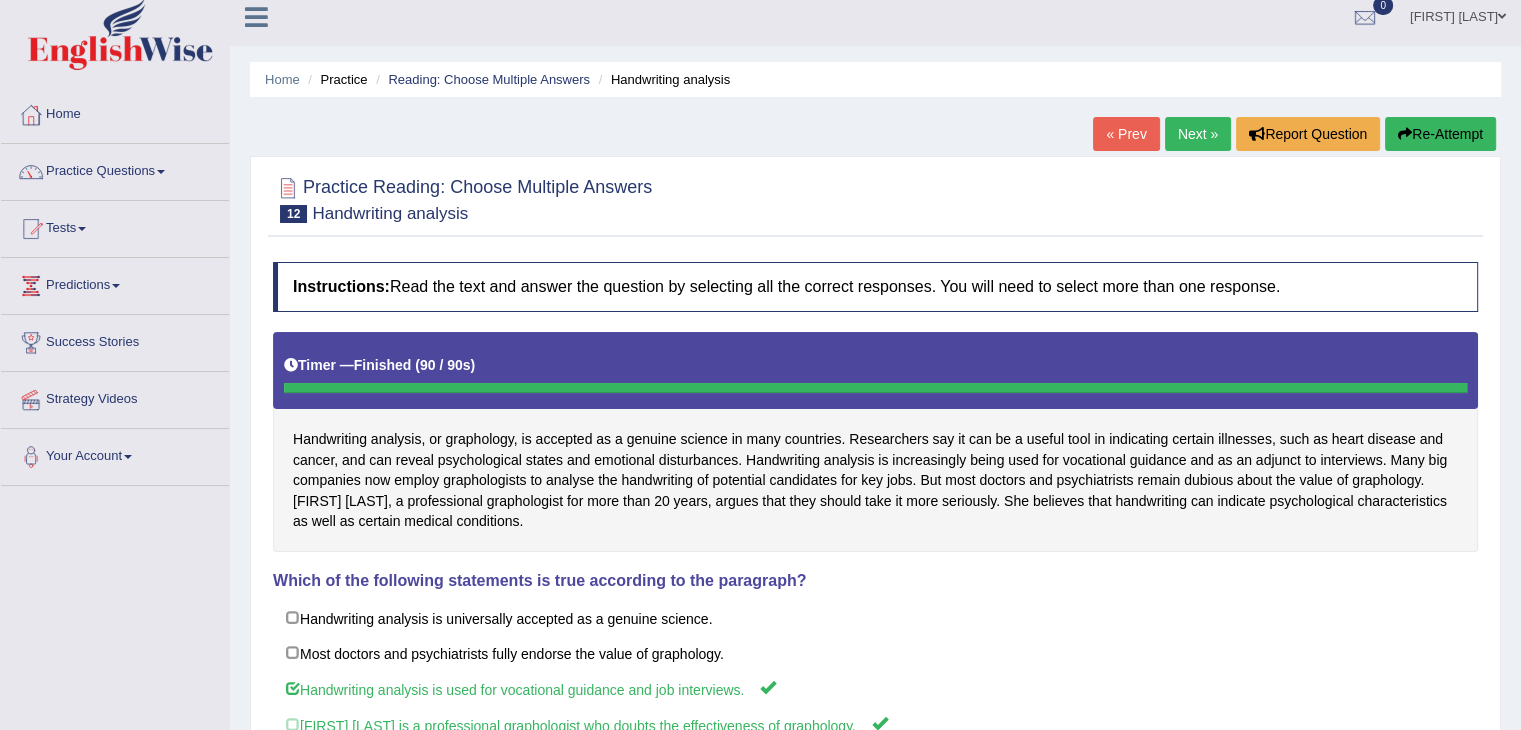 scroll, scrollTop: 12, scrollLeft: 0, axis: vertical 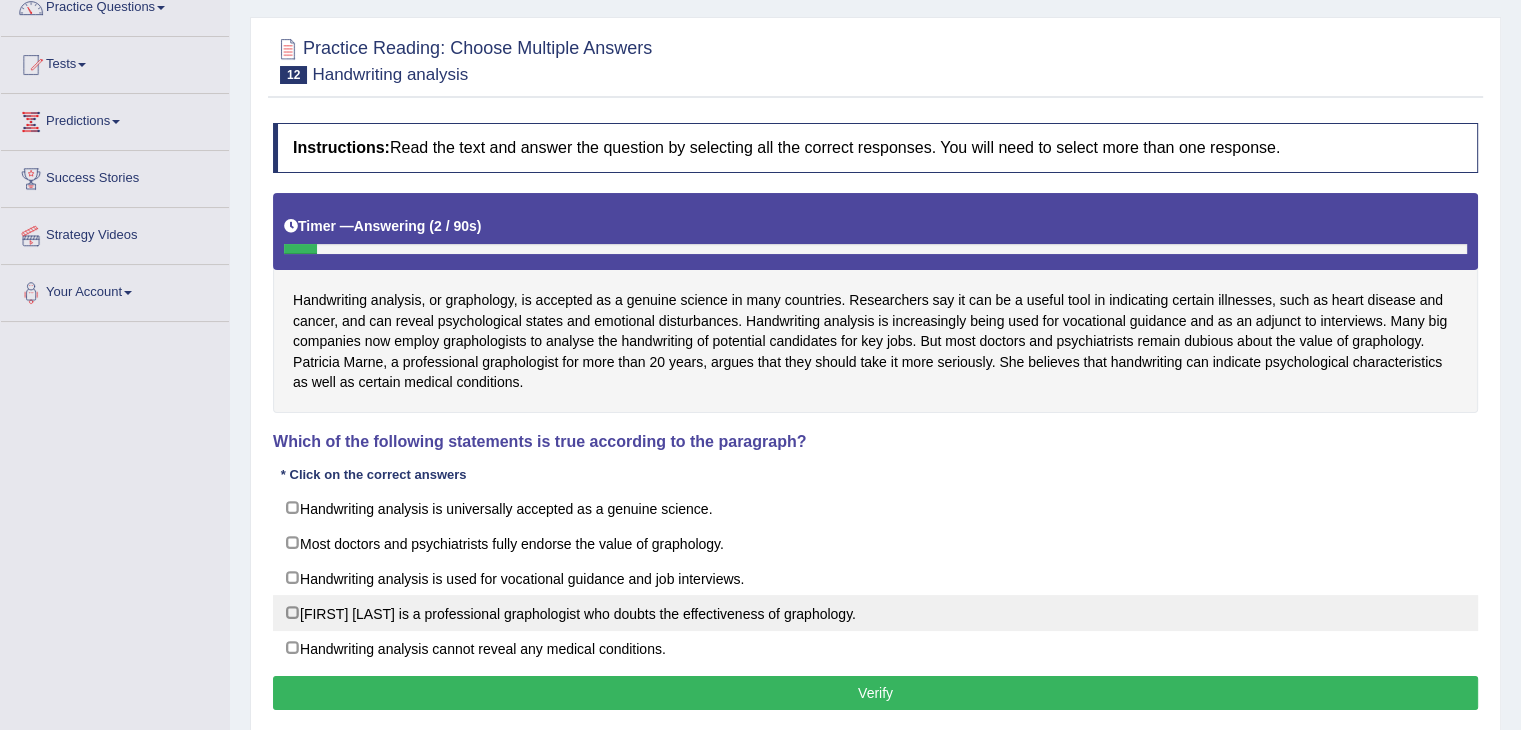 click on "[FIRST] [LAST] is a professional graphologist who doubts the effectiveness of graphology." at bounding box center (875, 613) 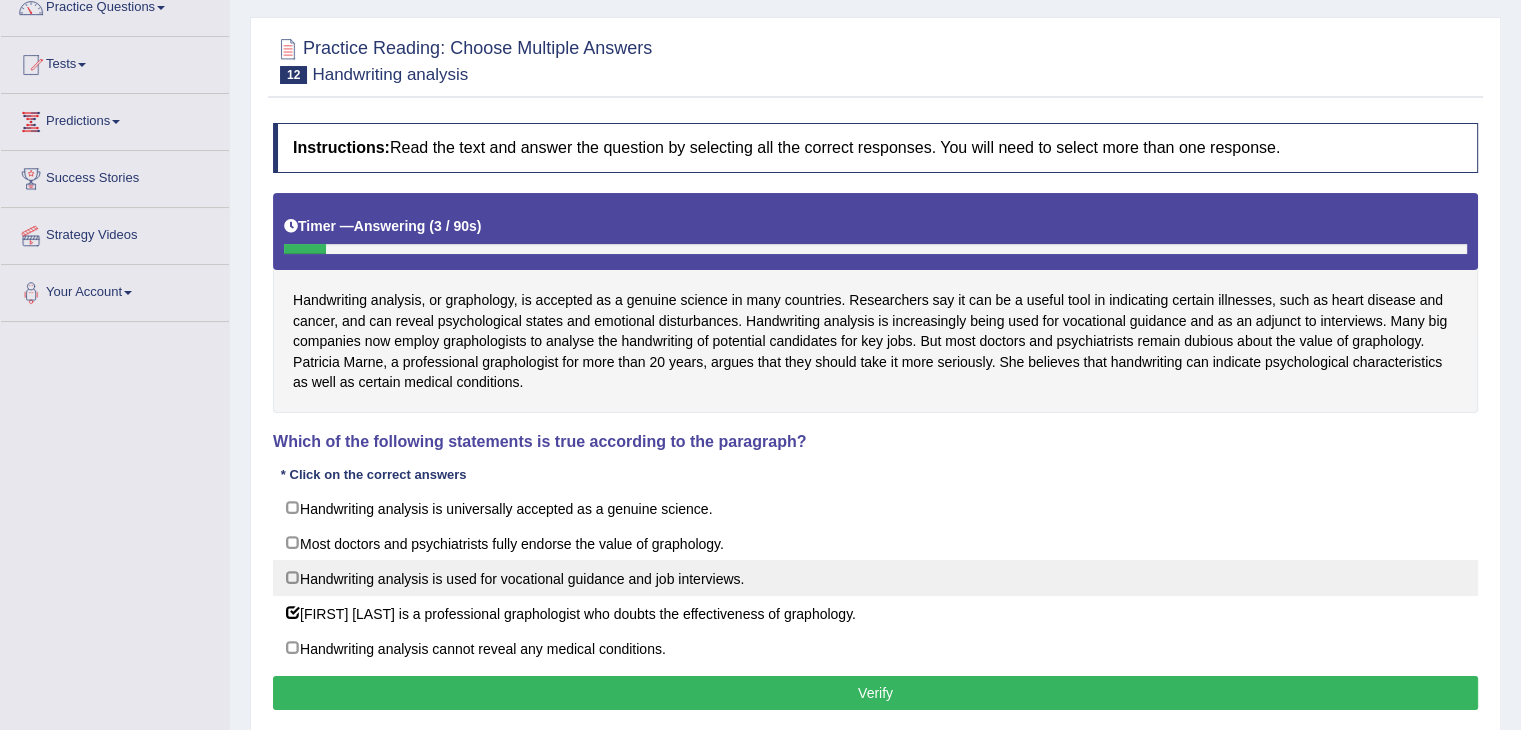click on "Handwriting analysis is used for vocational guidance and job interviews." at bounding box center [875, 578] 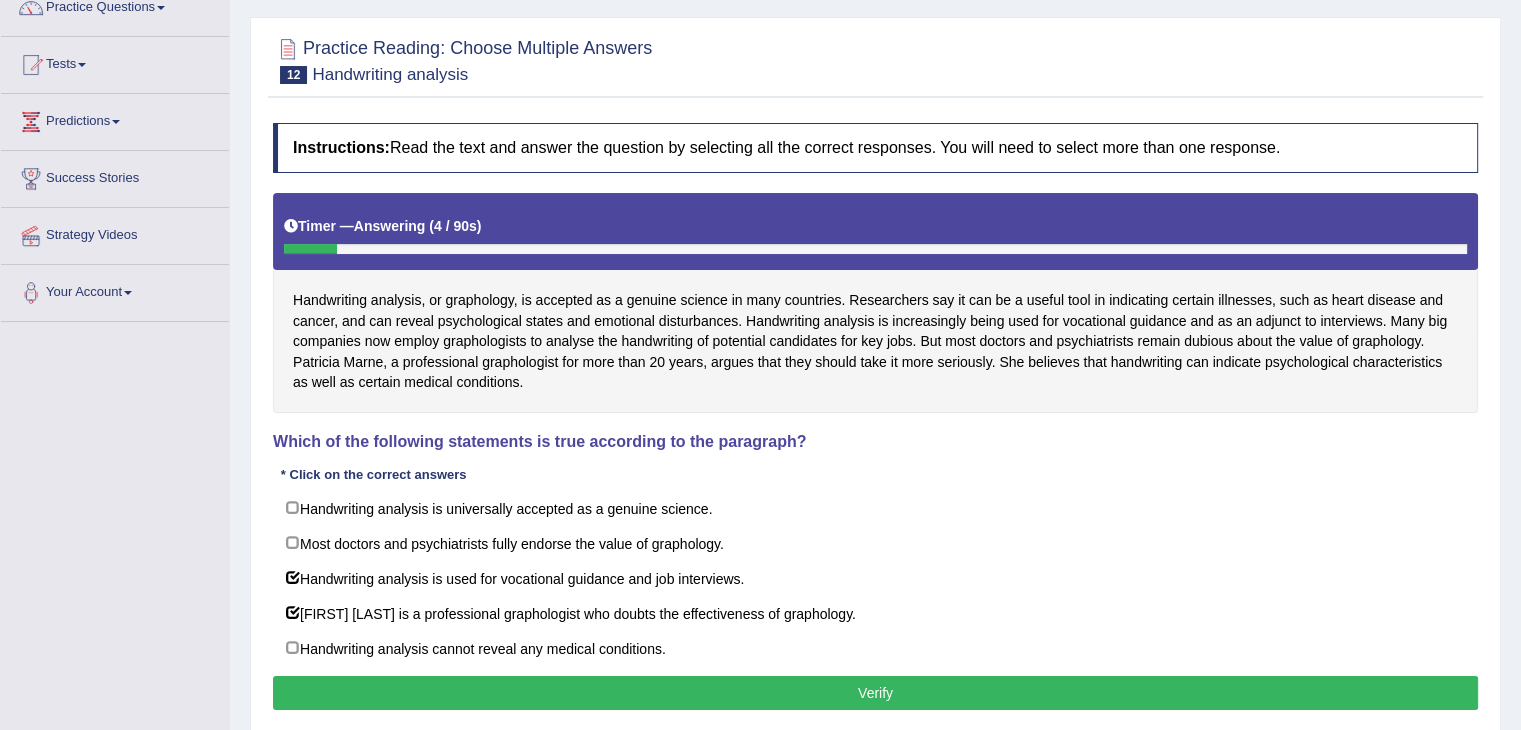 click on "Verify" at bounding box center [875, 693] 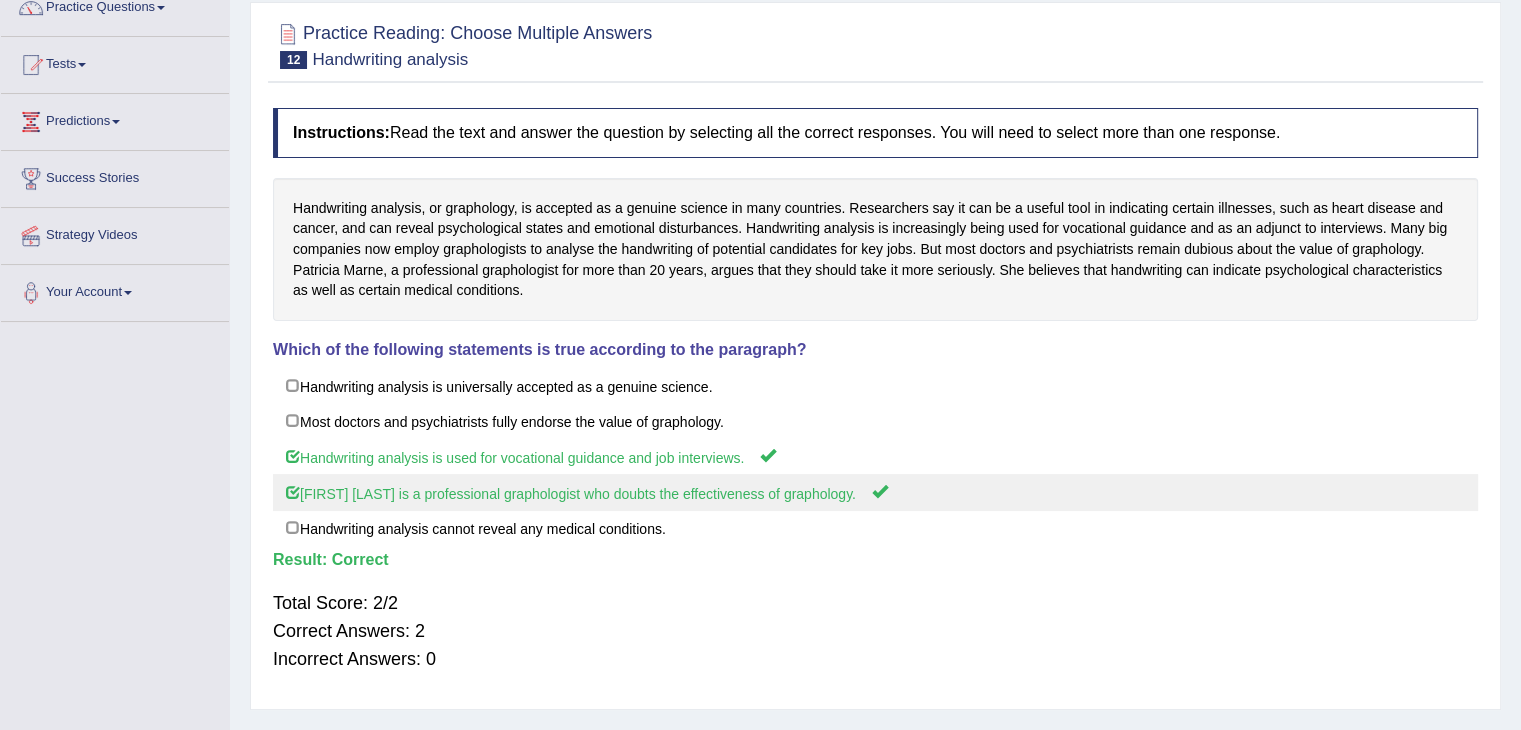 scroll, scrollTop: 0, scrollLeft: 0, axis: both 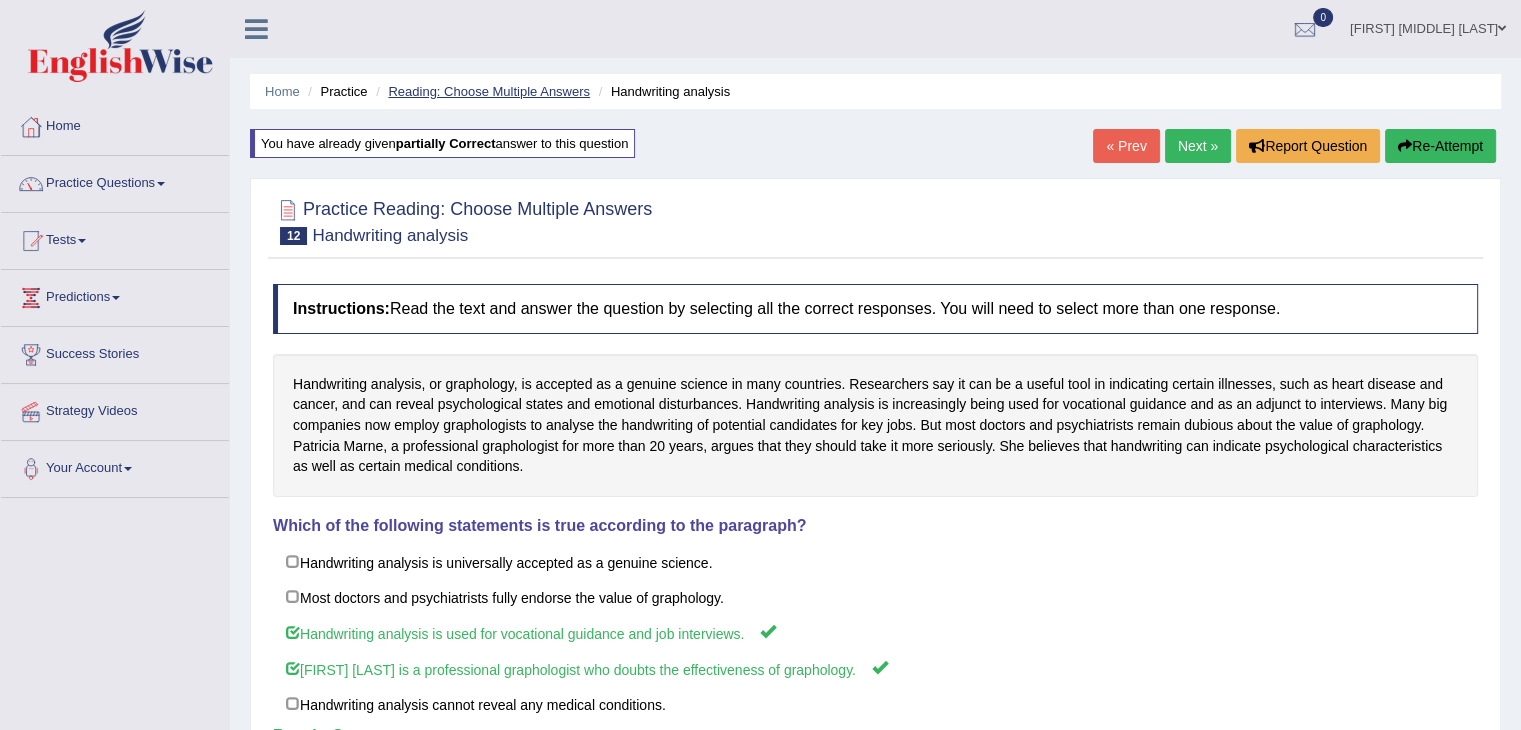 click on "Reading: Choose Multiple Answers" at bounding box center [489, 91] 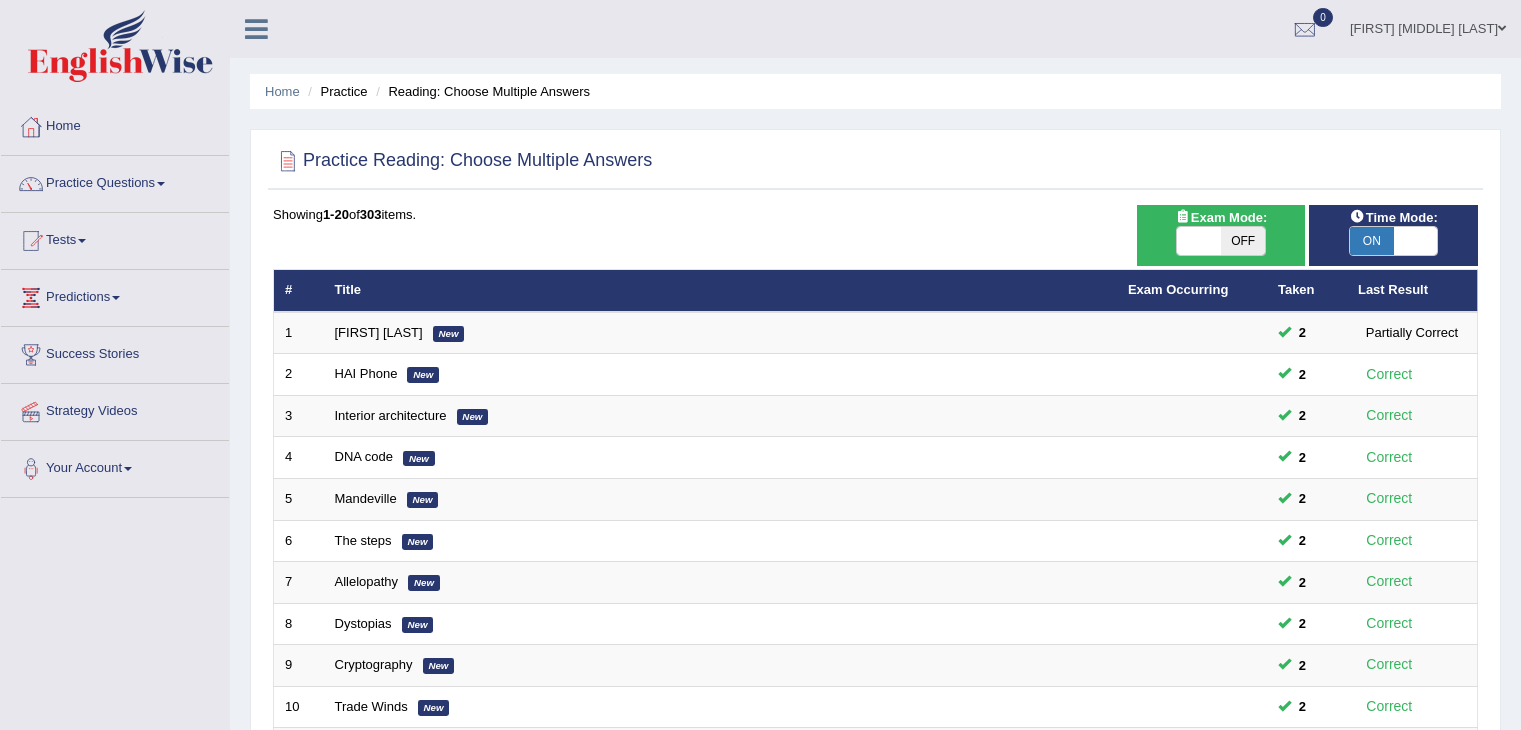 scroll, scrollTop: 0, scrollLeft: 0, axis: both 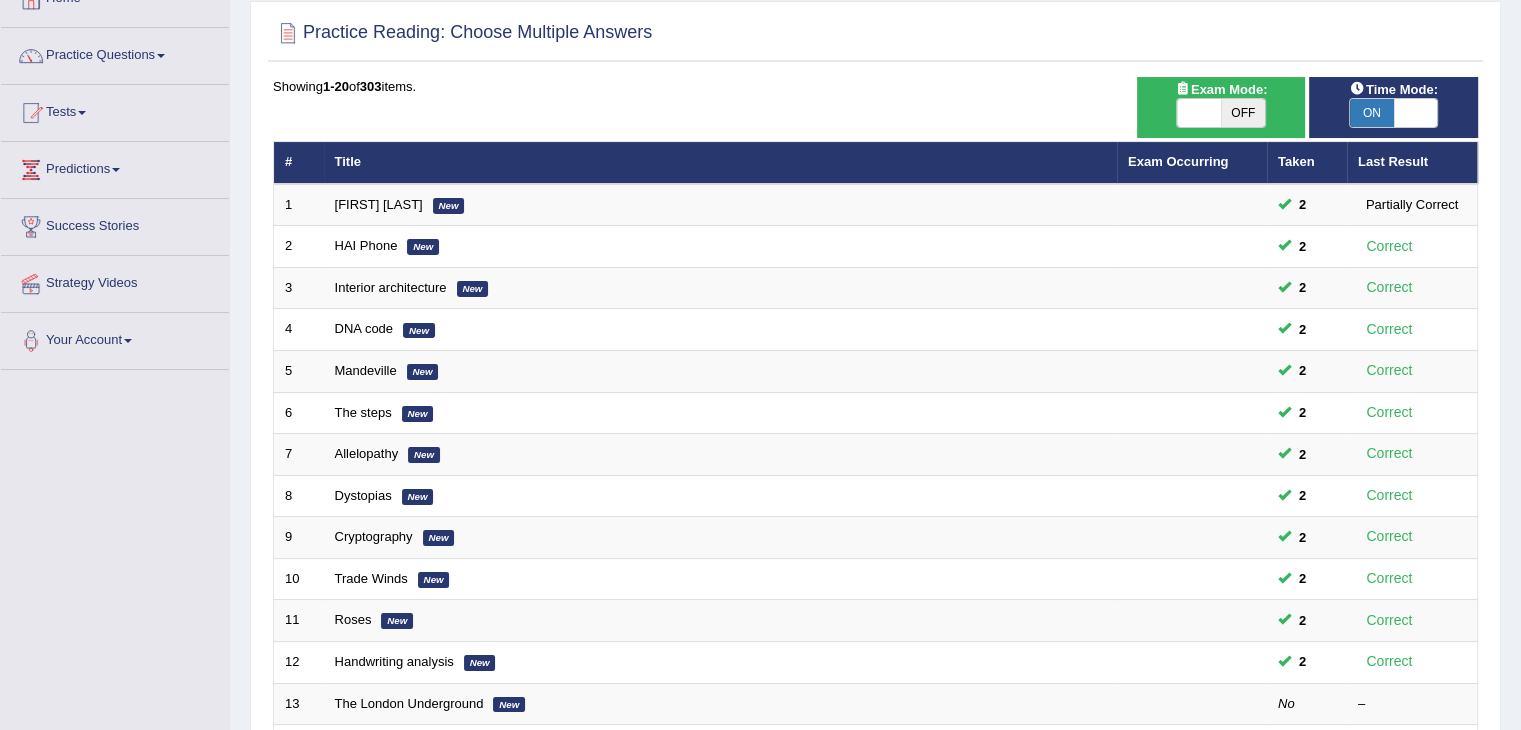 click on "OFF" at bounding box center [1243, 113] 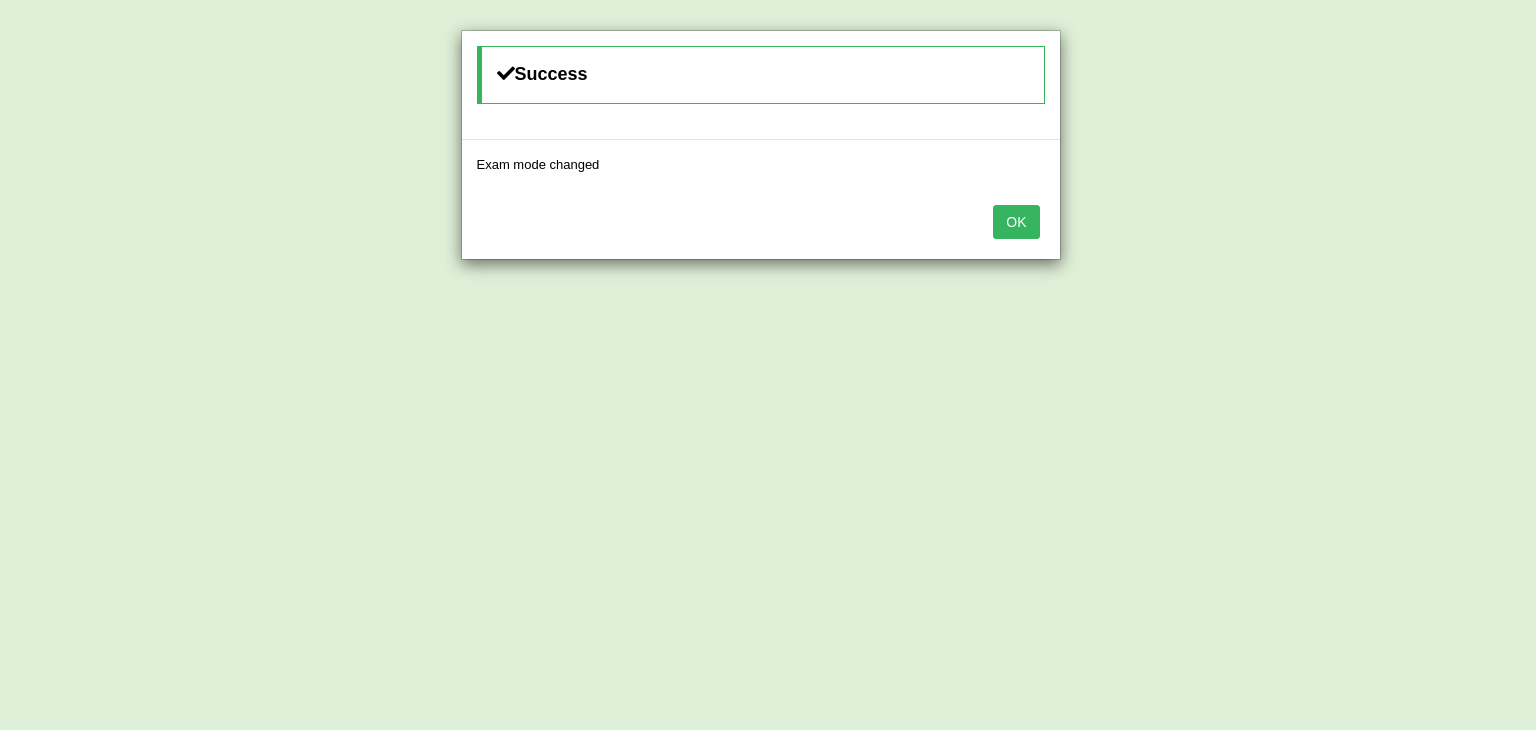 click on "OK" at bounding box center (1016, 222) 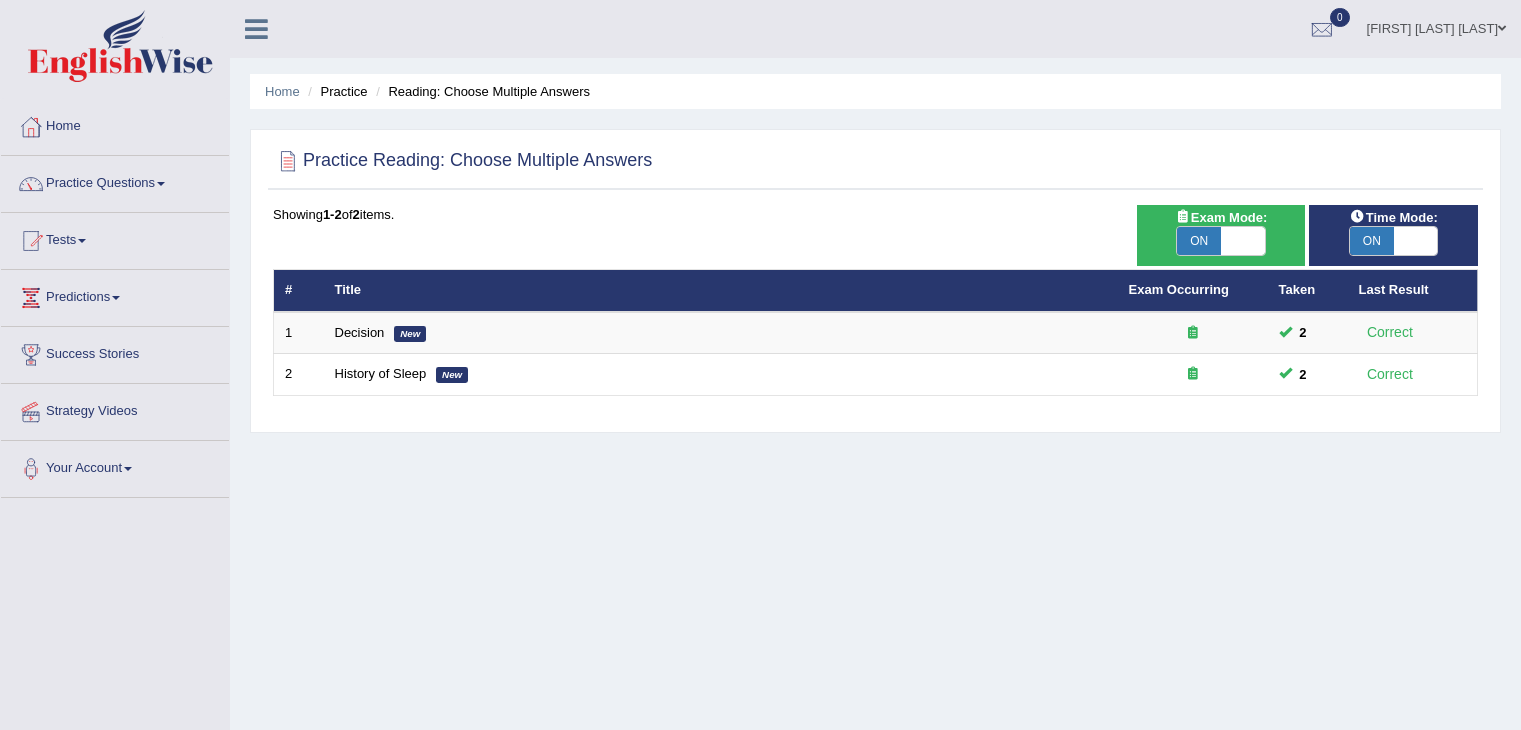 scroll, scrollTop: 128, scrollLeft: 0, axis: vertical 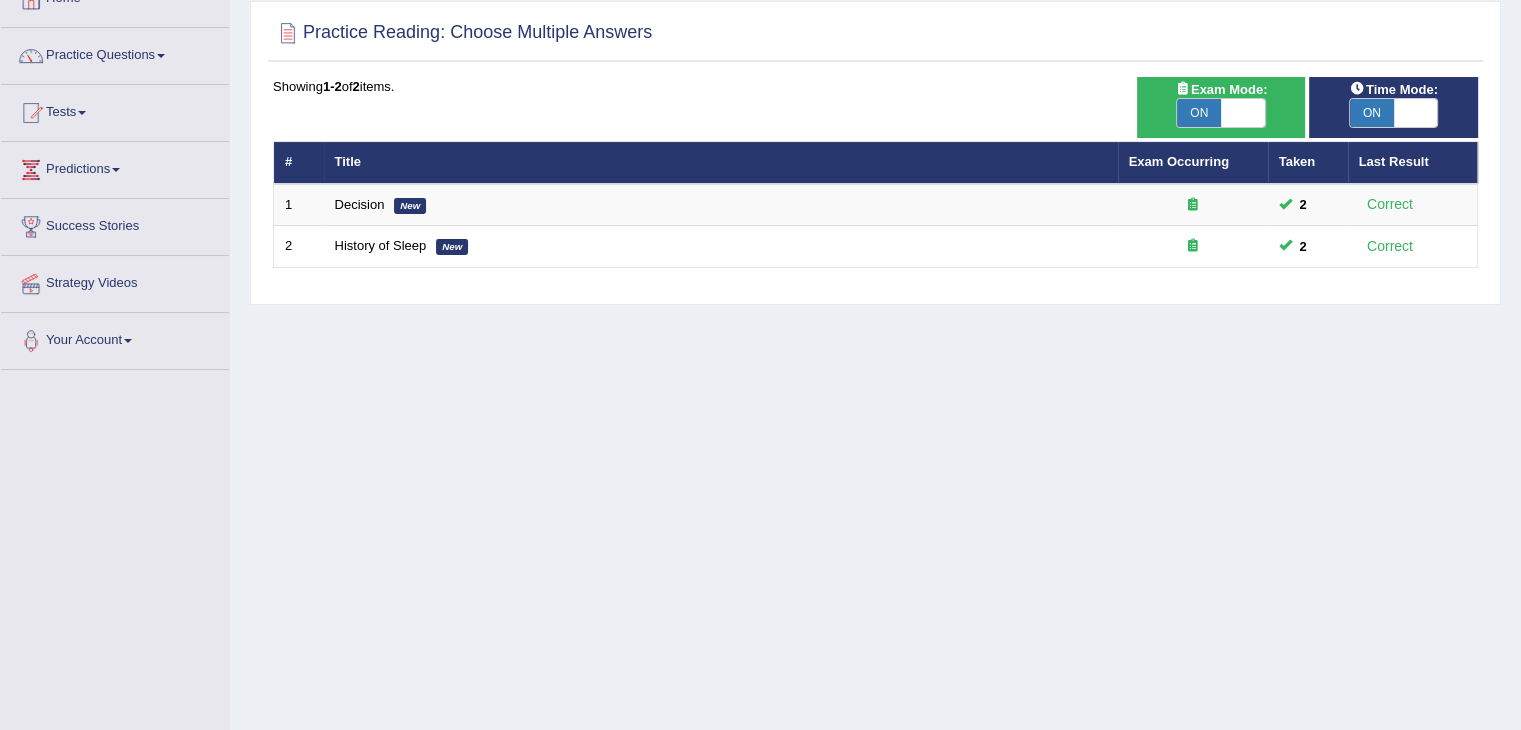click on "ON" at bounding box center (1199, 113) 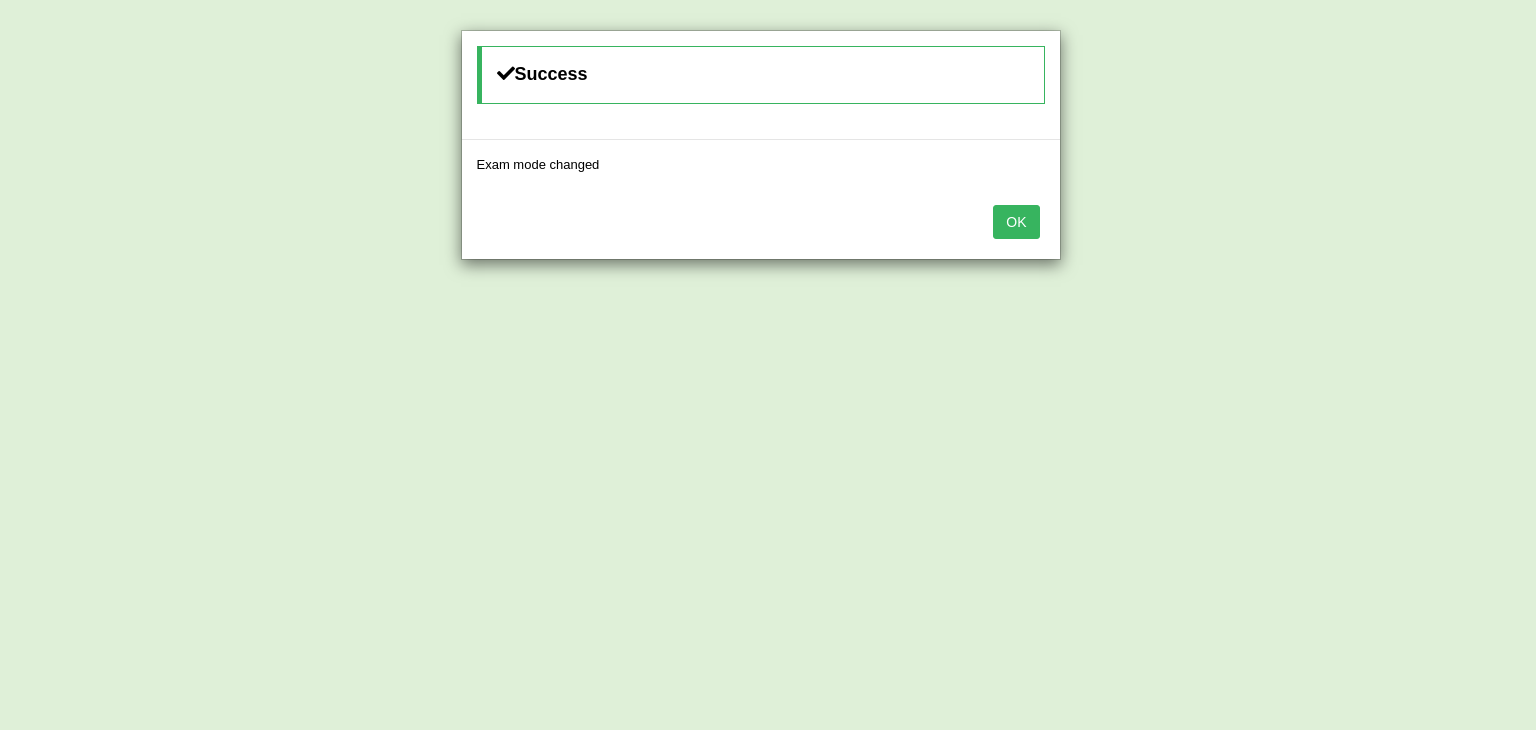 click on "OK" at bounding box center (1016, 222) 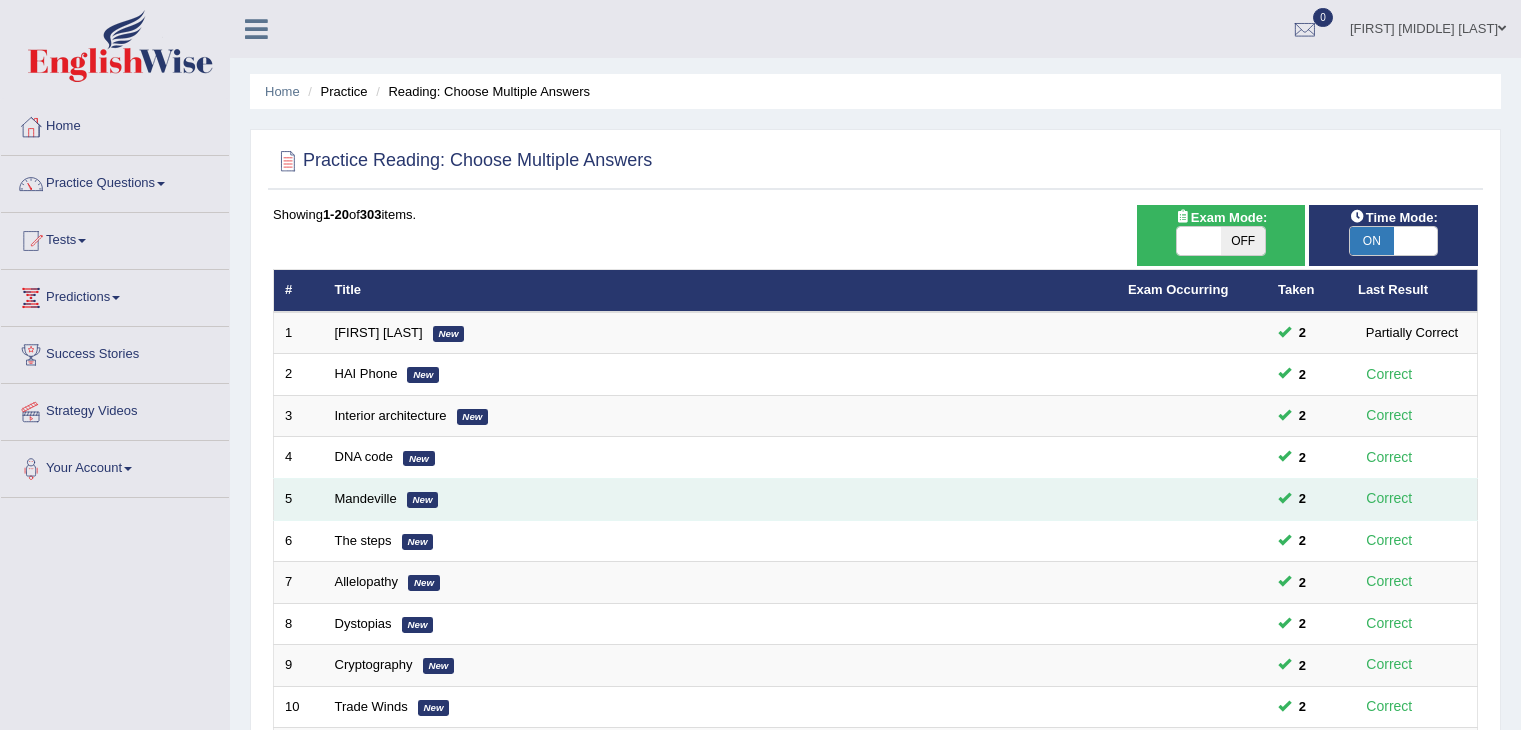 scroll, scrollTop: 128, scrollLeft: 0, axis: vertical 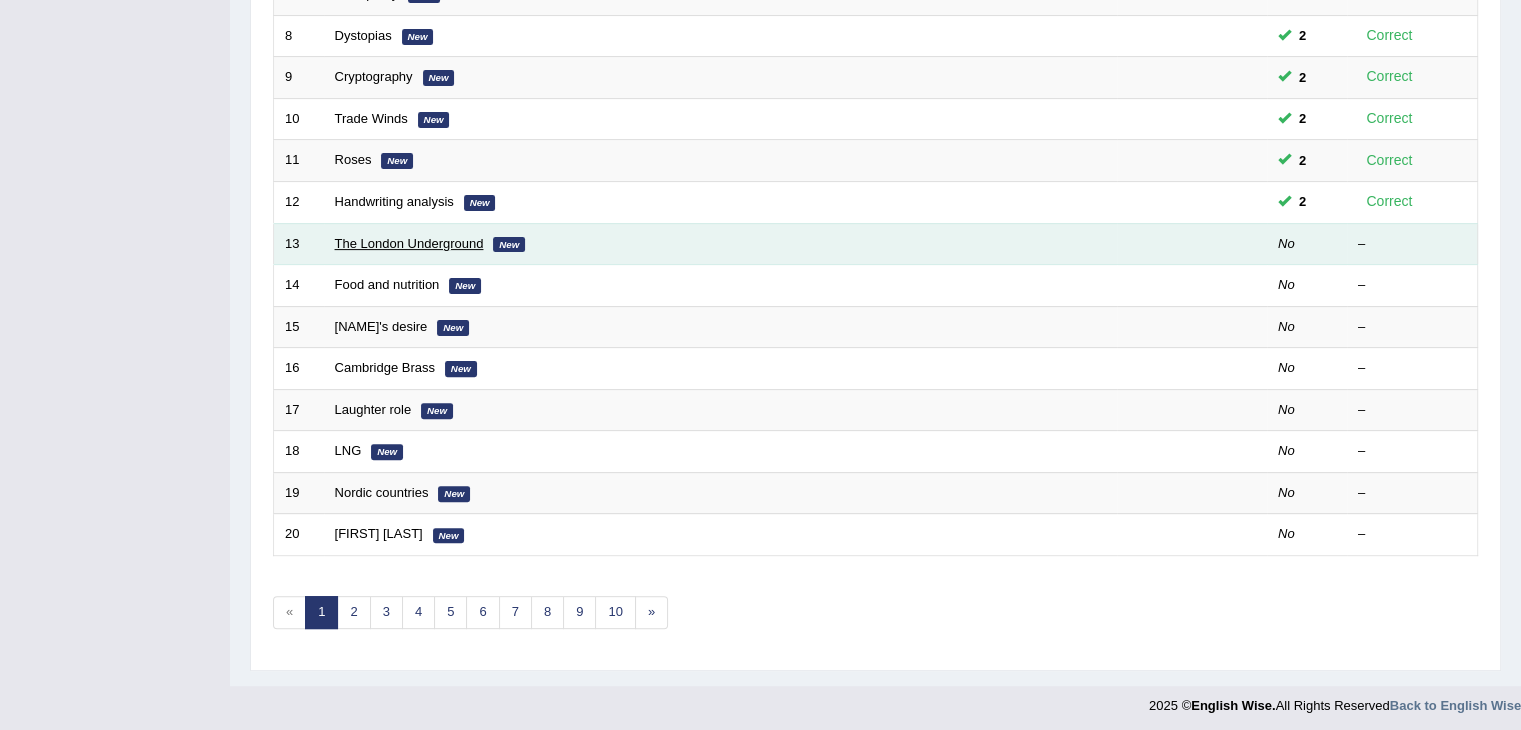 click on "The London Underground" at bounding box center [409, 243] 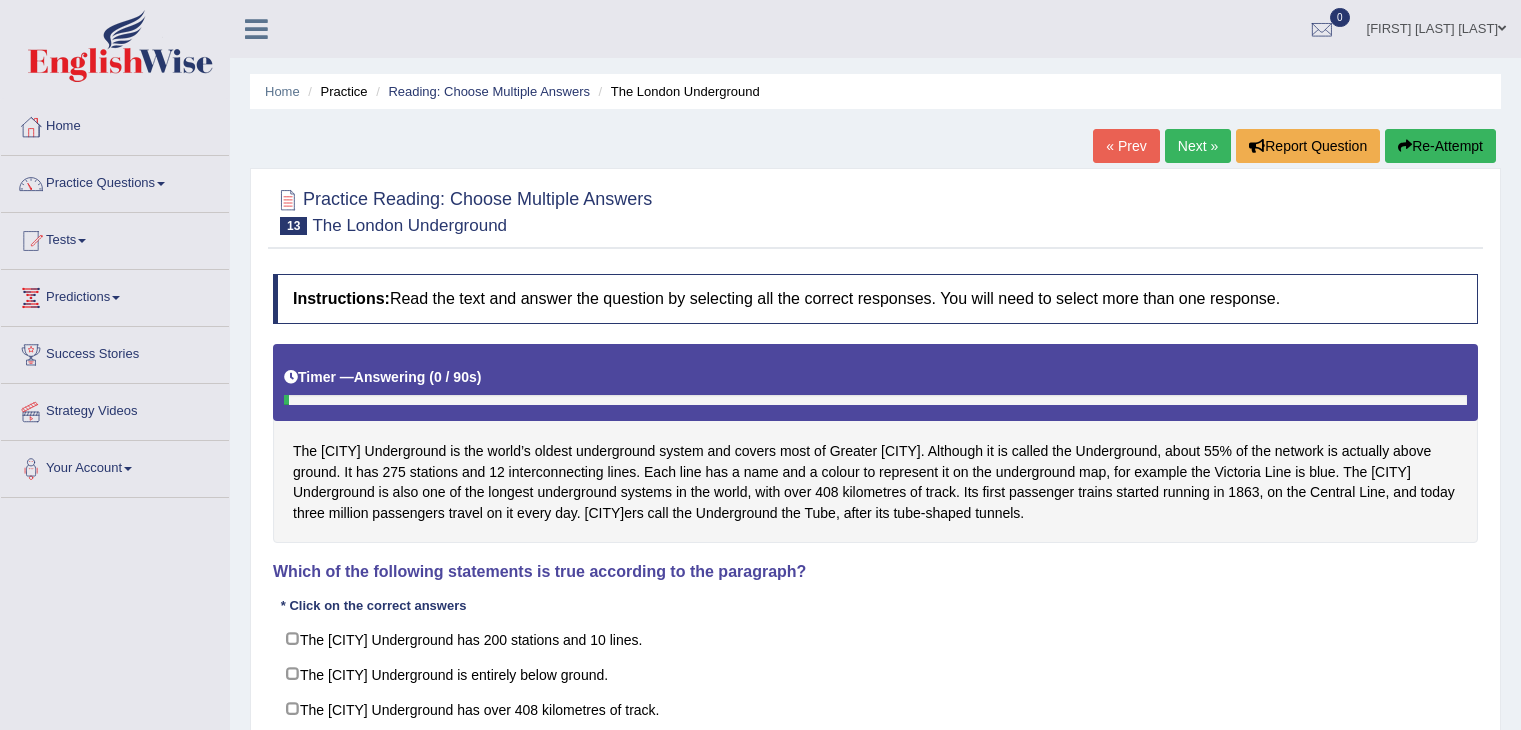 scroll, scrollTop: 0, scrollLeft: 0, axis: both 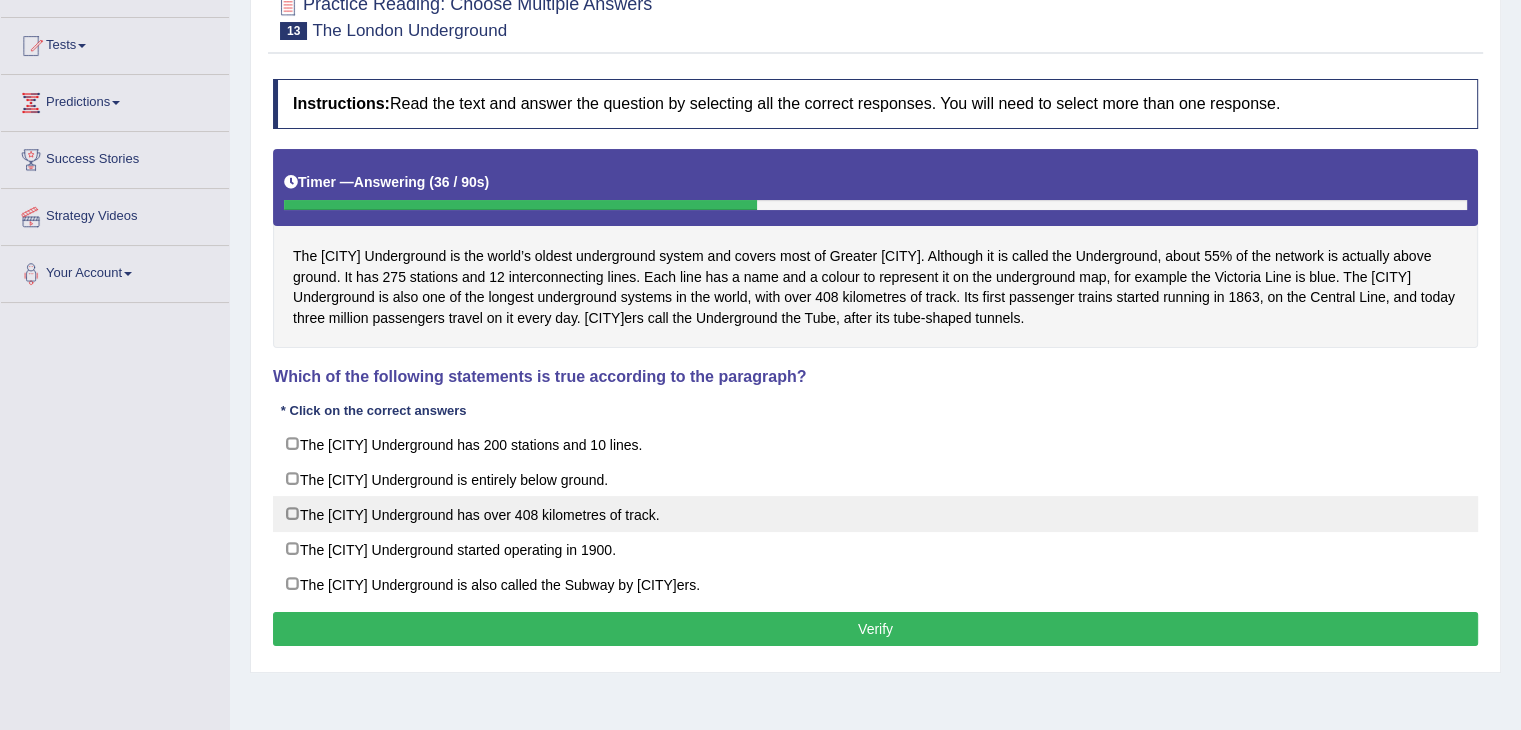 click on "The [CITY] Underground has over 408 kilometres of track." at bounding box center [875, 514] 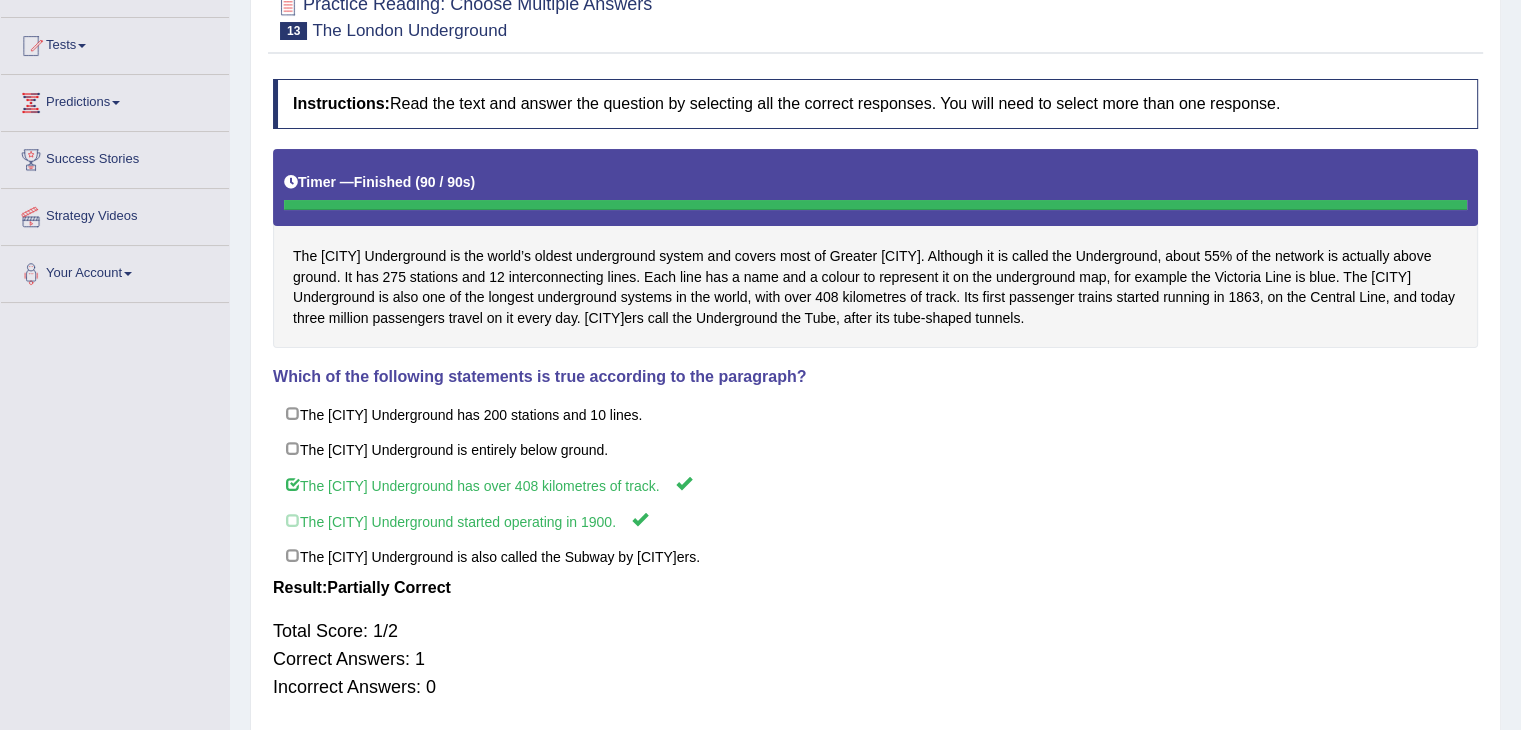 scroll, scrollTop: 0, scrollLeft: 0, axis: both 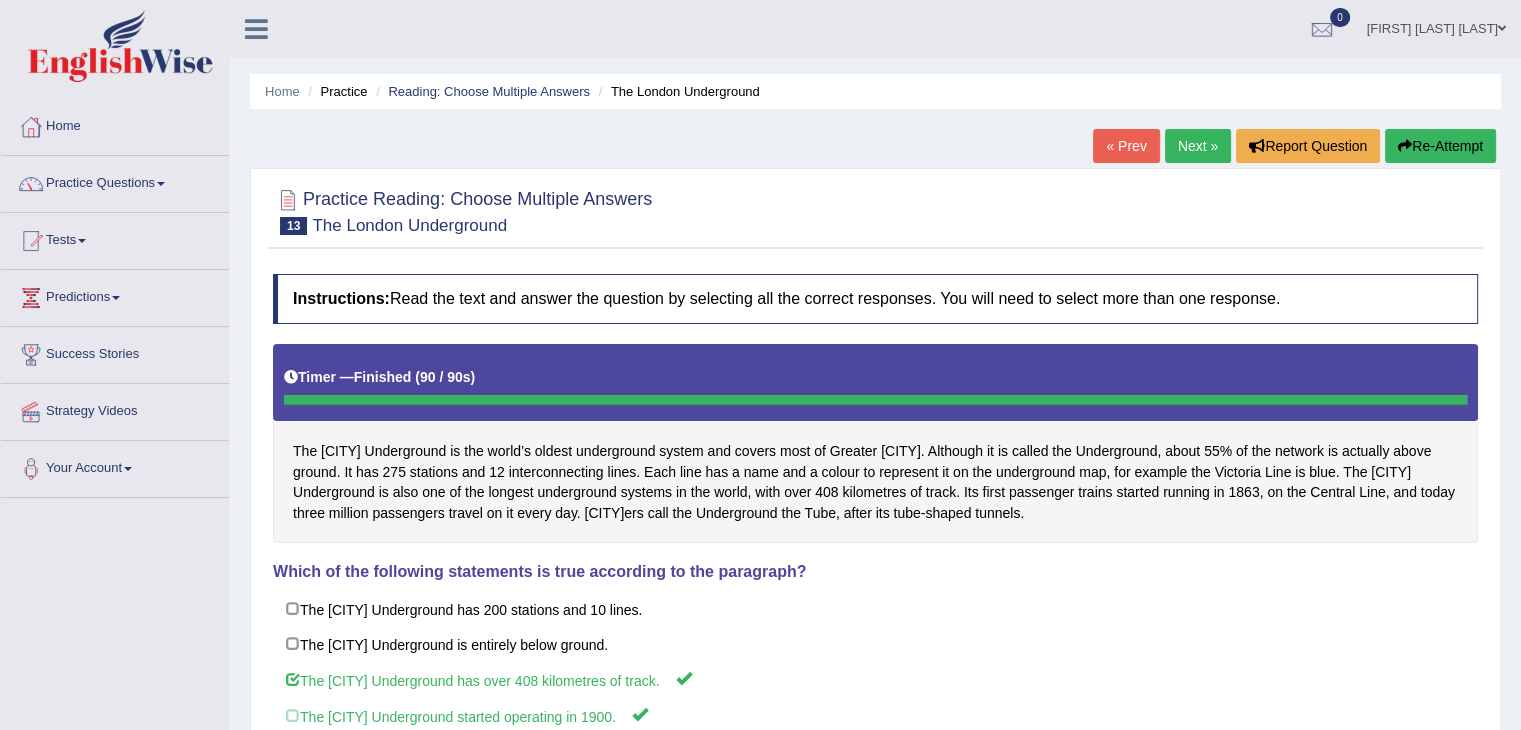 click on "Re-Attempt" at bounding box center (1440, 146) 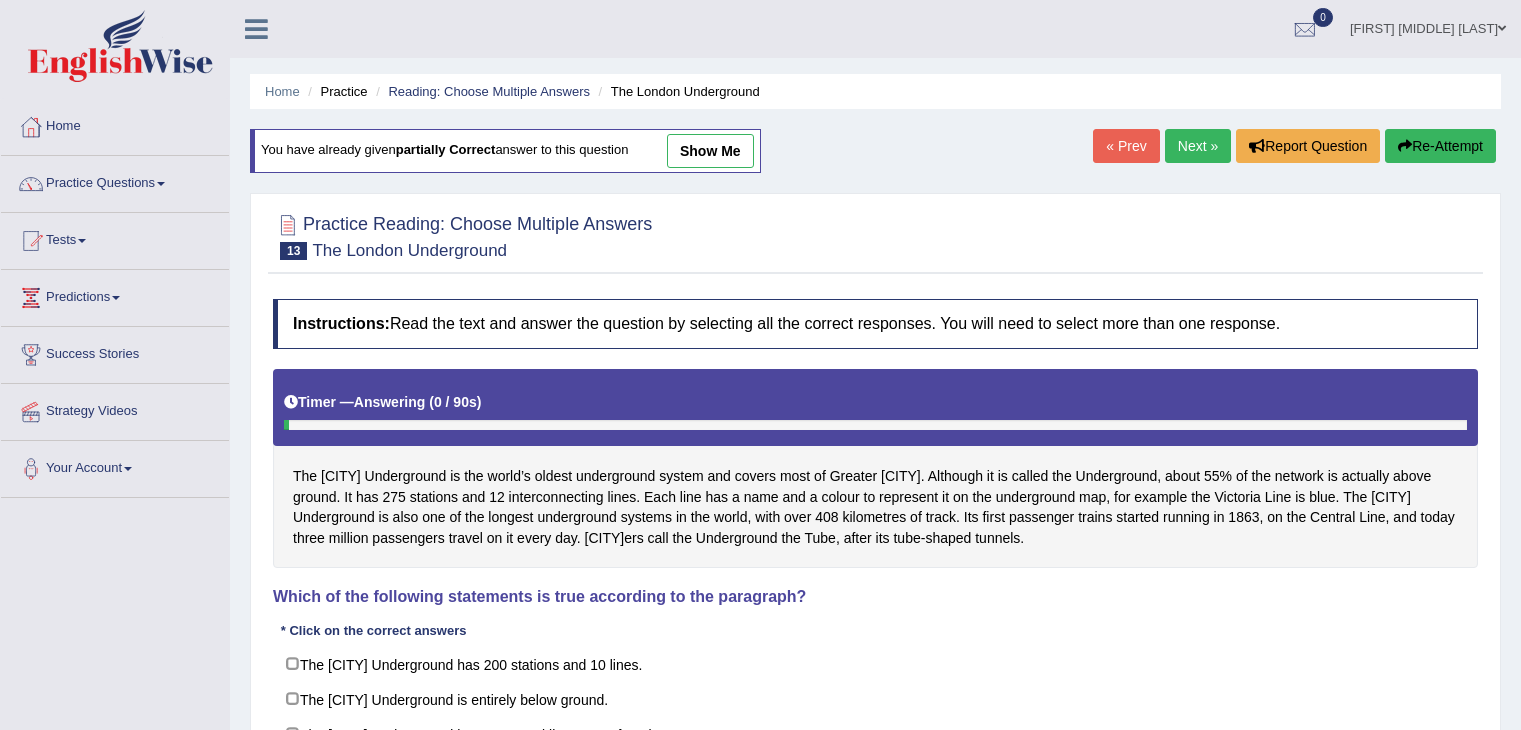 scroll, scrollTop: 35, scrollLeft: 0, axis: vertical 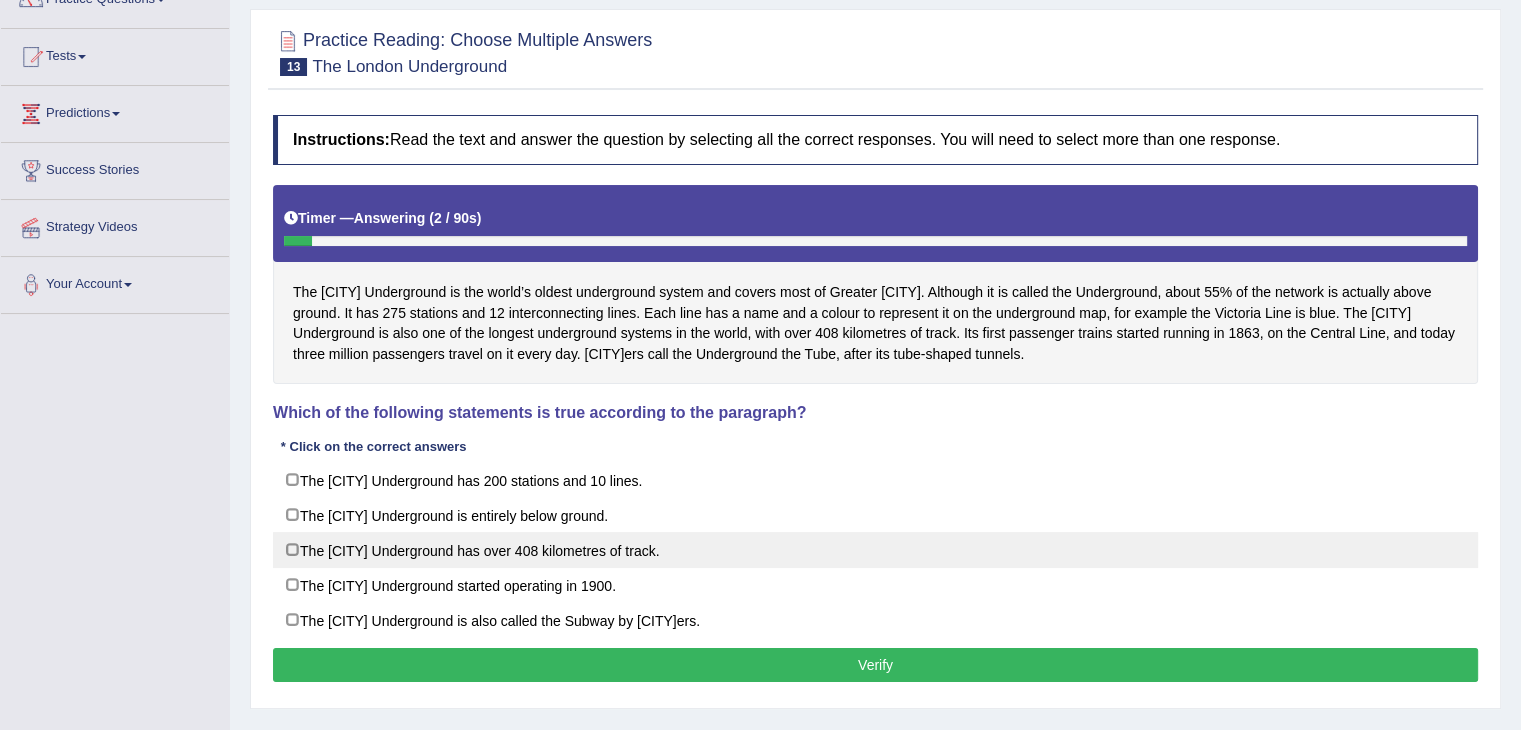 click on "The [CITY] Underground has over 408 kilometres of track." at bounding box center (875, 550) 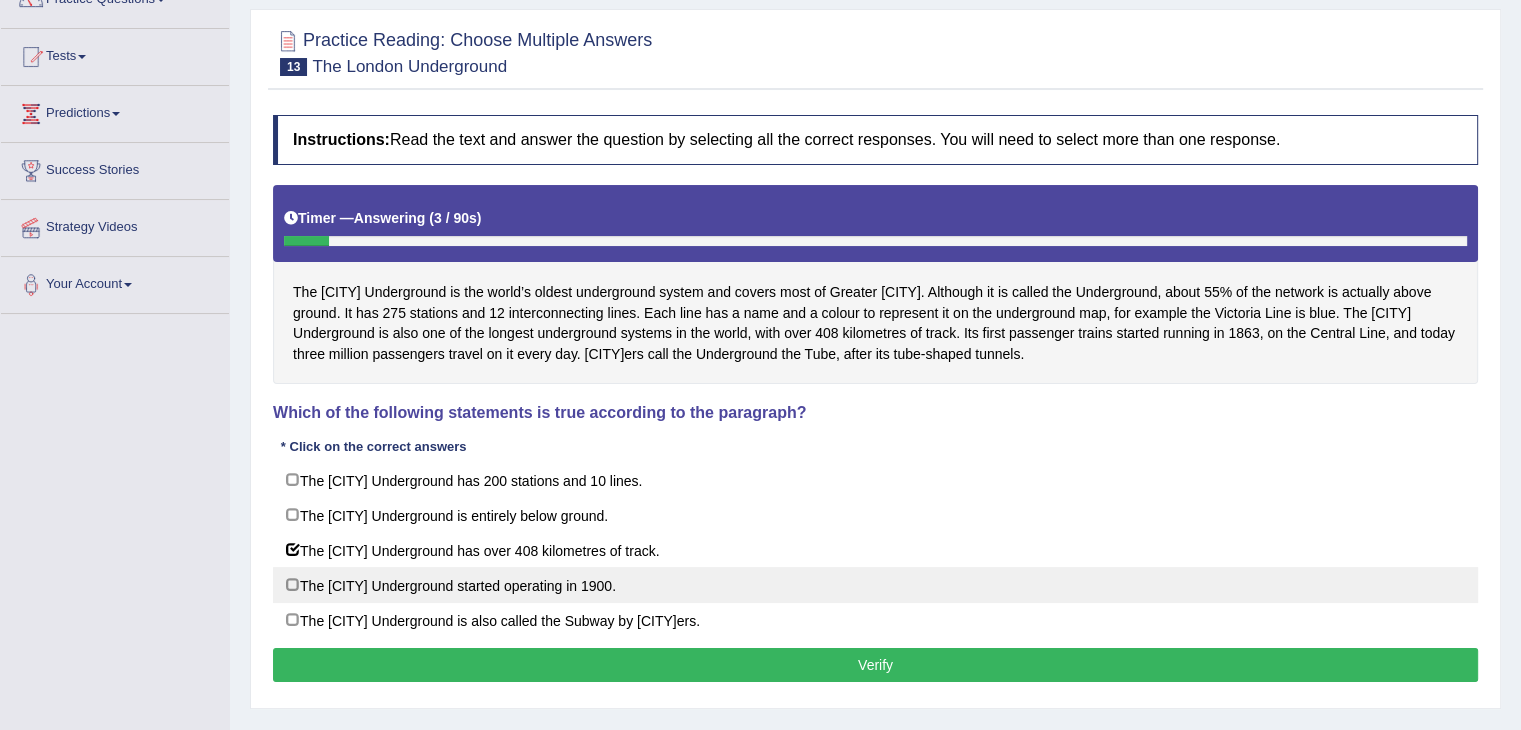 click on "The London Underground started operating in 1900." at bounding box center [875, 585] 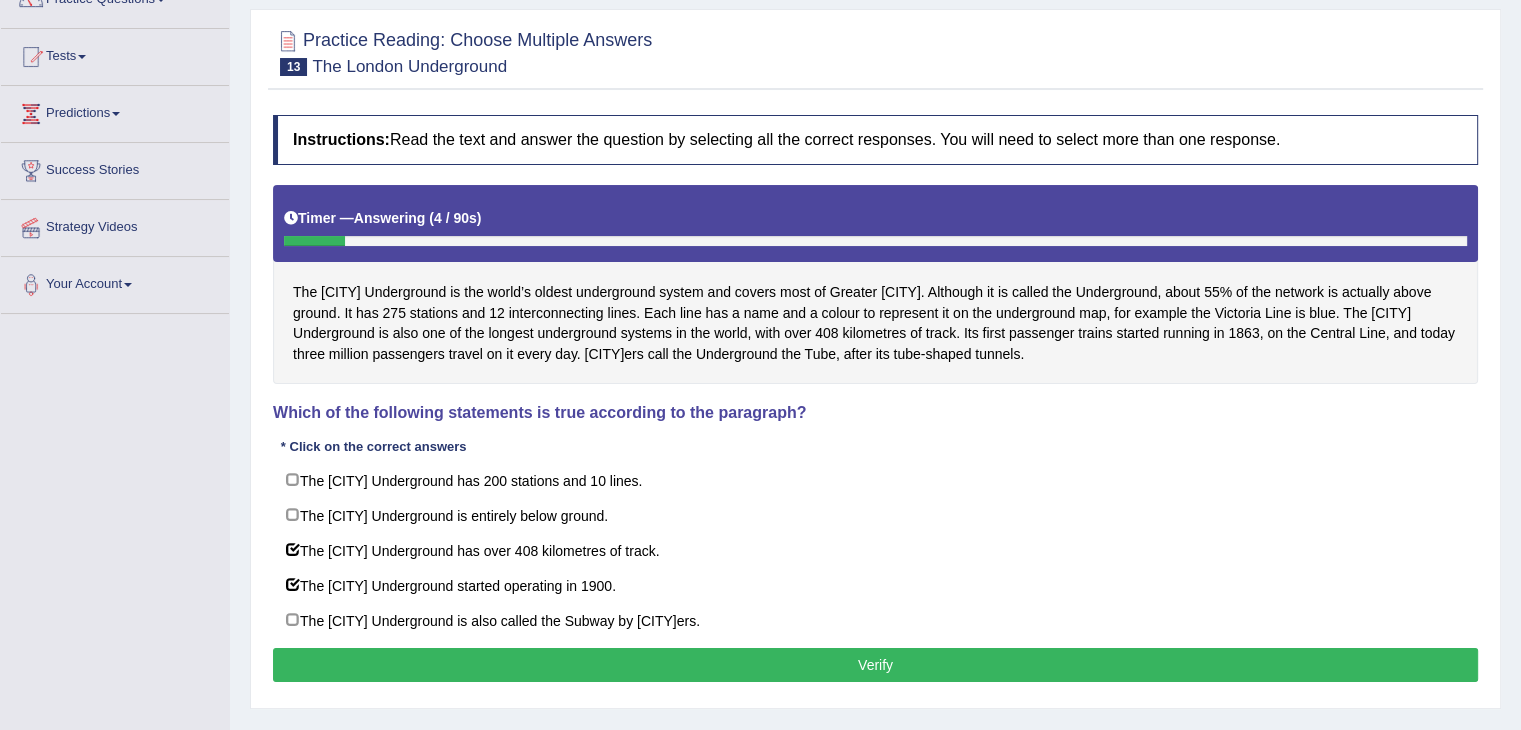 click on "Verify" at bounding box center (875, 665) 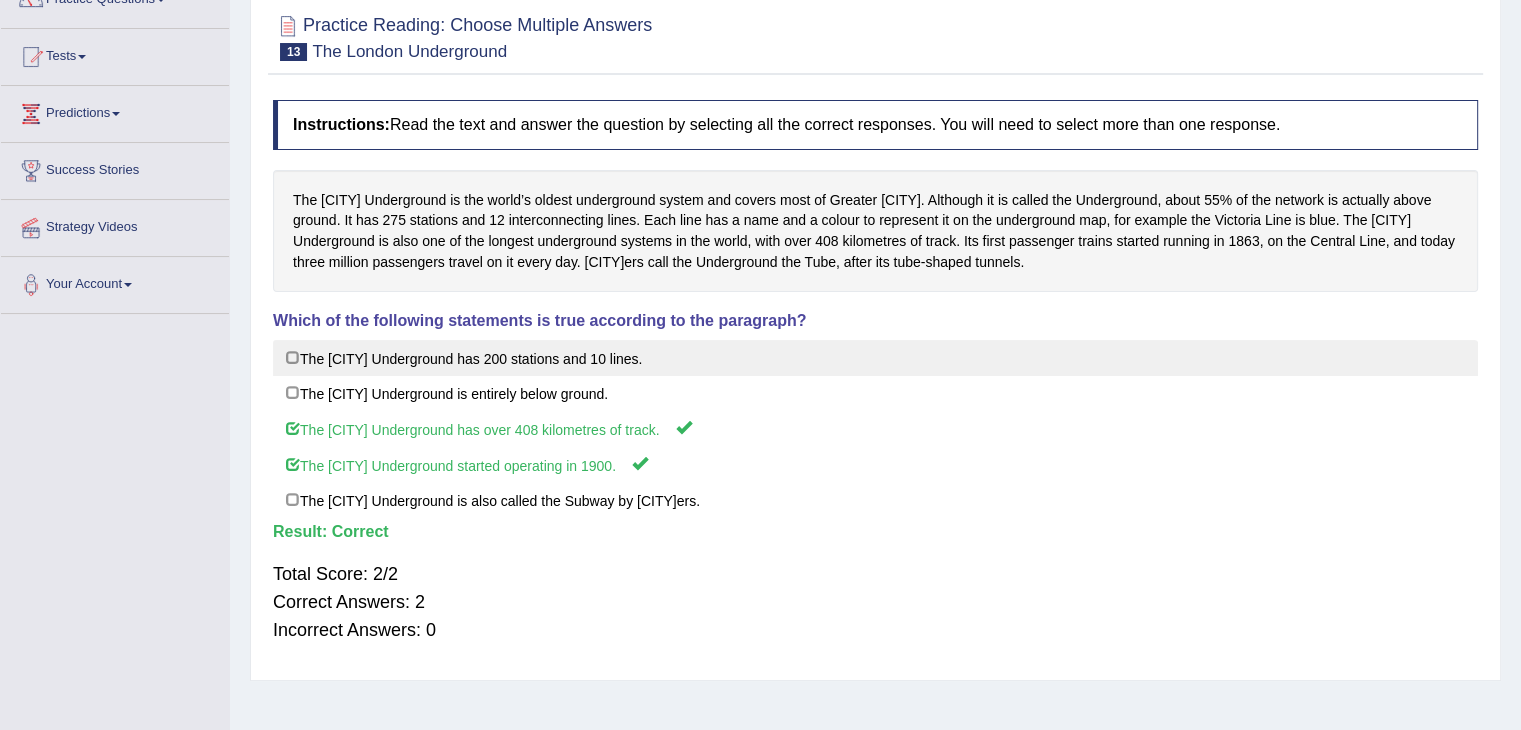 scroll, scrollTop: 0, scrollLeft: 0, axis: both 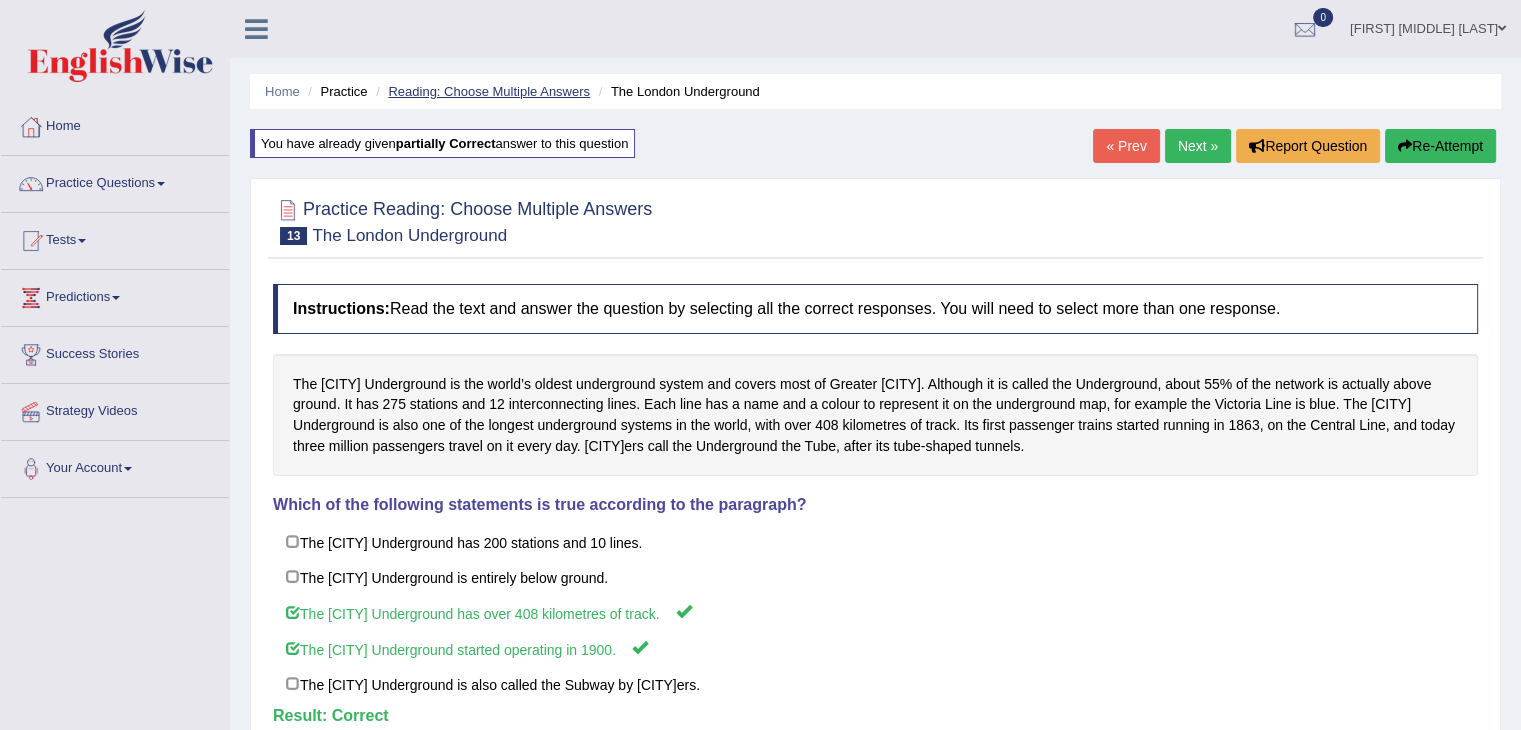 click on "Reading: Choose Multiple Answers" at bounding box center [489, 91] 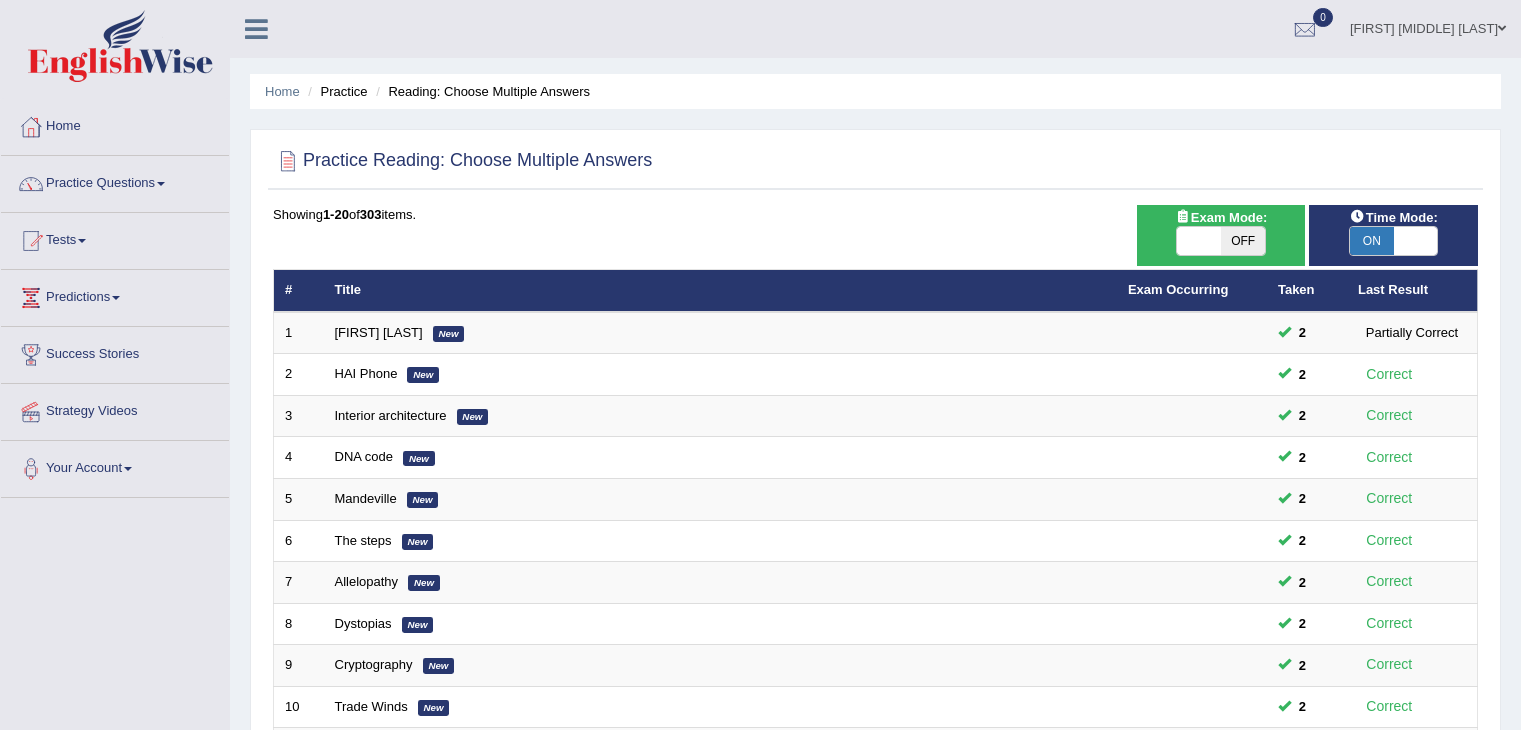 scroll, scrollTop: 0, scrollLeft: 0, axis: both 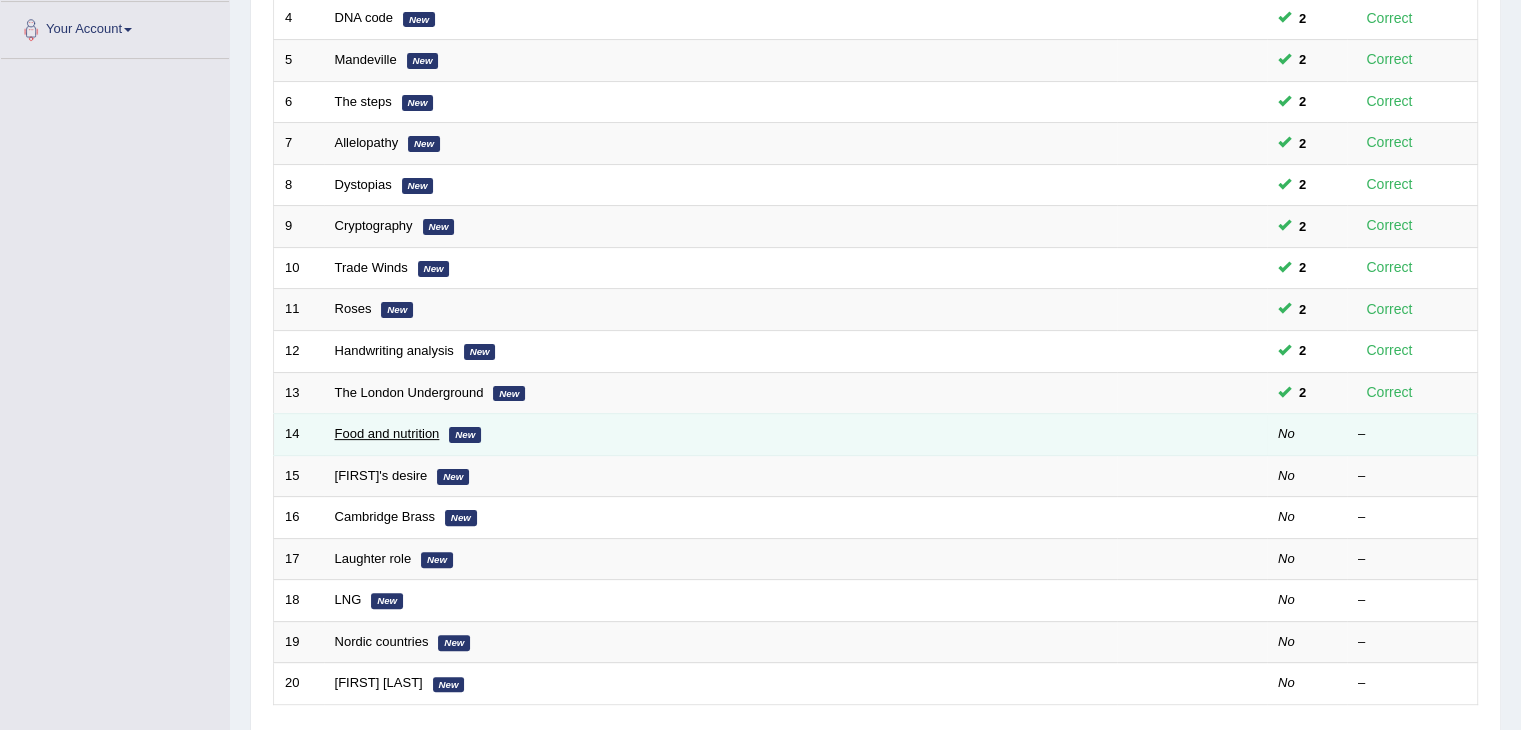 click on "Food and nutrition" at bounding box center (387, 433) 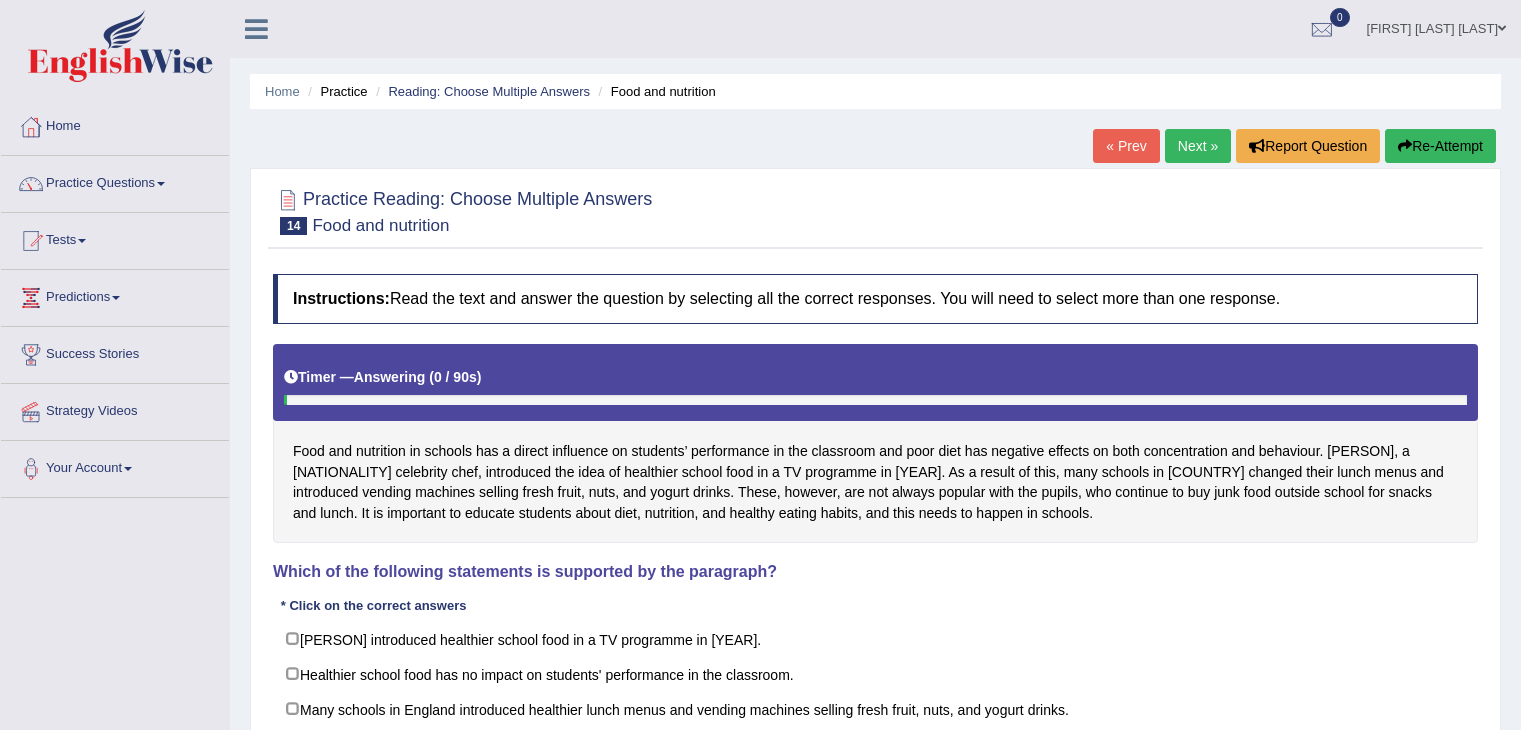 scroll, scrollTop: 0, scrollLeft: 0, axis: both 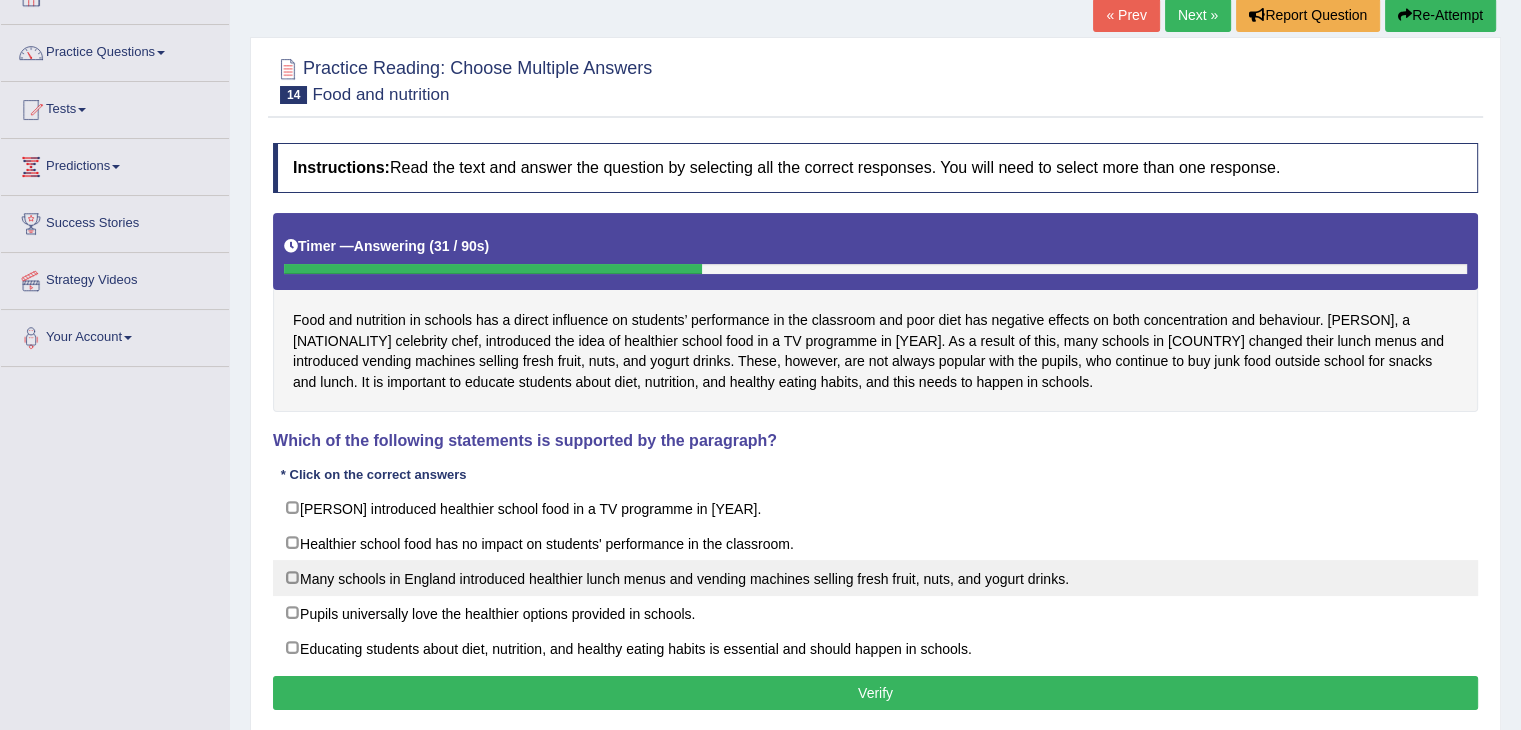 click on "Many schools in England introduced healthier lunch menus and vending machines selling fresh fruit, nuts, and yogurt drinks." at bounding box center (875, 578) 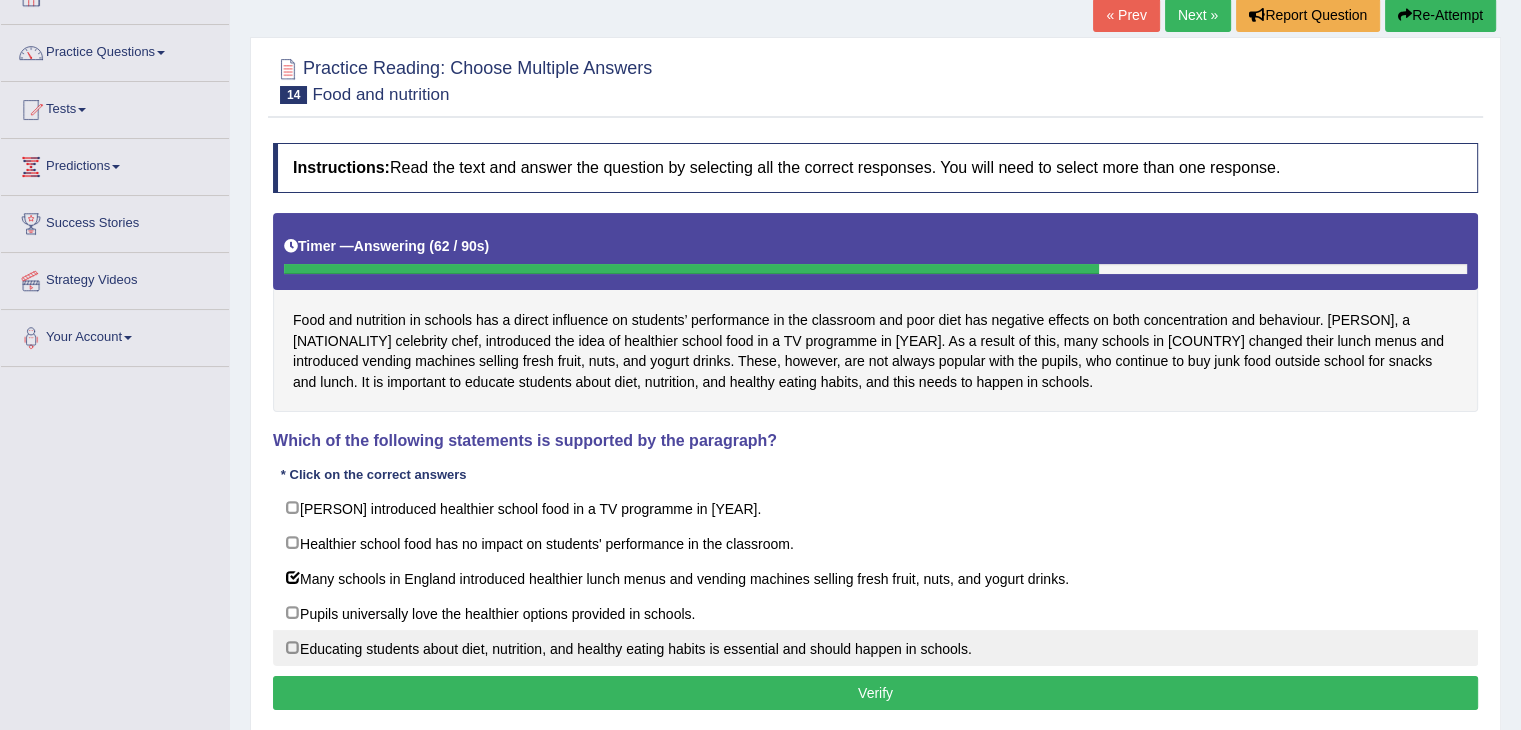 click on "Educating students about diet, nutrition, and healthy eating habits is essential and should happen in schools." at bounding box center [875, 648] 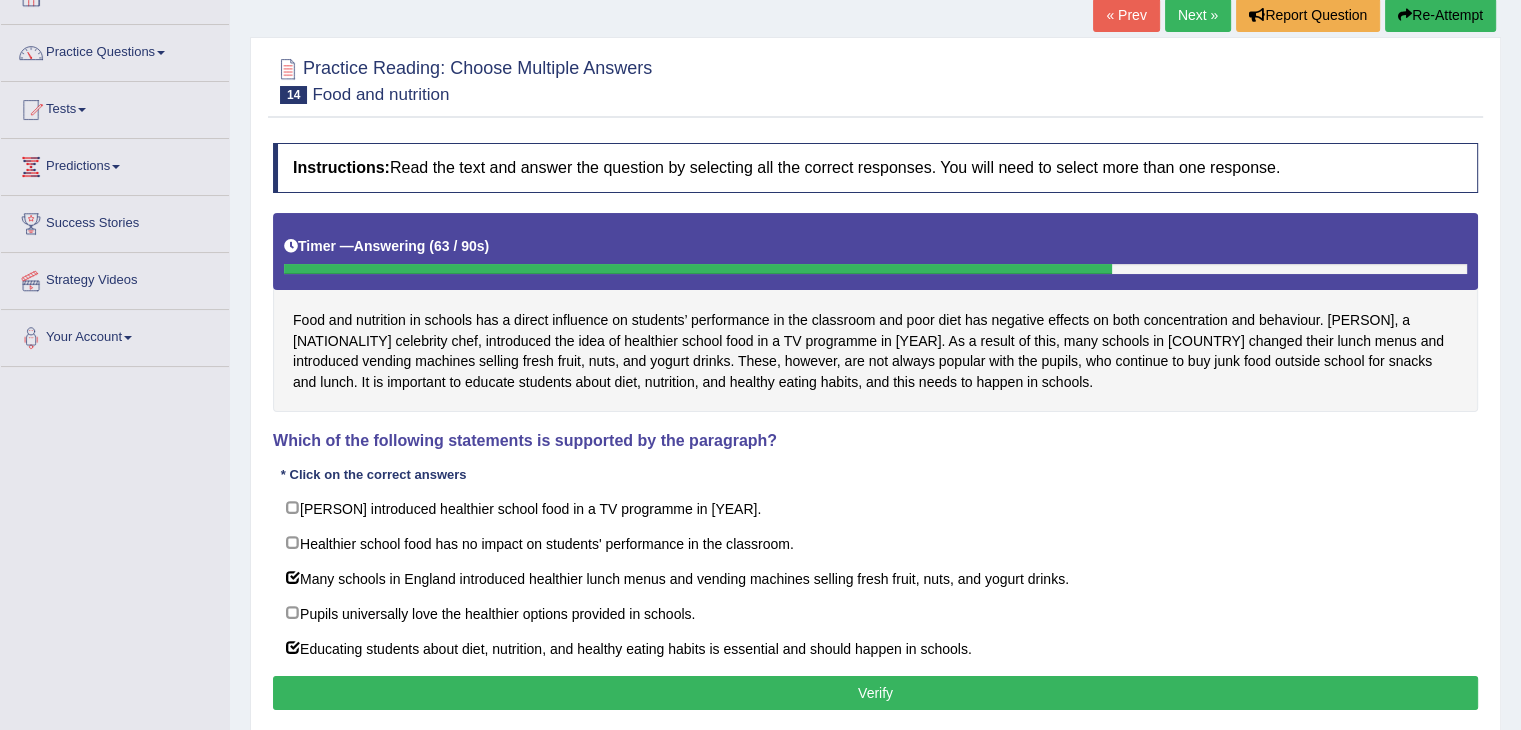 click on "Practice Reading: Choose Multiple Answers
14
Food and nutrition
Instructions:  Read the text and answer the question by selecting all the correct responses. You will need to select more than one response.
Timer —  Answering   ( 63 / 90s ) Skip Food and nutrition in schools has a direct influence on students’ performance in the classroom and poor diet has negative effects on both concentration and behaviour. Jamie Oliver, a British celebrity chef, introduced the idea of healthier school food in a TV programme in 2005. As a result of this, many schools in England changed their lunch menus and introduced vending machines selling fresh fruit, nuts, and yogurt drinks. These, however, are not always popular with the pupils, who continue to buy junk food outside school for snacks and lunch. It is important to educate students about diet, nutrition, and healthy eating habits, and this needs to happen in schools. Result:  Verify" at bounding box center (875, 386) 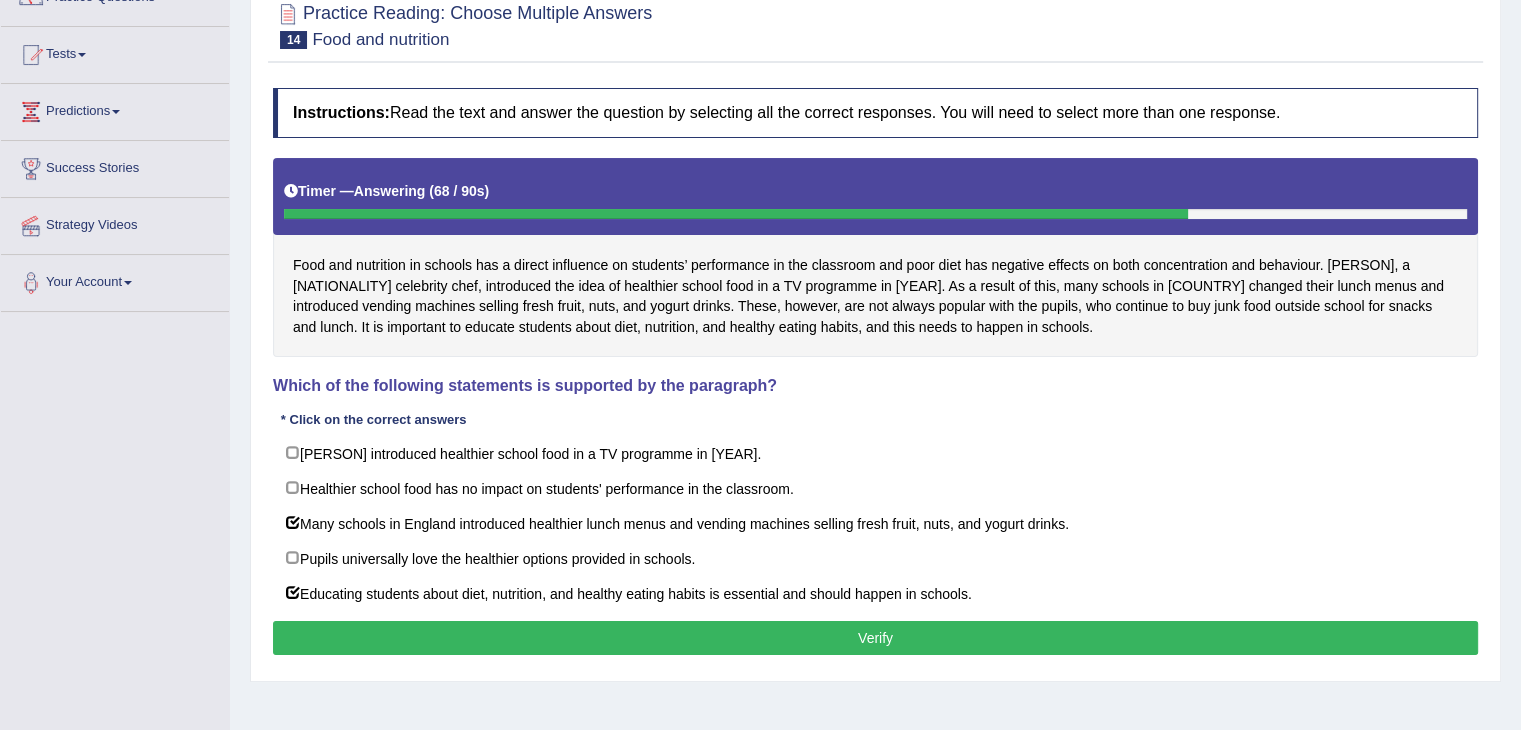 scroll, scrollTop: 187, scrollLeft: 0, axis: vertical 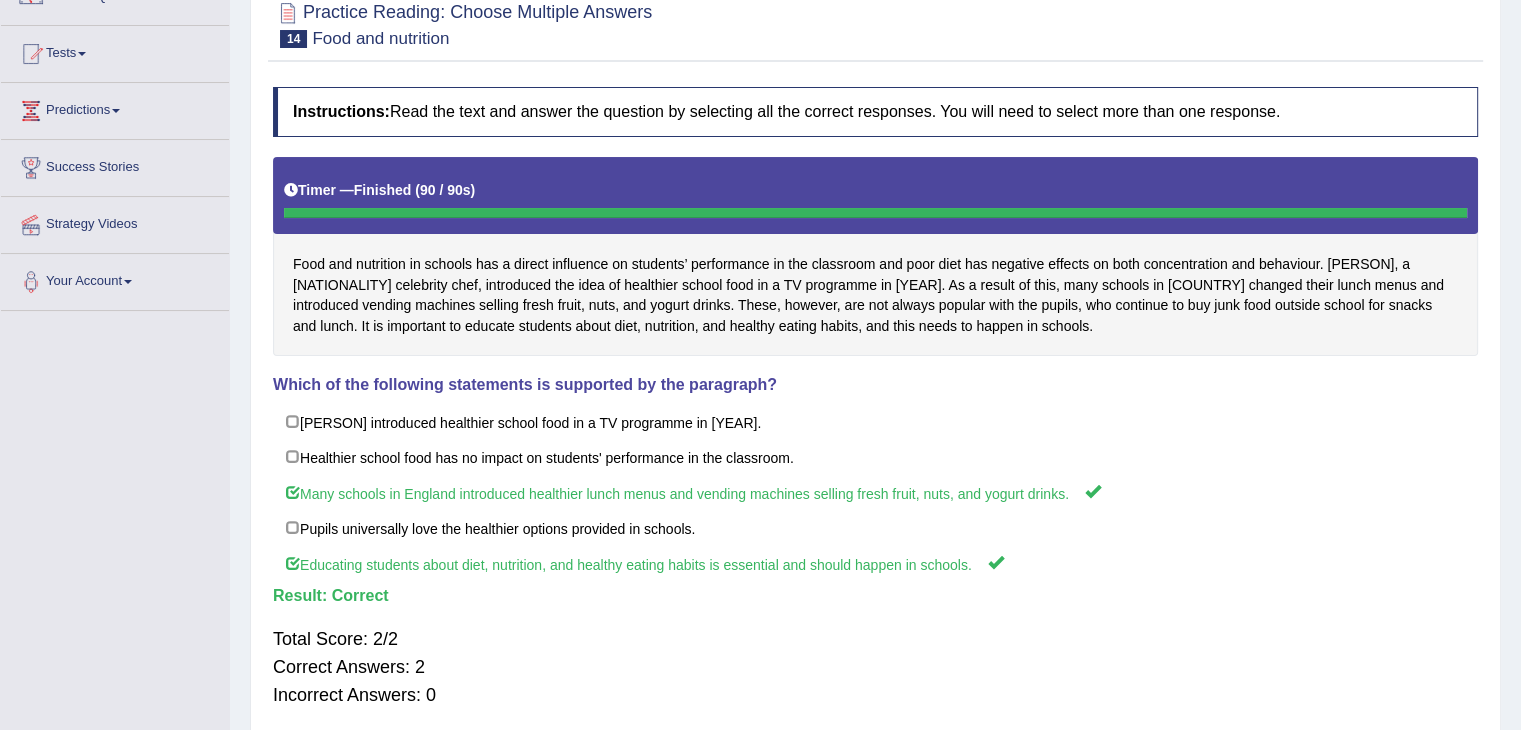 click on "Home
Practice
Reading: Choose Multiple Answers
Food and nutrition
« Prev Next »  Report Question  Re-Attempt
Practice Reading: Choose Multiple Answers
14
Food and nutrition
Instructions:  Read the text and answer the question by selecting all the correct responses. You will need to select more than one response.
Timer —  Finished   ( 90 / 90s ) Skip Which of the following statements is supported by the paragraph? * Click on the correct answers  Jamie Oliver introduced healthier school food in a TV programme in 2010.  Healthier school food has no impact on students' performance in the classroom.  Many schools in England introduced healthier lunch menus and vending machines selling fresh fruit, nuts, and yogurt drinks.  Pupils universally love the healthier options provided in schools. Result:  Total Score: 2/2" at bounding box center [875, 313] 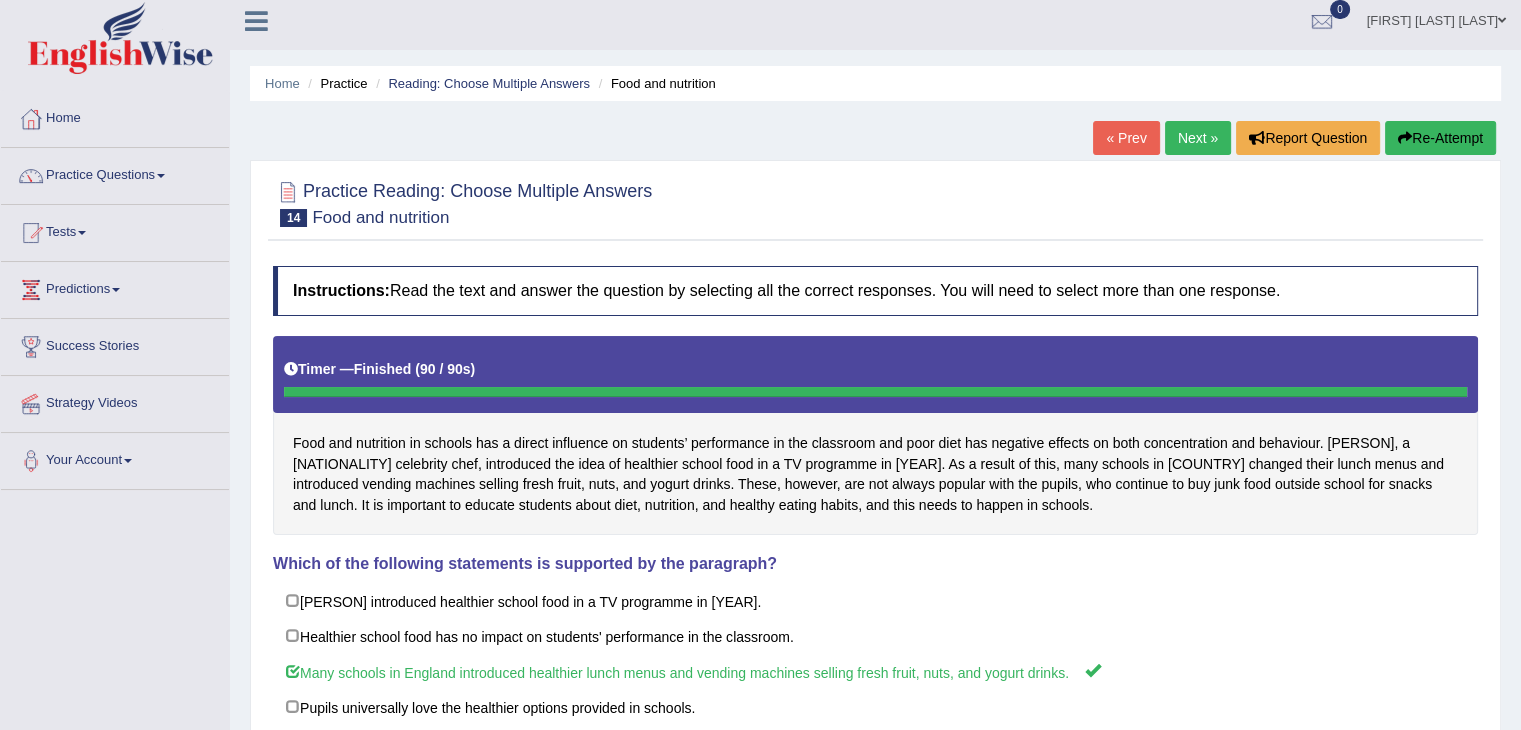 scroll, scrollTop: 0, scrollLeft: 0, axis: both 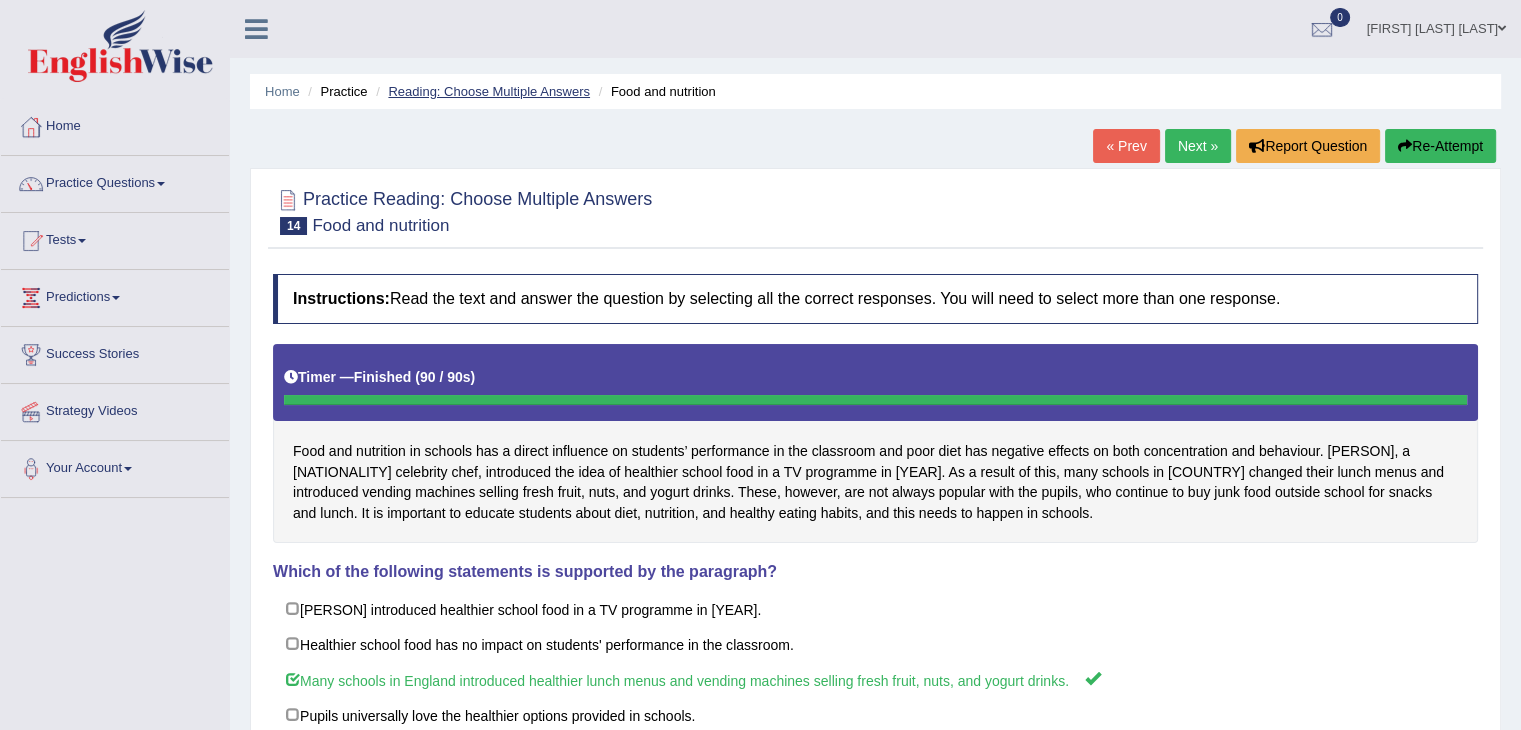 click on "Reading: Choose Multiple Answers" at bounding box center [489, 91] 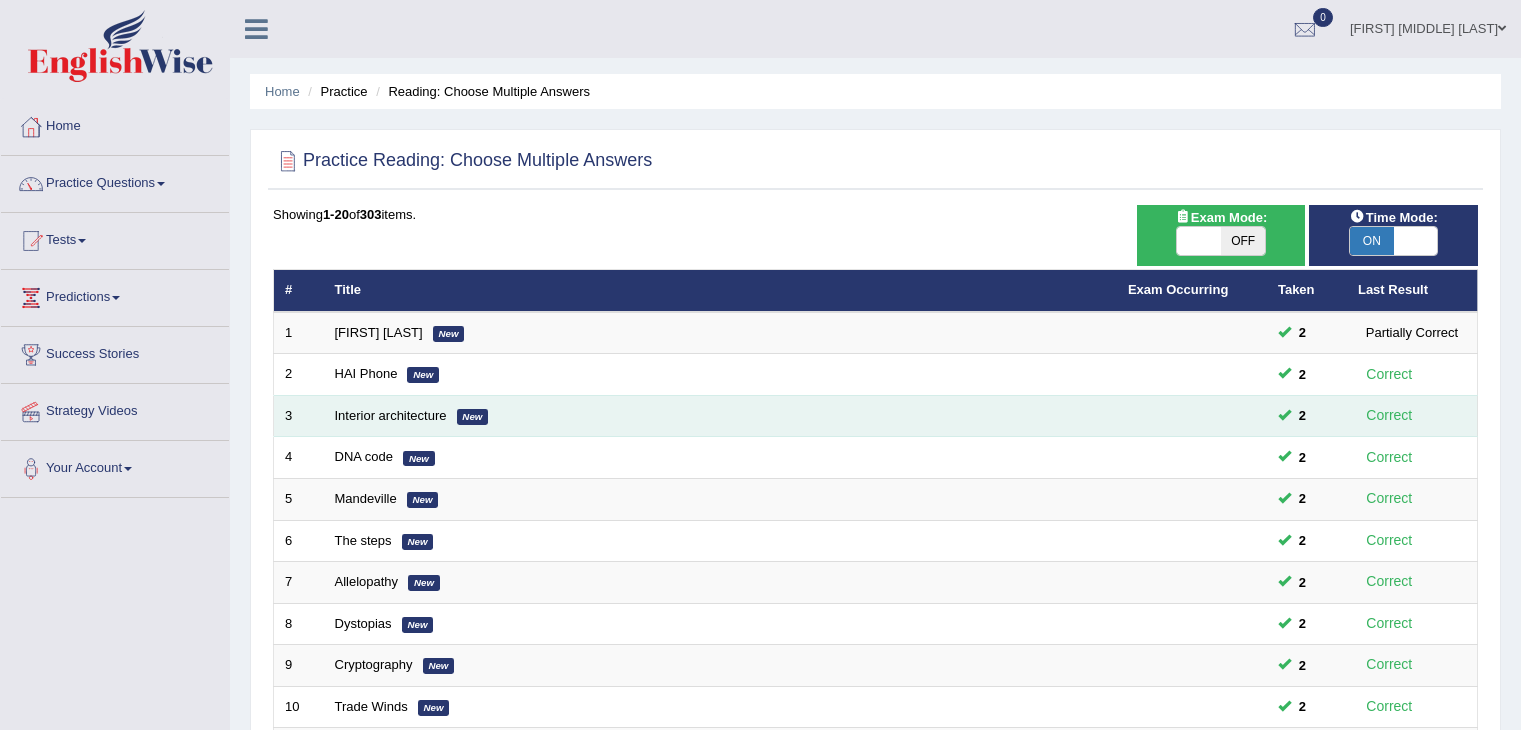 scroll, scrollTop: 0, scrollLeft: 0, axis: both 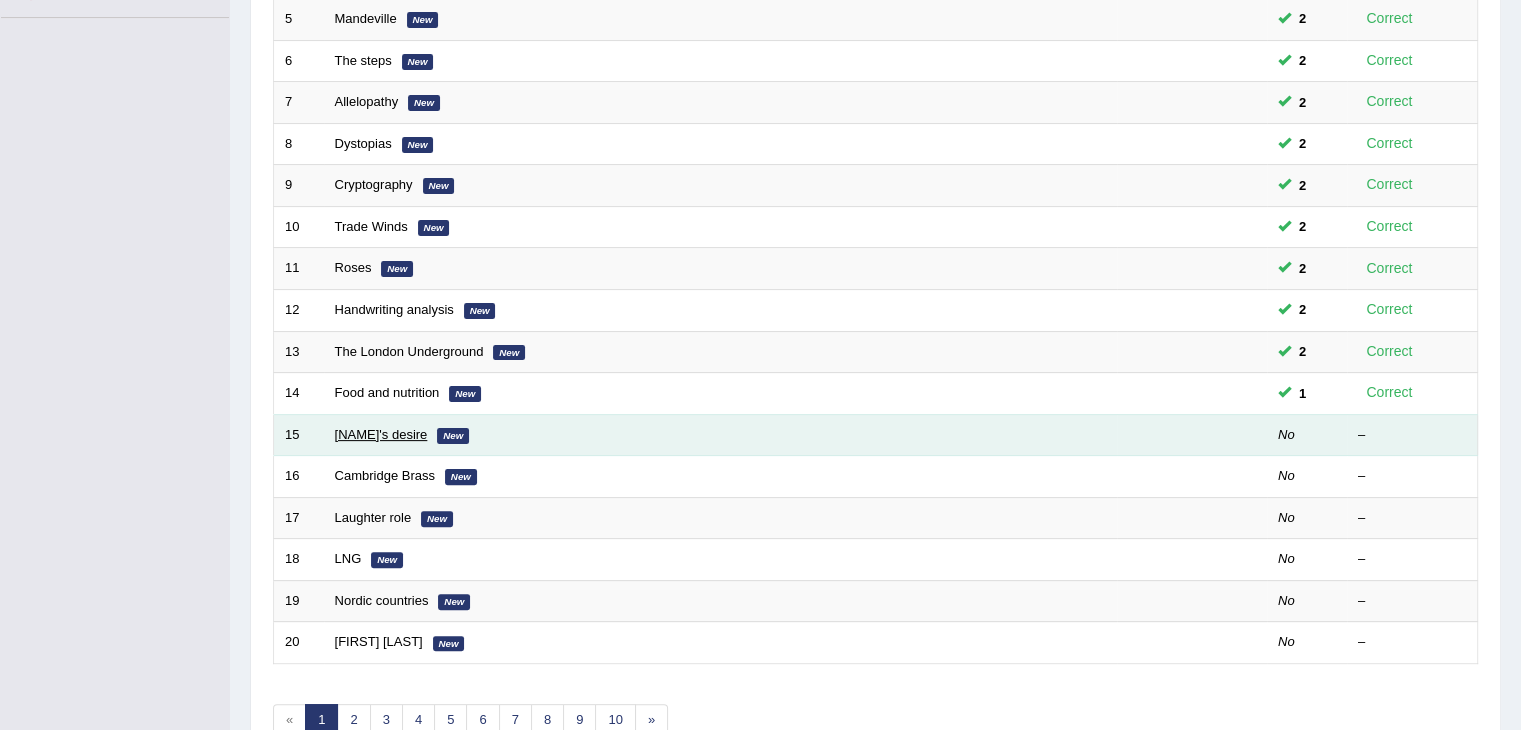click on "Karen's desire" at bounding box center [381, 434] 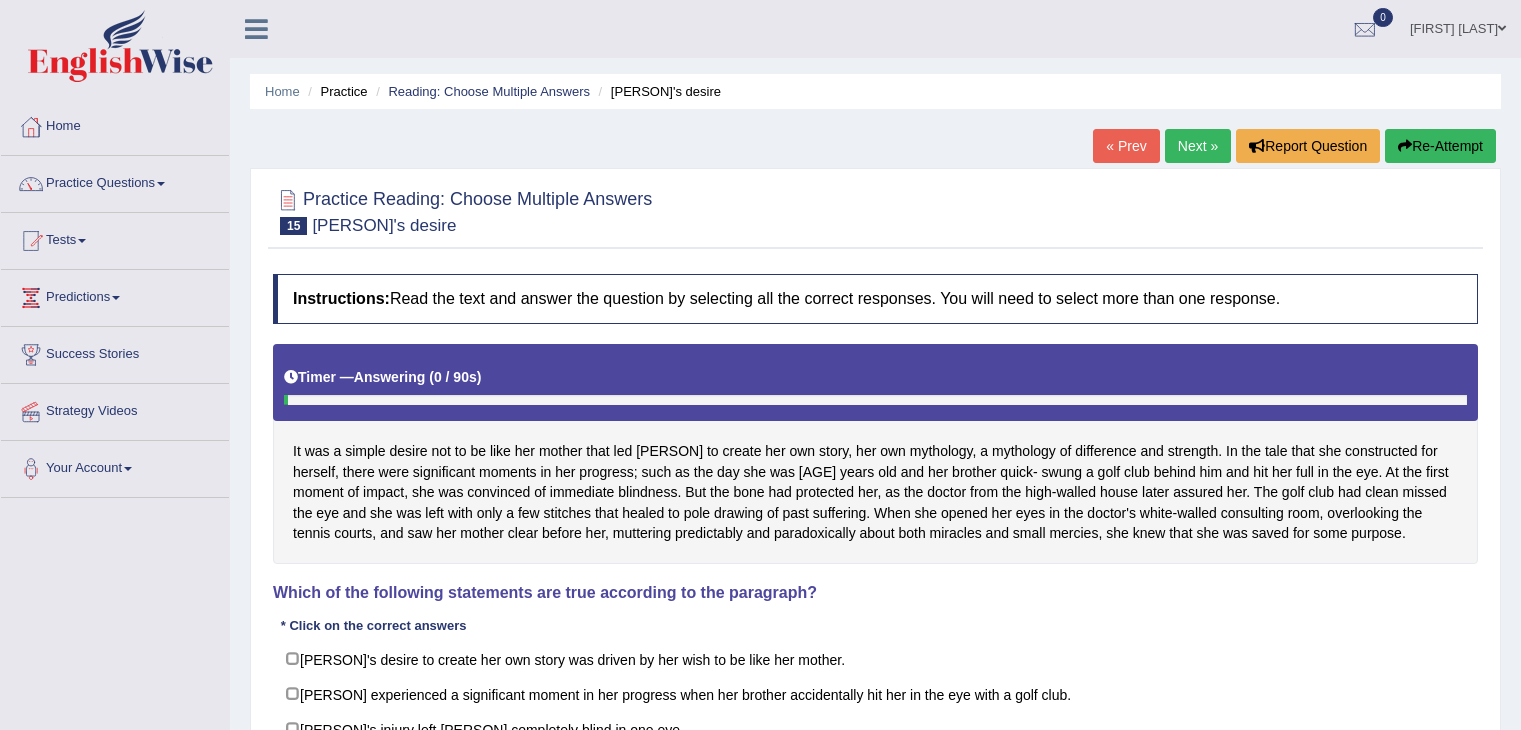 scroll, scrollTop: 0, scrollLeft: 0, axis: both 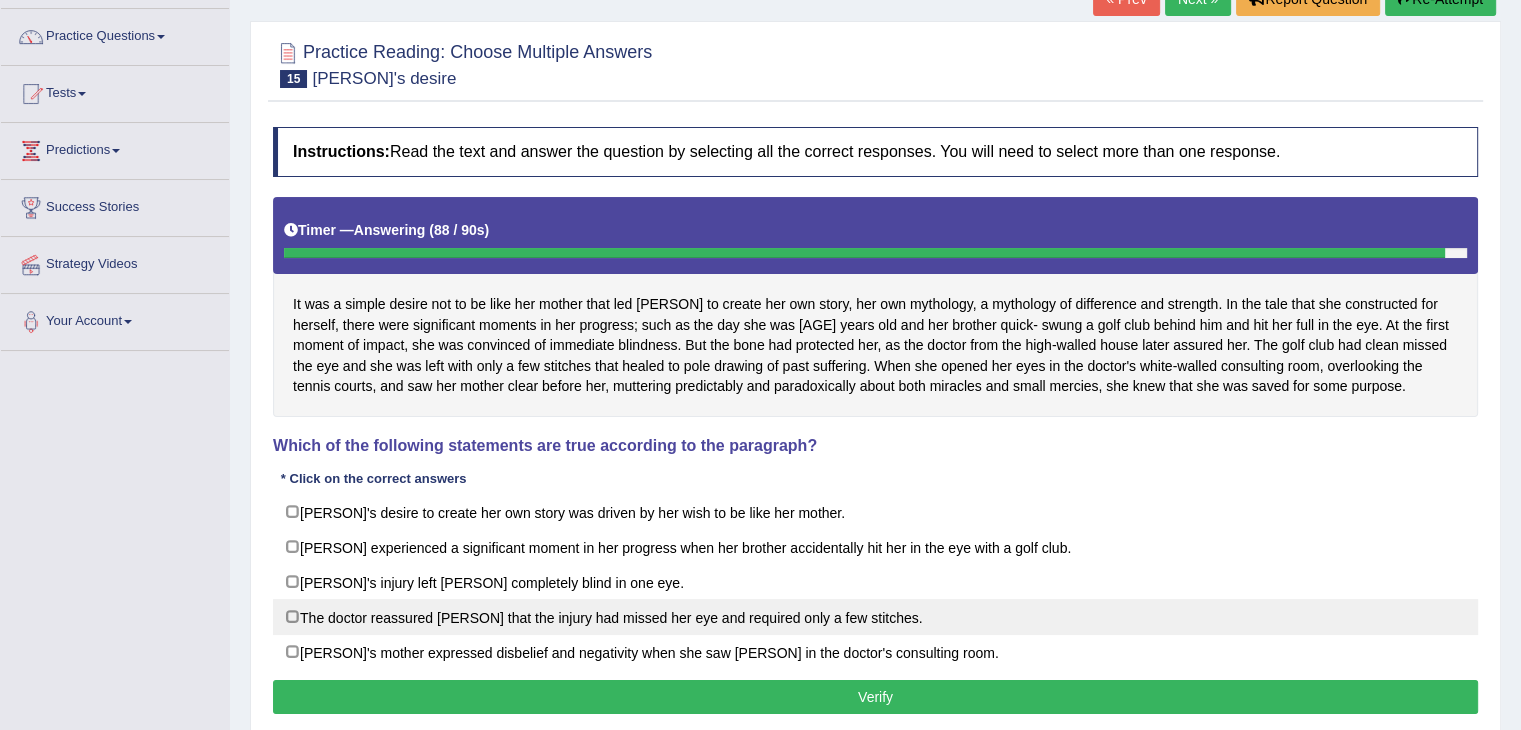 click on "The doctor reassured [PERSON] that the injury had missed her eye and required only a few stitches." at bounding box center (875, 617) 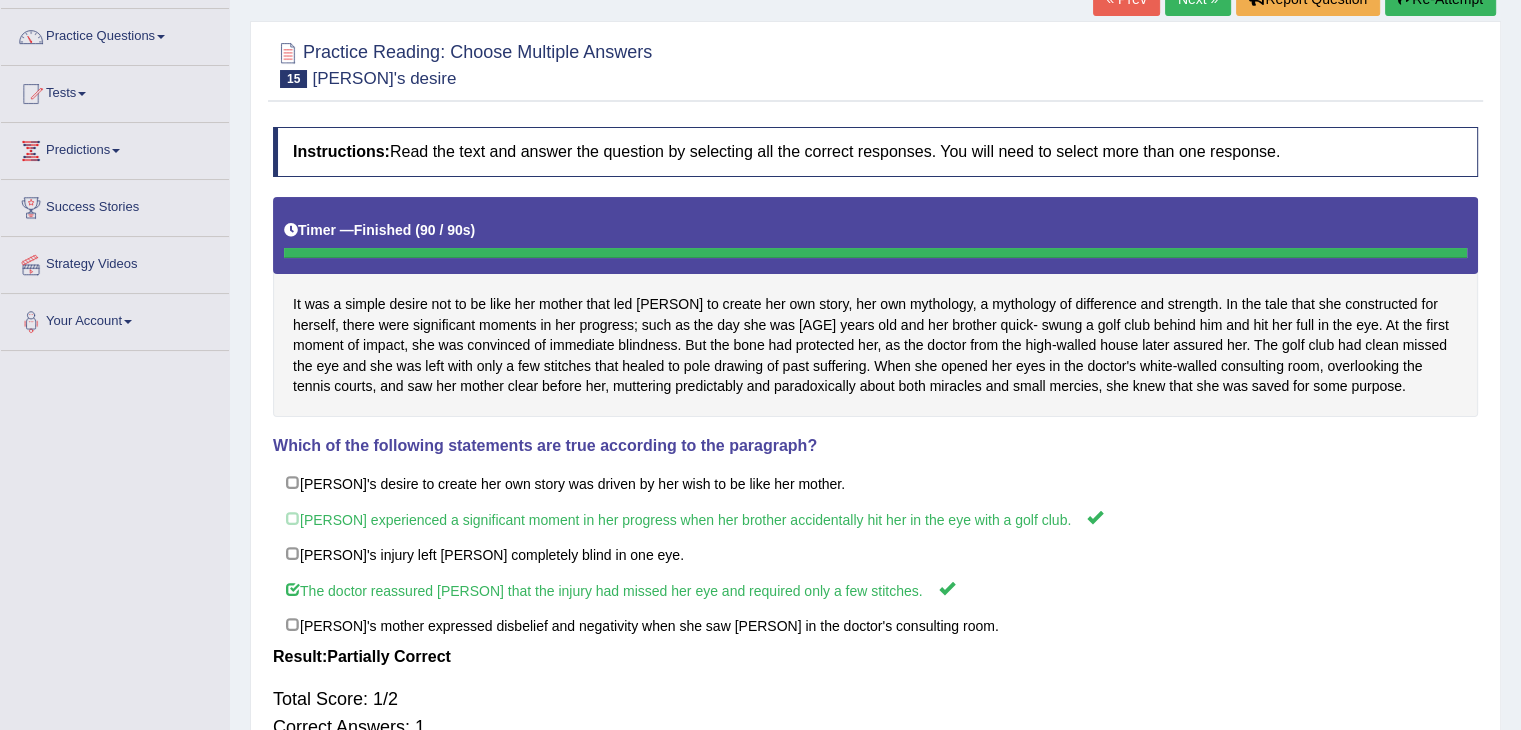 click on "Toggle navigation
Home
Practice Questions   Speaking Practice Read Aloud
Repeat Sentence
Describe Image
Re-tell Lecture
Answer Short Question
Summarize Group Discussion
Respond To A Situation
Writing Practice  Summarize Written Text
Write Essay
Reading Practice  Reading & Writing: Fill In The Blanks
Choose Multiple Answers
Re-order Paragraphs
Fill In The Blanks
Choose Single Answer
Listening Practice  Summarize Spoken Text
Highlight Incorrect Words
Highlight Correct Summary
Select Missing Word
Choose Single Answer
Choose Multiple Answers
Fill In The Blanks
Write From Dictation
Pronunciation
Tests  Take Practice Sectional Test
Take Mock Test" at bounding box center [760, 373] 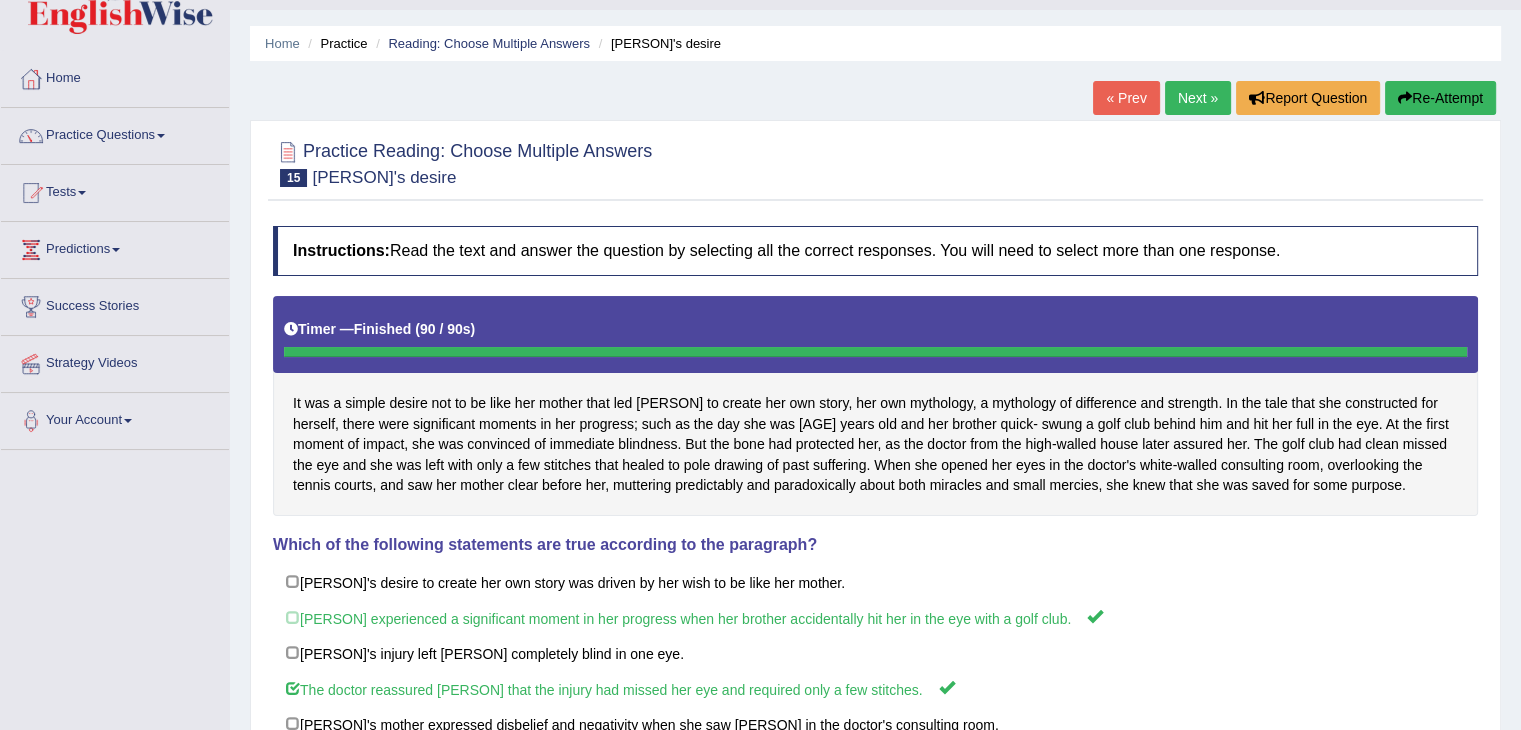 scroll, scrollTop: 48, scrollLeft: 0, axis: vertical 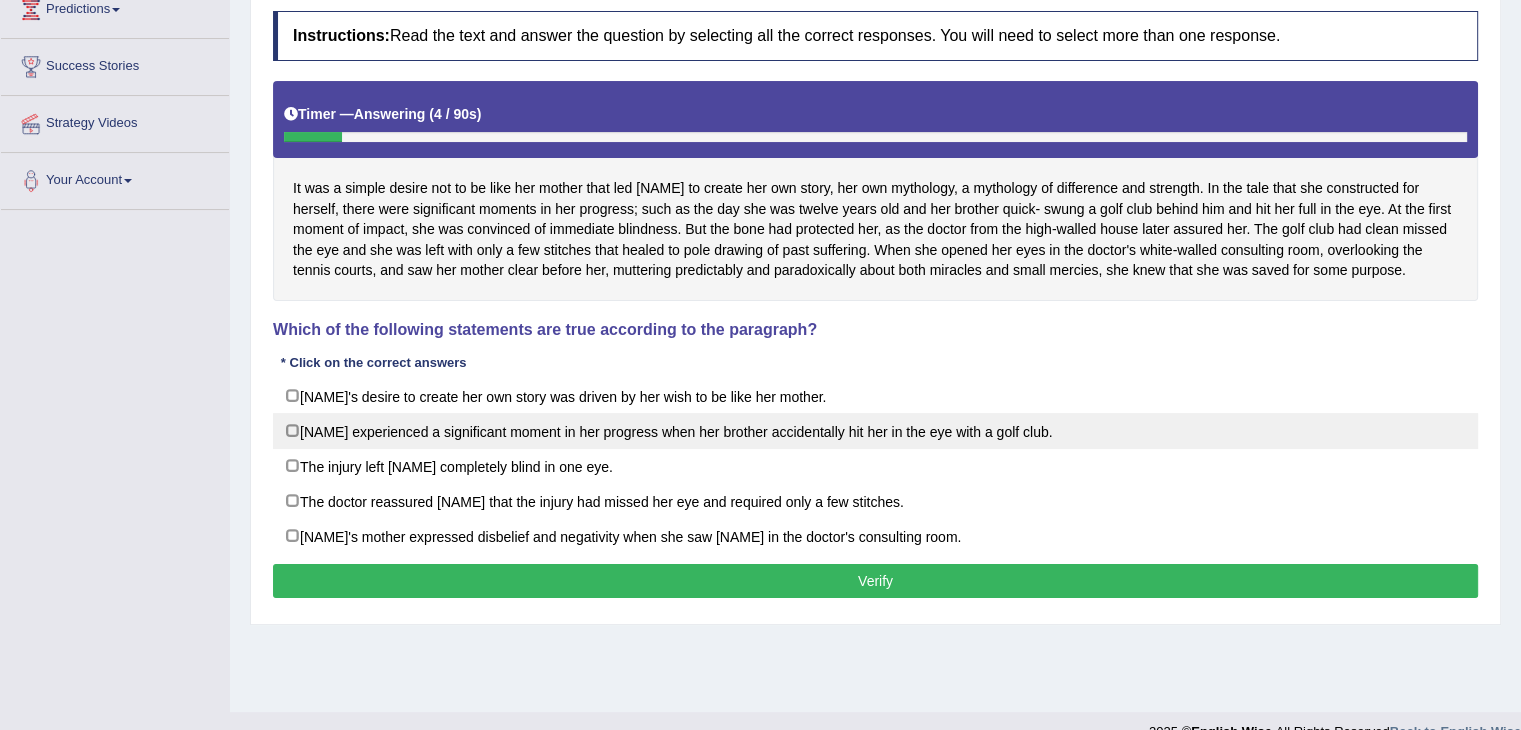 click on "Karen experienced a significant moment in her progress when her brother accidentally hit her in the eye with a golf club." at bounding box center [875, 431] 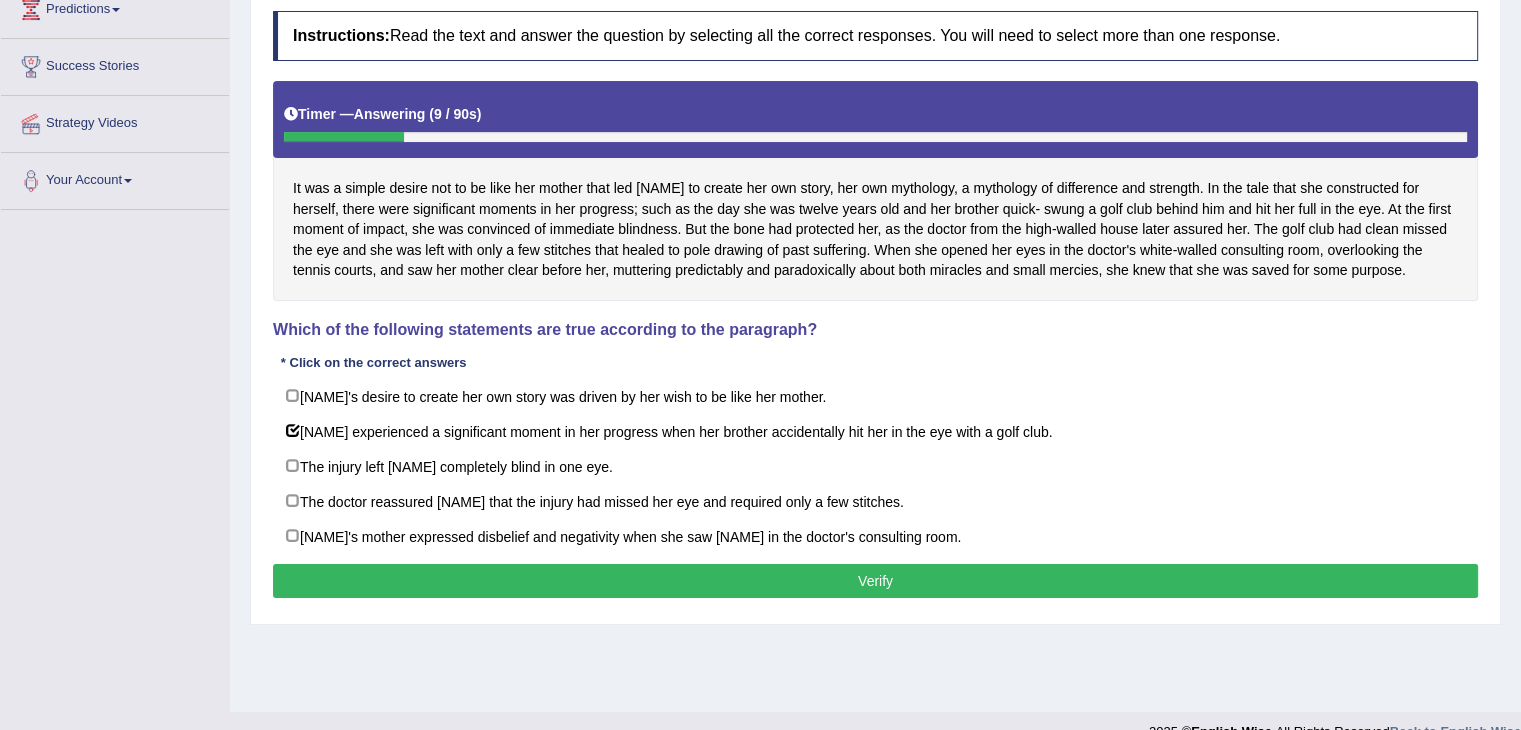 scroll, scrollTop: 0, scrollLeft: 0, axis: both 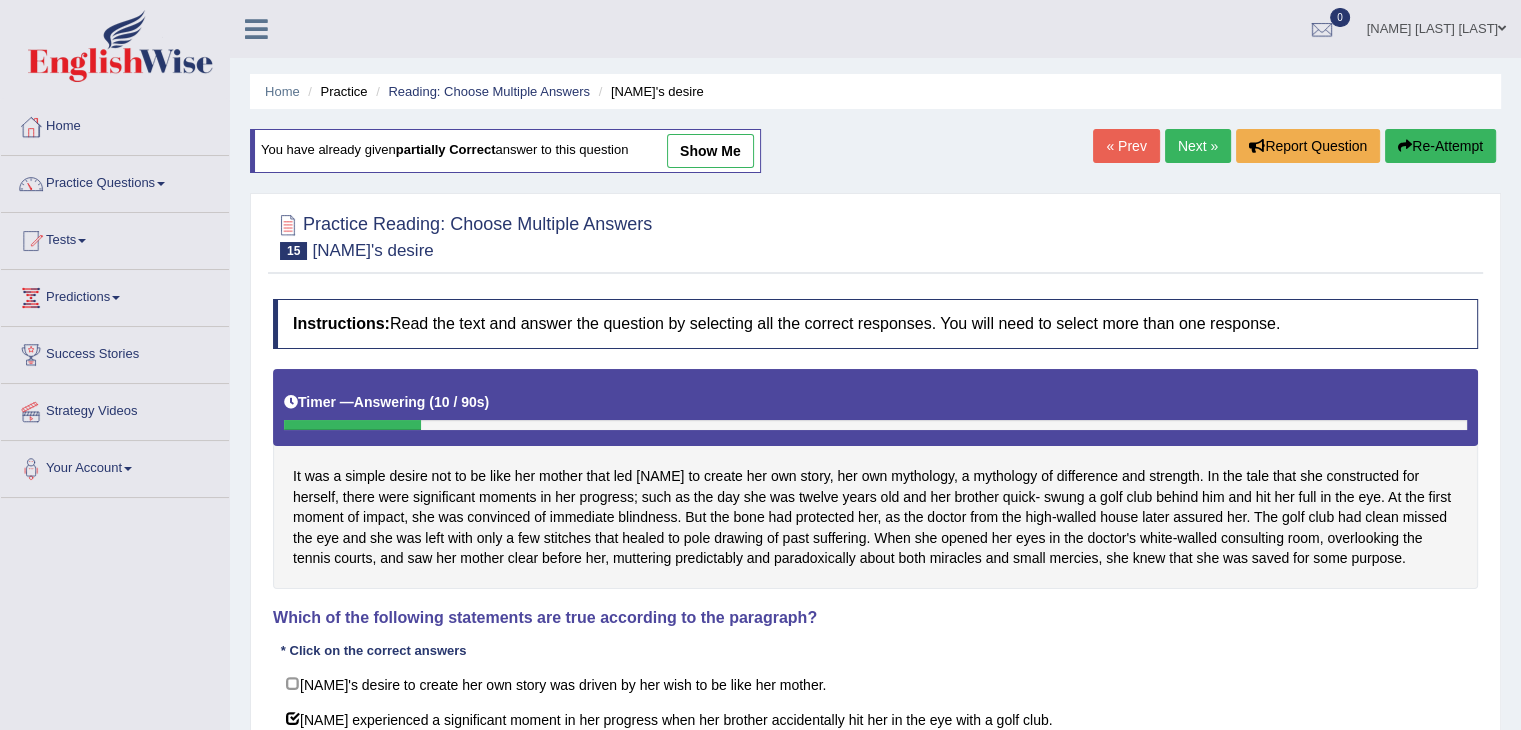 click on "show me" at bounding box center (710, 151) 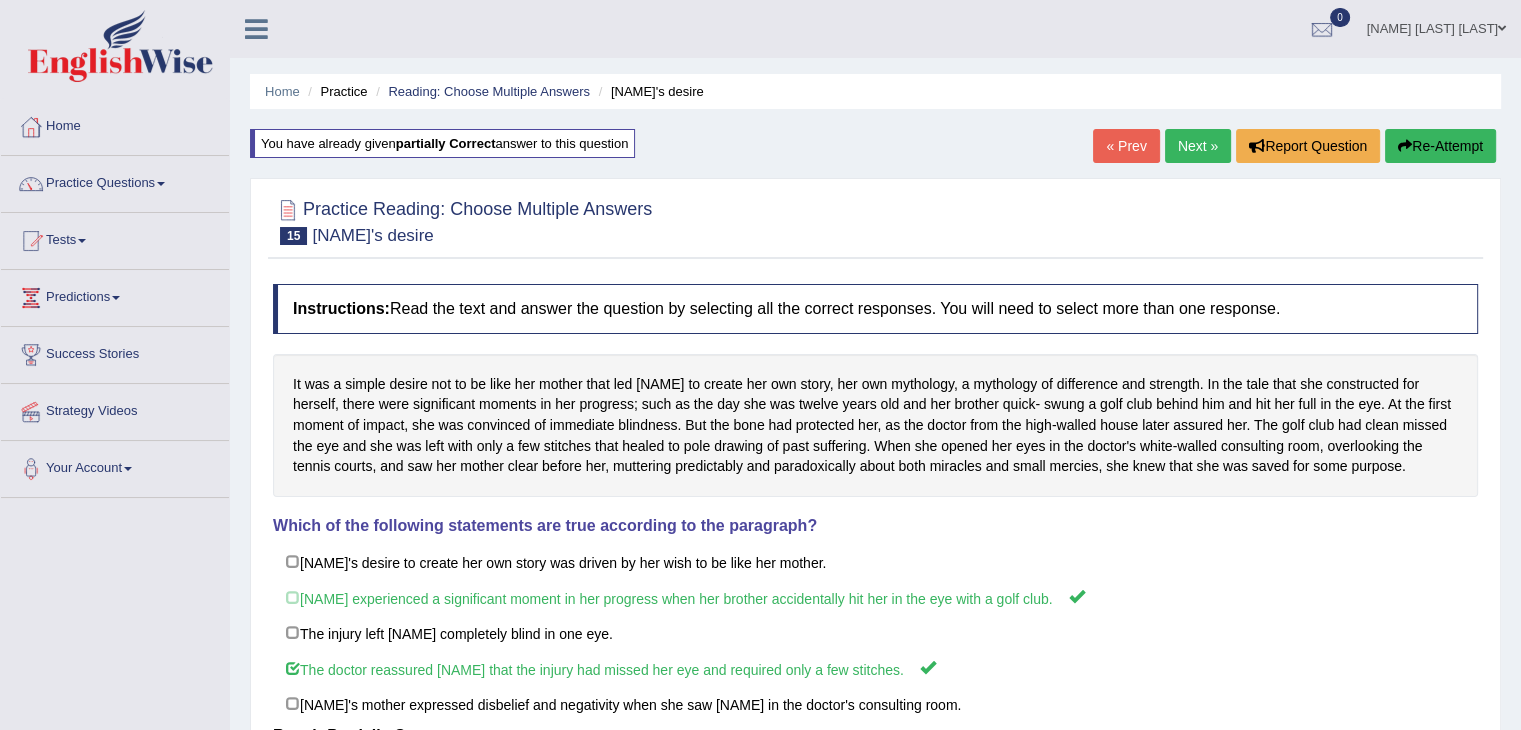click on "Home
Practice
Reading: Choose Multiple Answers
Karen's desire
You have already given  partially correct  answer to this question
« Prev Next »  Report Question  Re-Attempt
Practice Reading: Choose Multiple Answers
15
Karen's desire
Instructions:  Read the text and answer the question by selecting all the correct responses. You will need to select more than one response.
Timer —  Answering   ( 10 / 90s ) Which of the following statements are true according to the paragraph? * Click on the correct answers  Karen's desire to create her own story was driven by her wish to be like her mother.  Karen experienced a significant moment in her progress when her brother accidentally hit her in the eye with a golf club.  The injury left Karen completely blind in one eye. Result:  Verify" at bounding box center [875, 500] 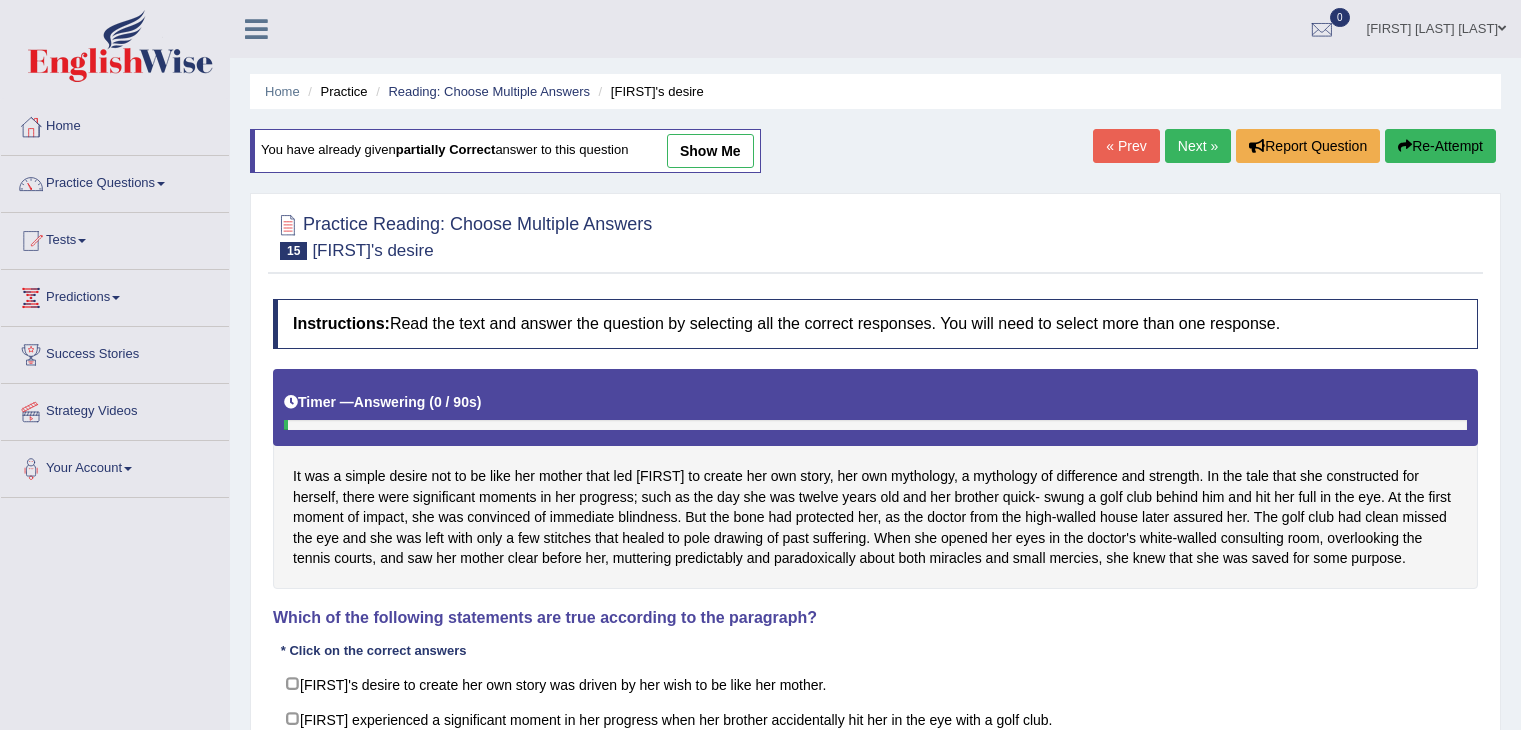 scroll, scrollTop: 0, scrollLeft: 0, axis: both 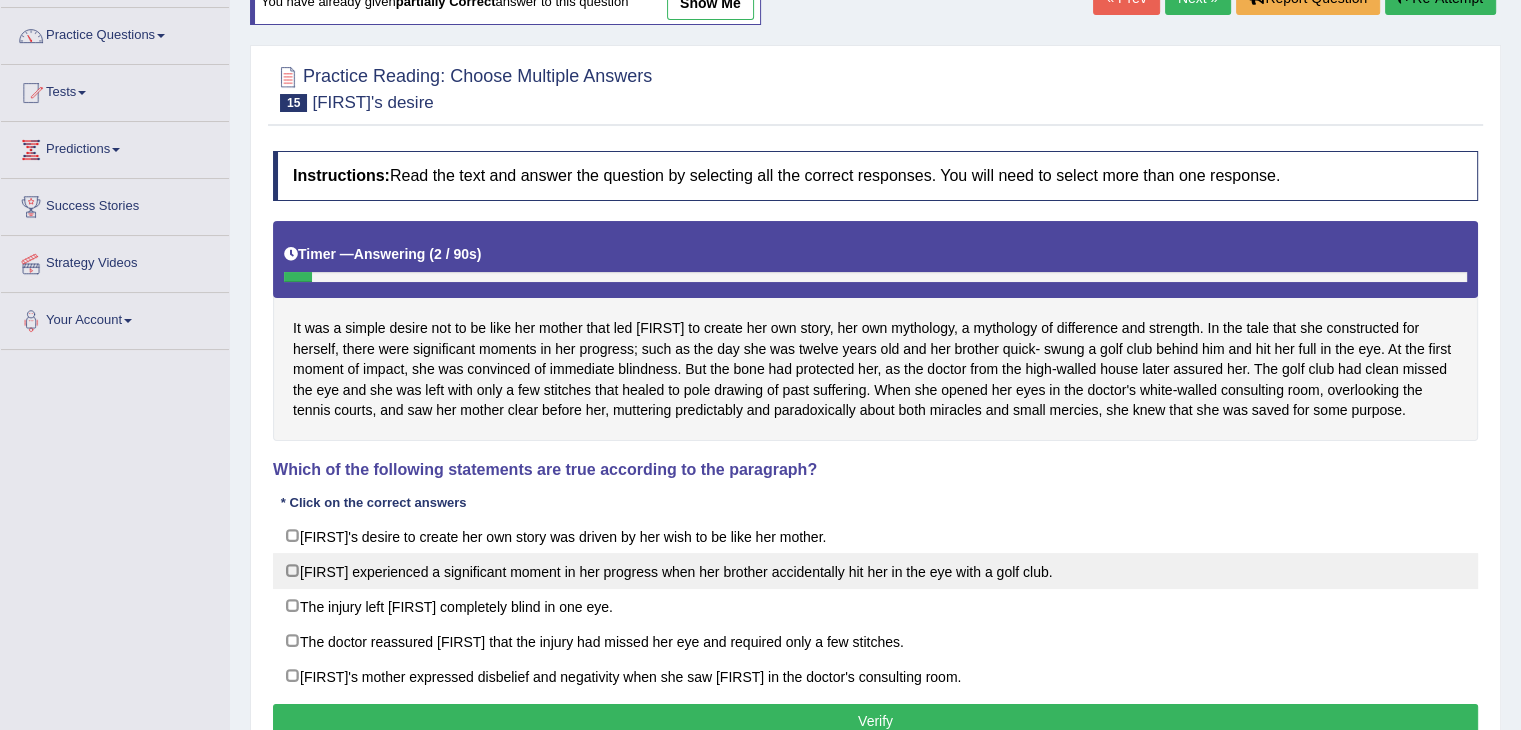 click on "[FIRST] experienced a significant moment in her progress when her brother accidentally hit her in the eye with a golf club." at bounding box center (875, 571) 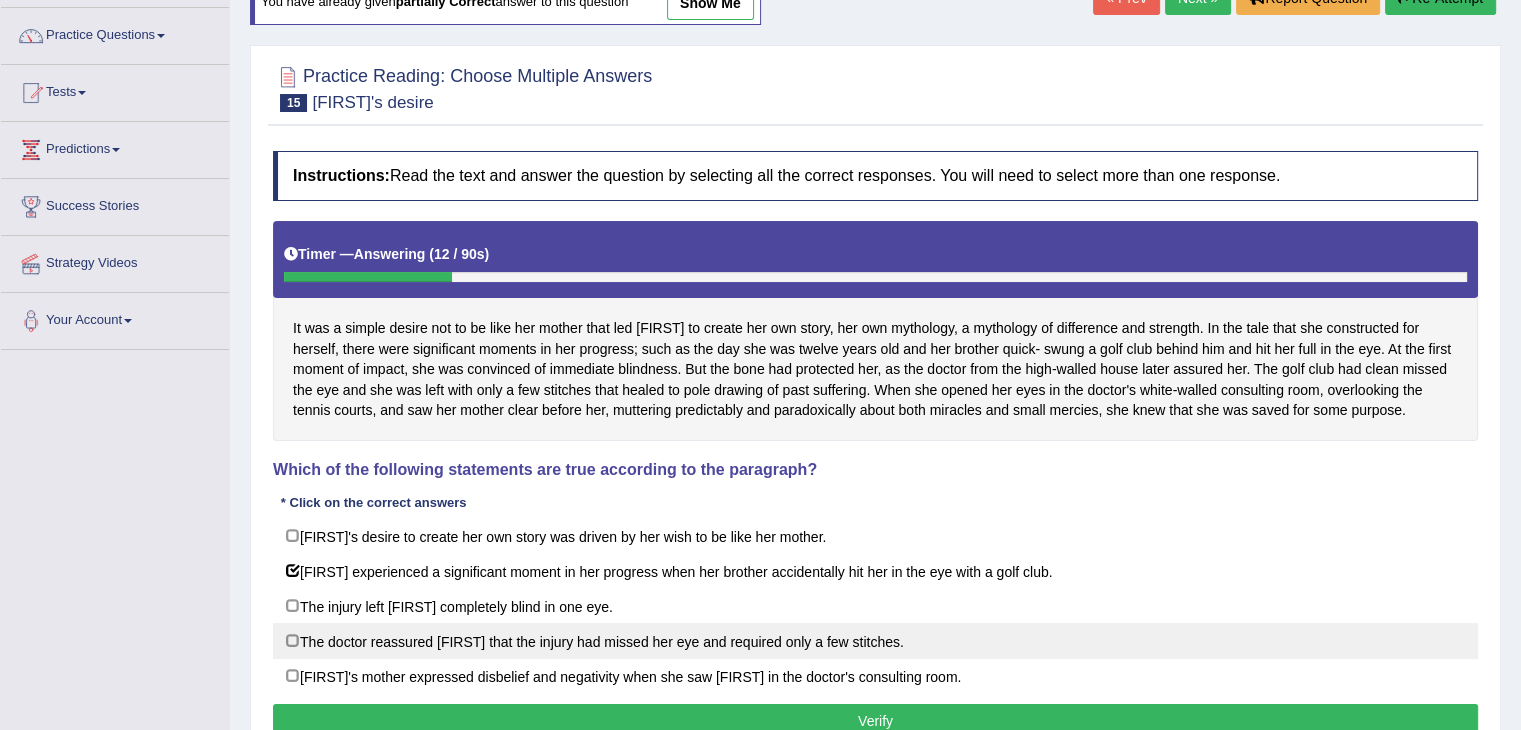 click on "The doctor reassured [FIRST] that the injury had missed her eye and required only a few stitches." at bounding box center [875, 641] 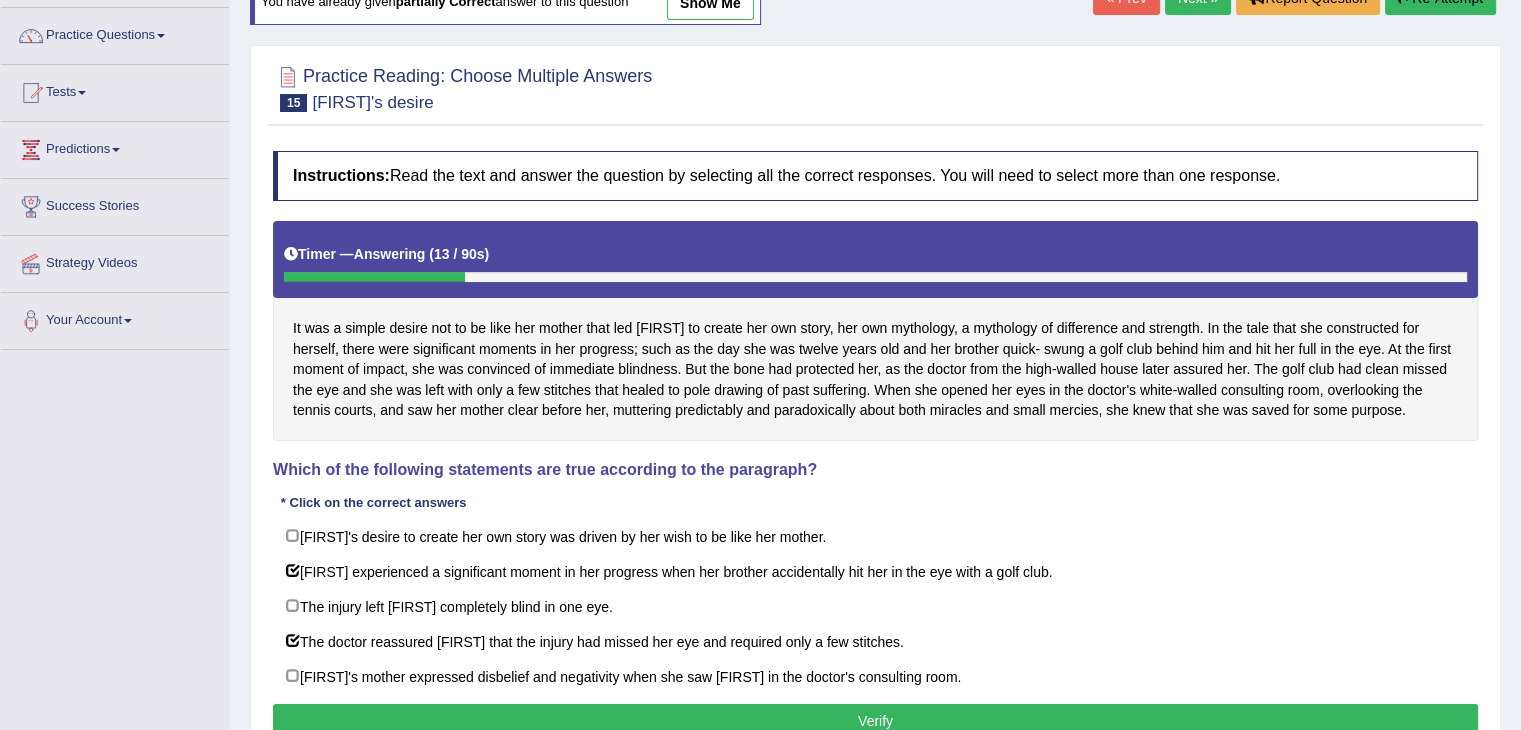 click on "Practice Reading: Choose Multiple Answers
15
[FIRST]'s desire
Instructions:  Read the text and answer the question by selecting all the correct responses. You will need to select more than one response.
Timer —  Answering   ( 13 / 90s ) Skip Which of the following statements are true according to the paragraph? * Click on the correct answers  [FIRST]'s desire to create her own story was driven by her wish to be like her mother.  [FIRST] experienced a significant moment in her progress when her brother accidentally hit her in the eye with a golf club.  The injury left [FIRST] completely blind in one eye.  The doctor reassured [FIRST] that the injury had missed her eye and required only a few stitches.  [FIRST]'s mother expressed disbelief and negativity when she saw [FIRST] in the doctor's consulting room. Result:  Verify" at bounding box center [875, 405] 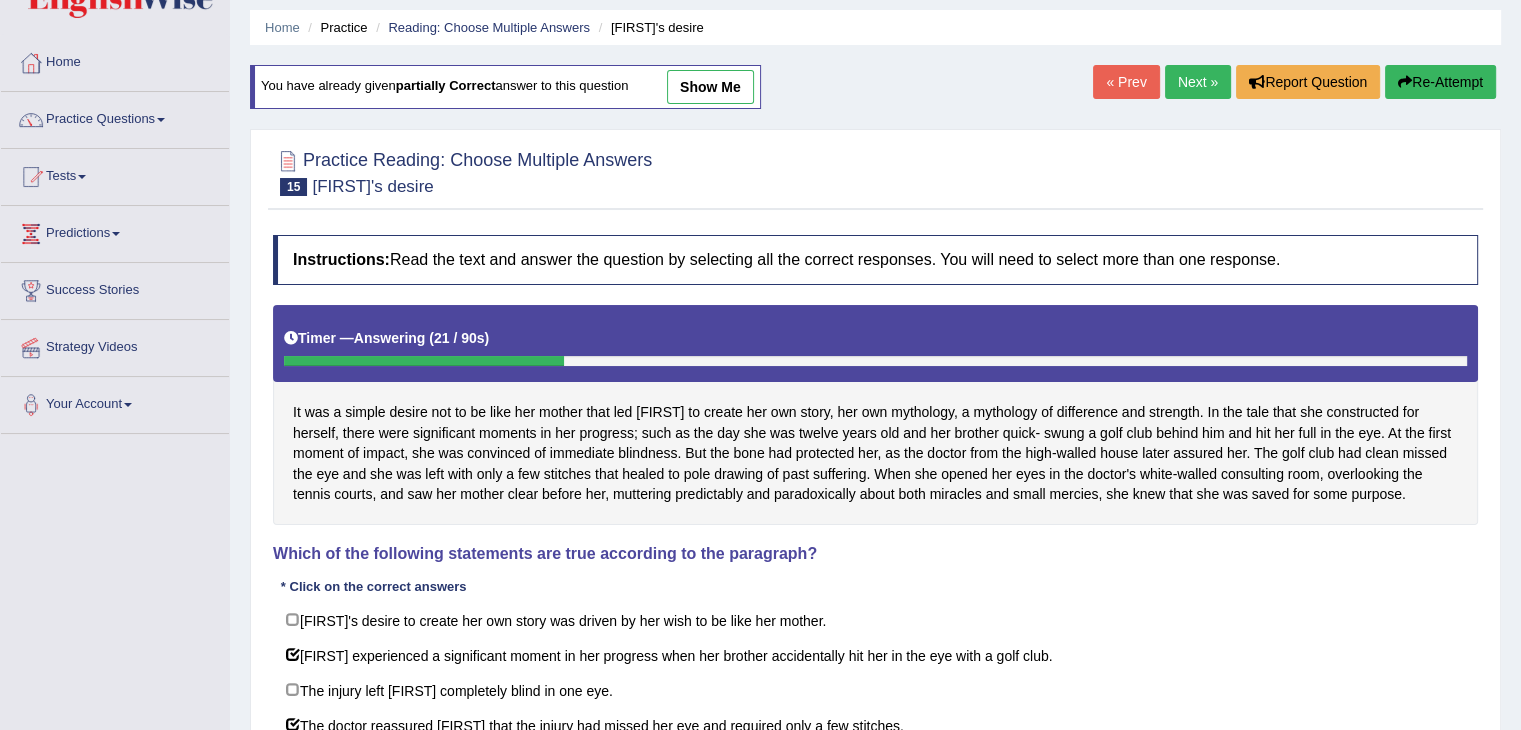 scroll, scrollTop: 60, scrollLeft: 0, axis: vertical 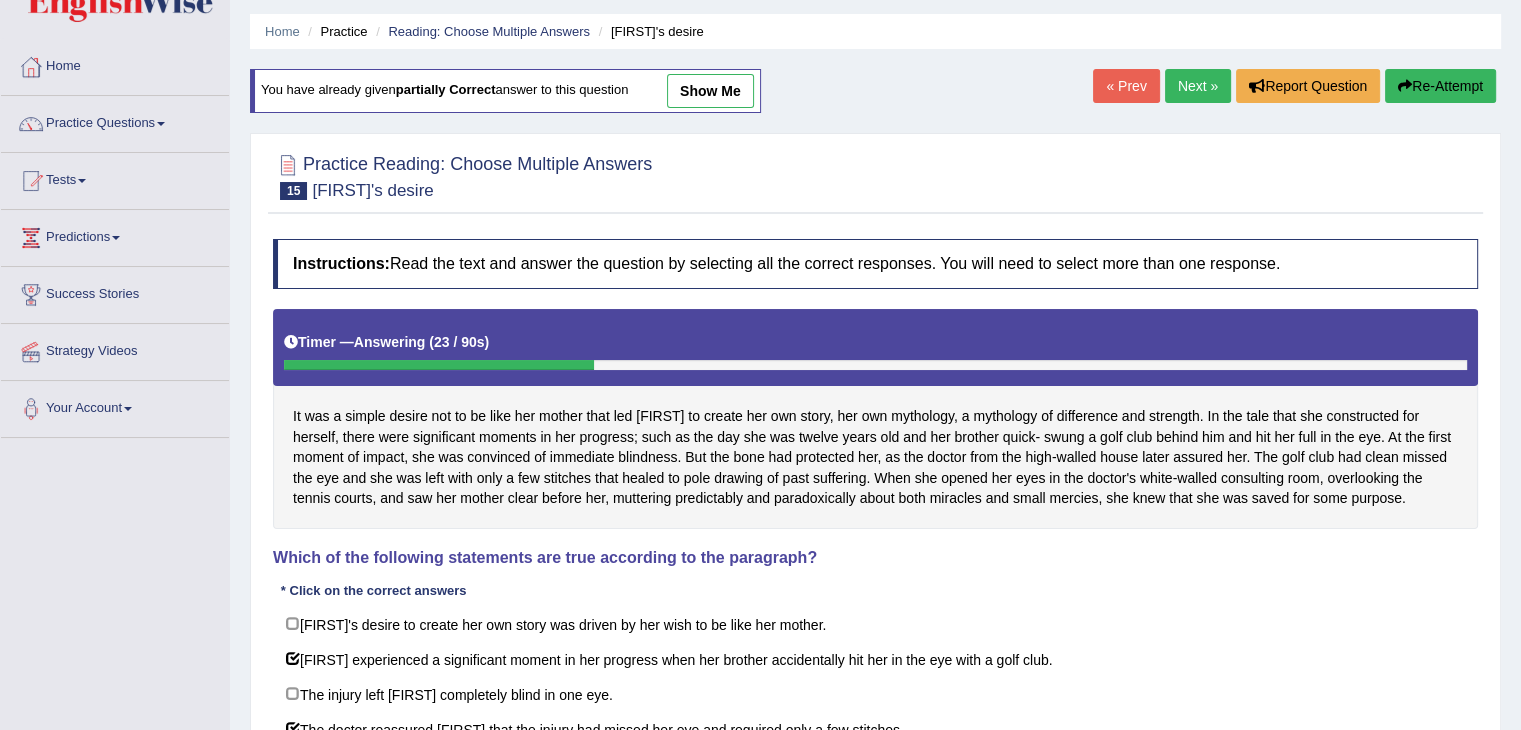 click on "show me" at bounding box center (710, 91) 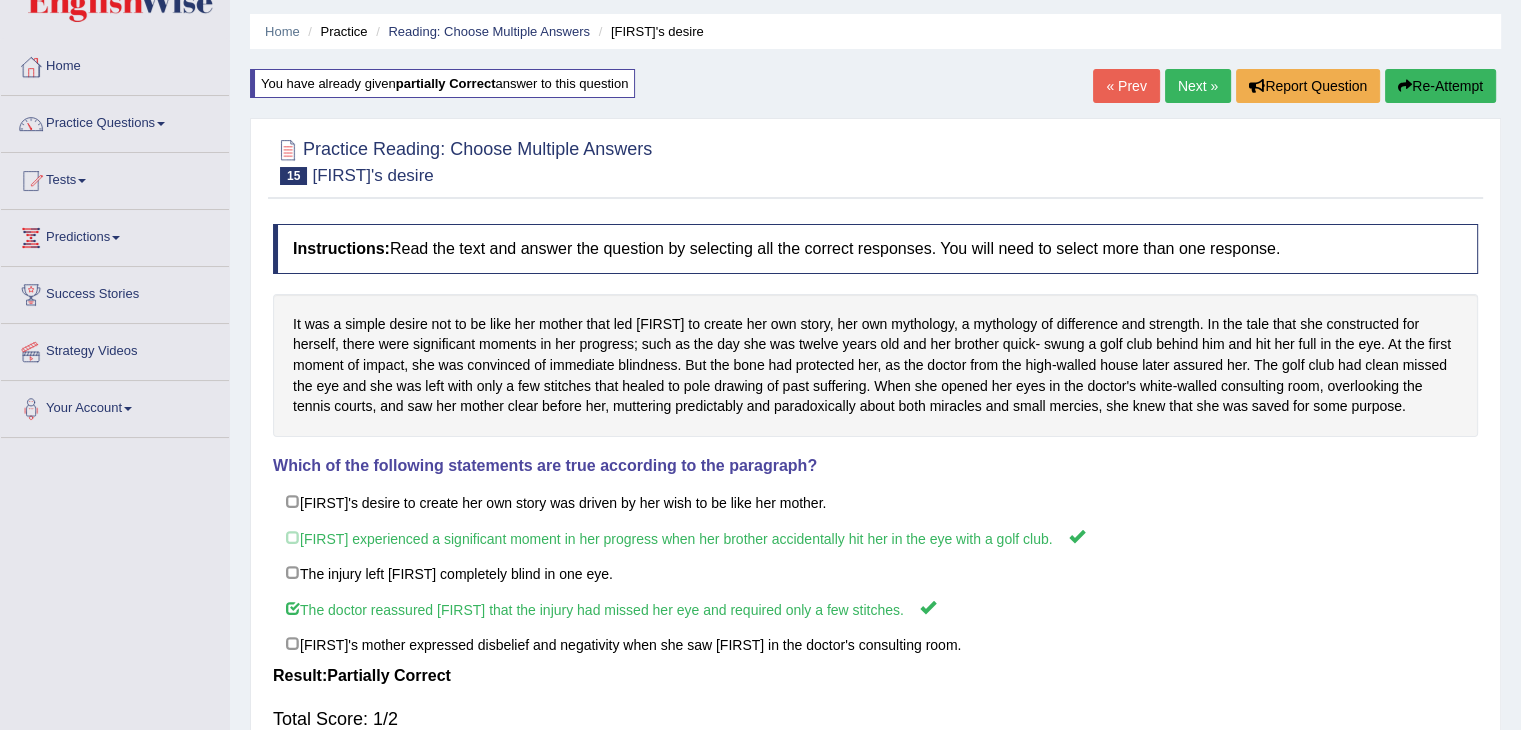 scroll, scrollTop: 0, scrollLeft: 0, axis: both 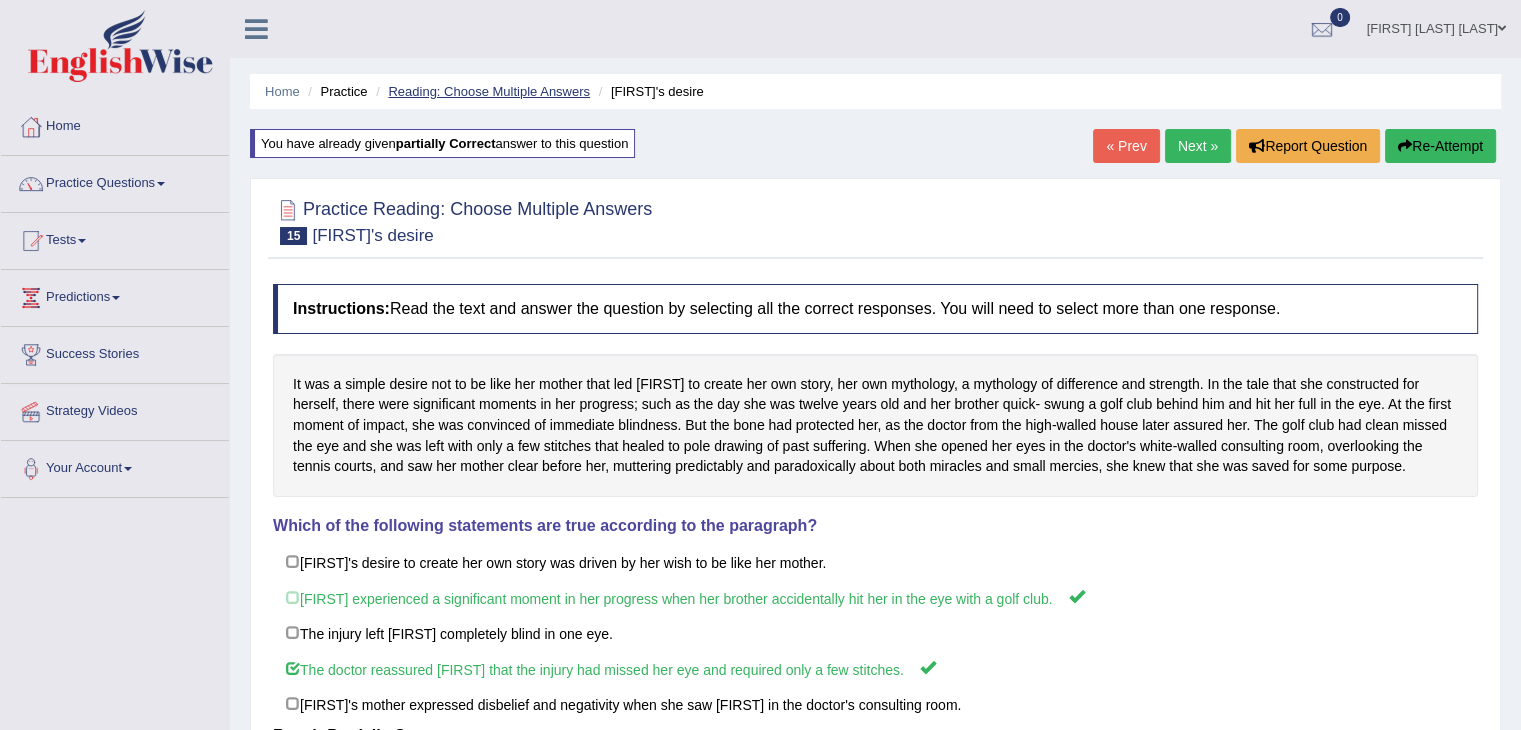 click on "Reading: Choose Multiple Answers" at bounding box center (489, 91) 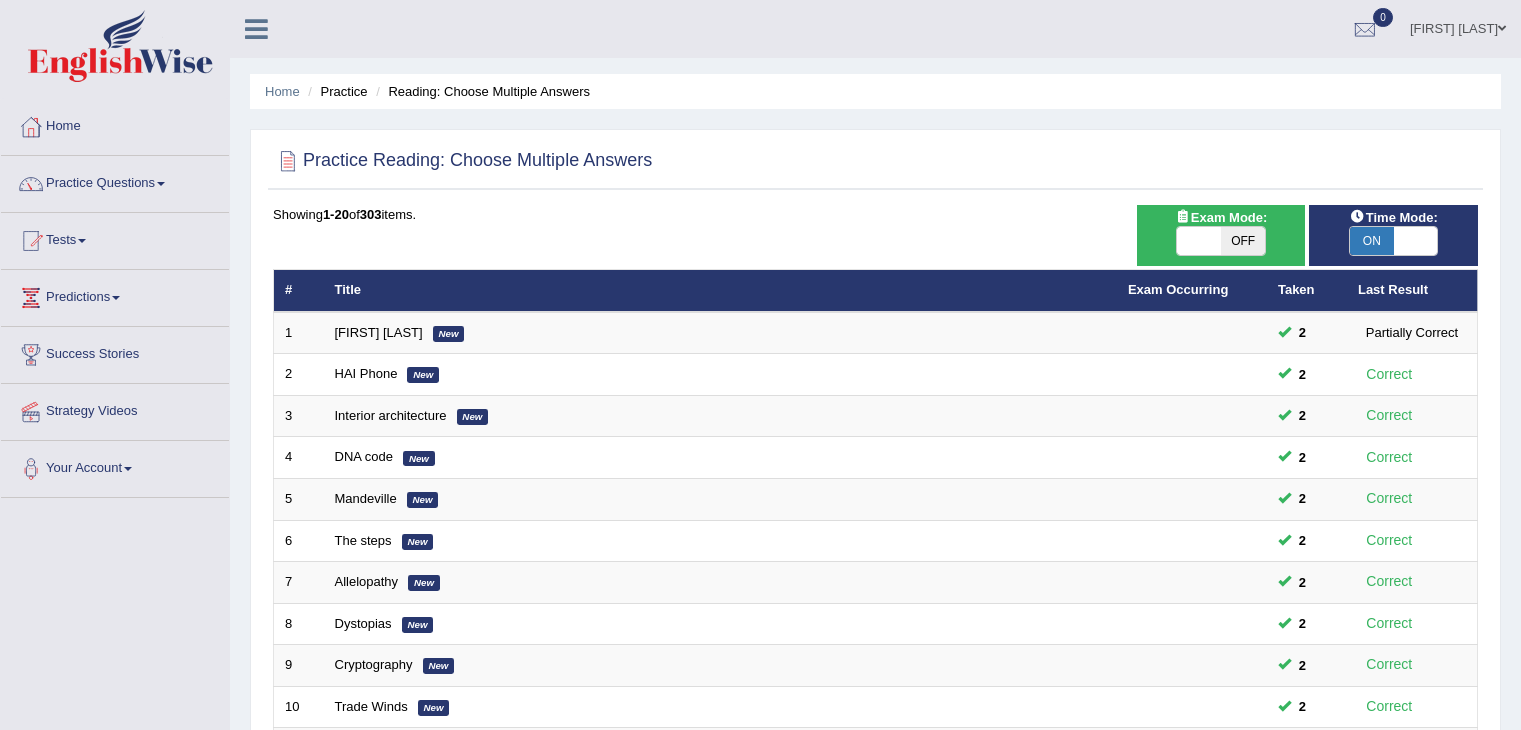 scroll, scrollTop: 0, scrollLeft: 0, axis: both 